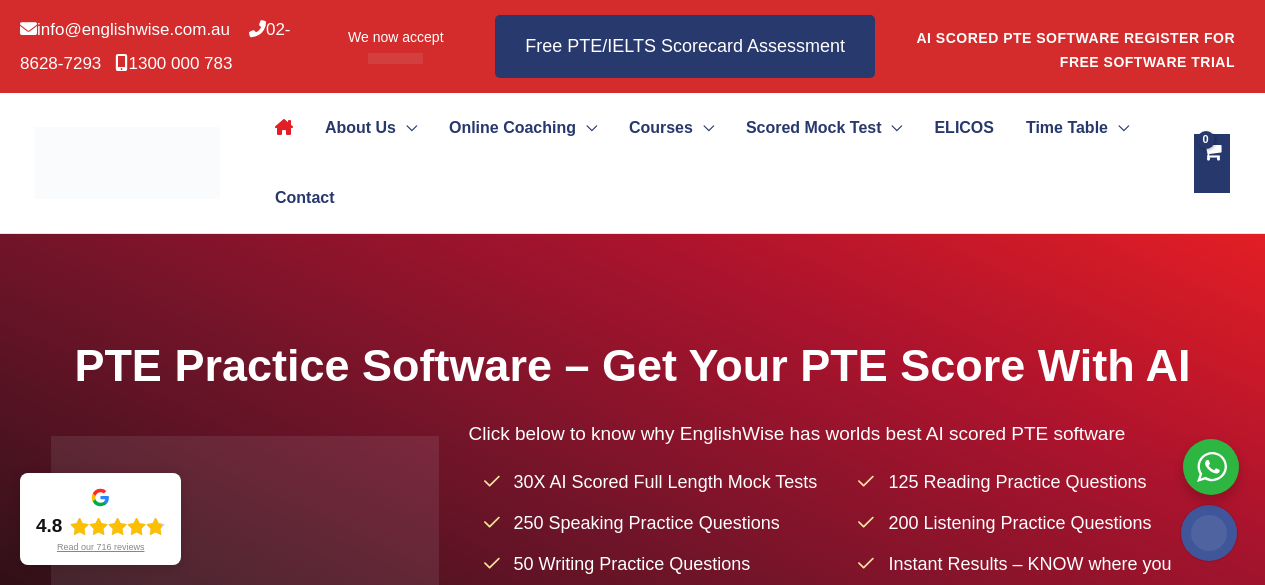 scroll, scrollTop: 0, scrollLeft: 0, axis: both 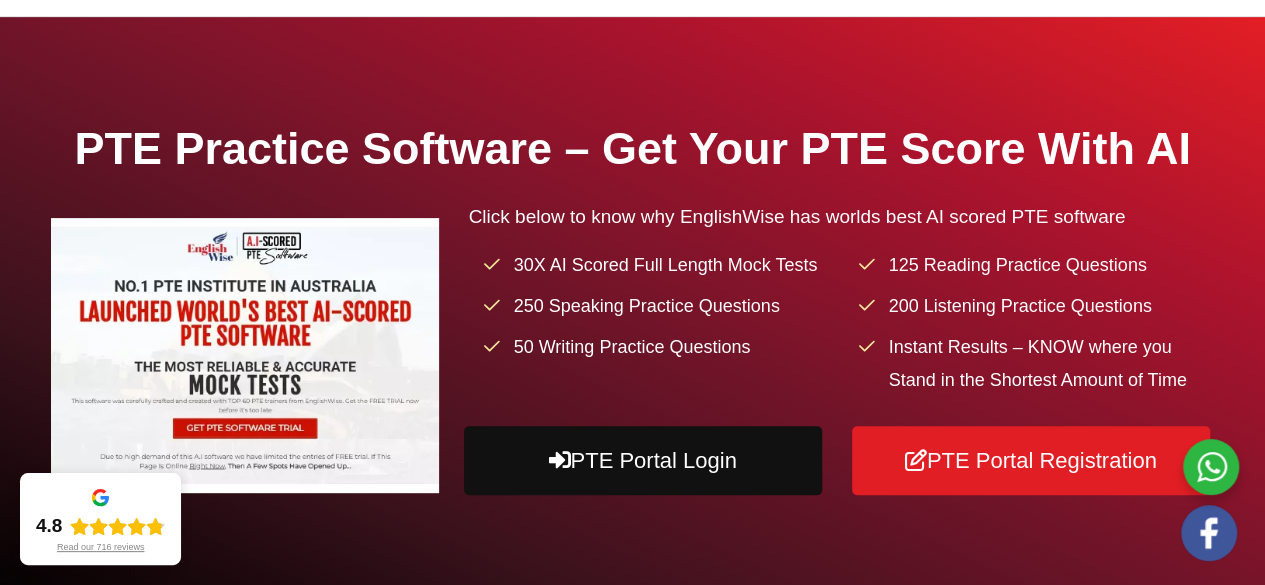 click on "PTE Portal Login" at bounding box center [643, 460] 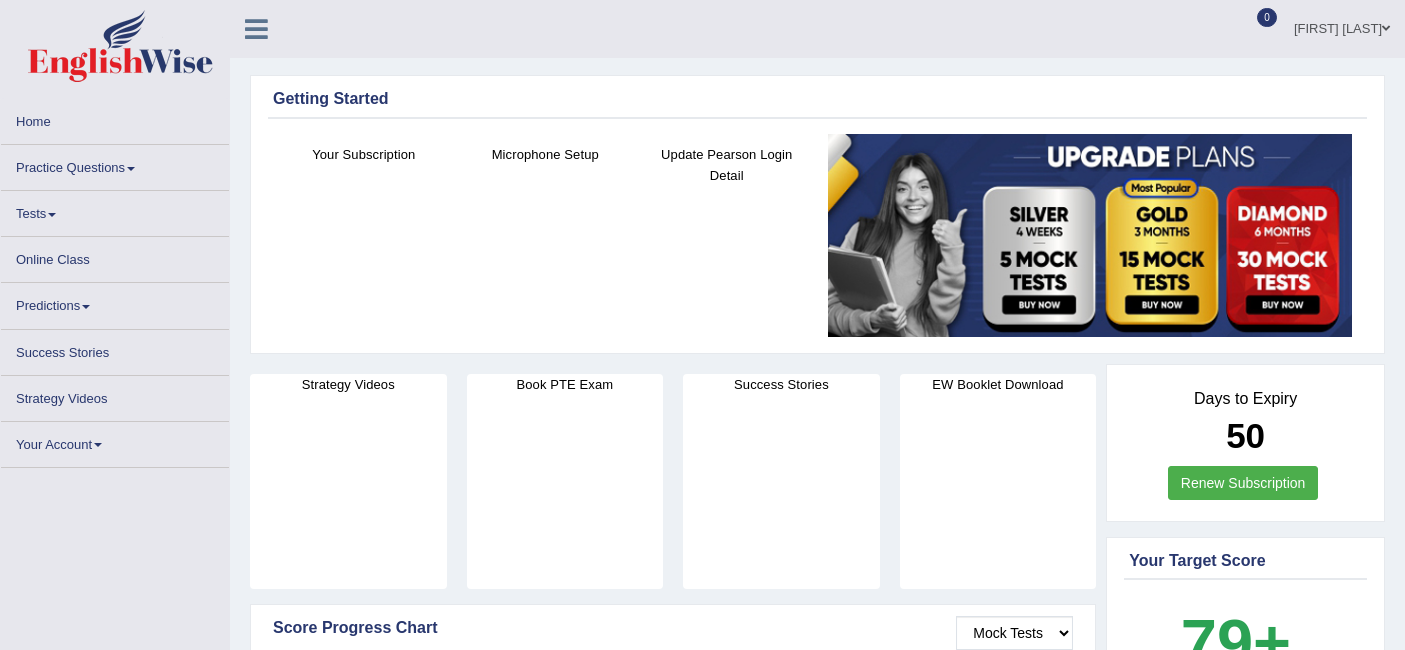 scroll, scrollTop: 0, scrollLeft: 0, axis: both 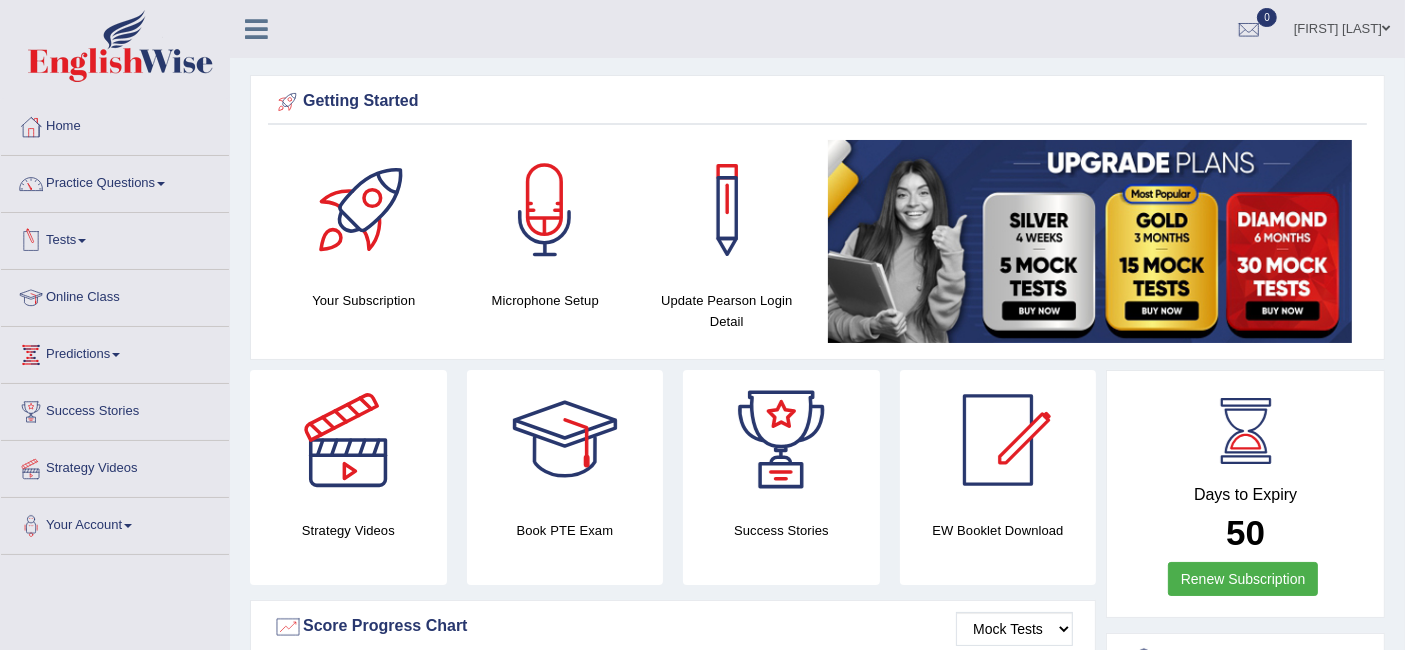 click on "Online Class" at bounding box center [115, 295] 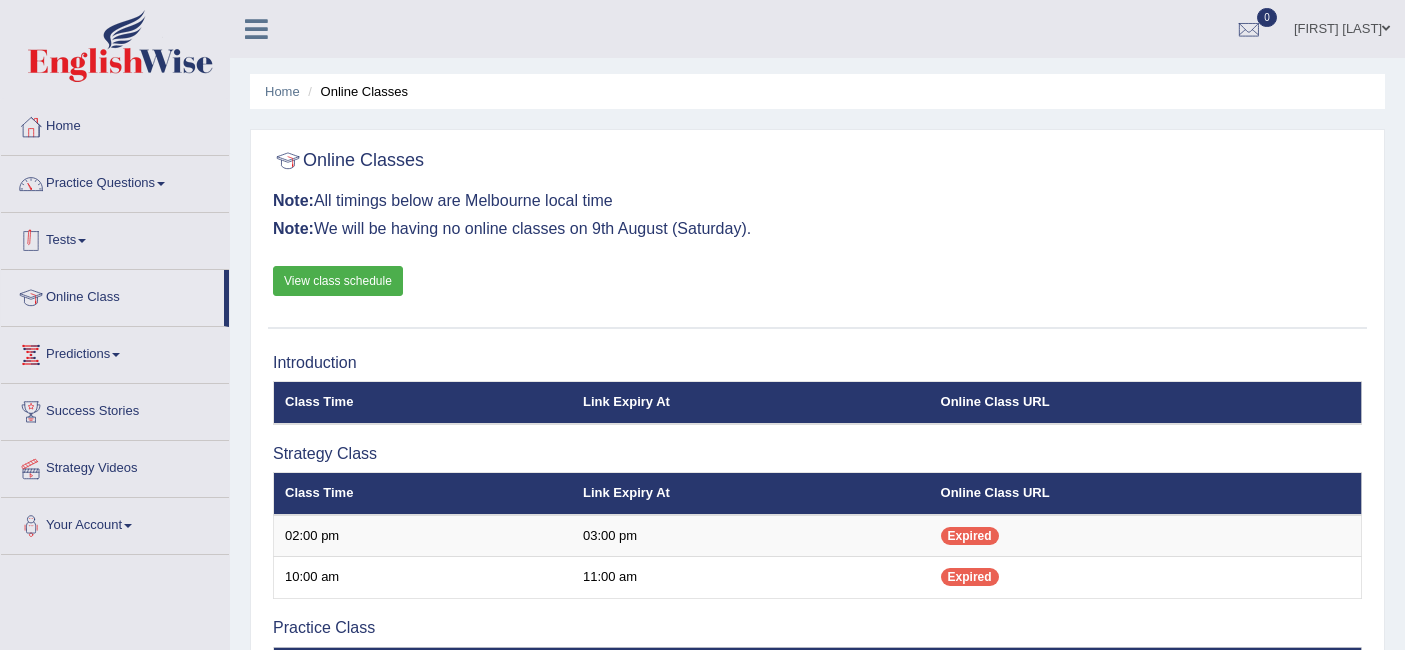 scroll, scrollTop: 0, scrollLeft: 0, axis: both 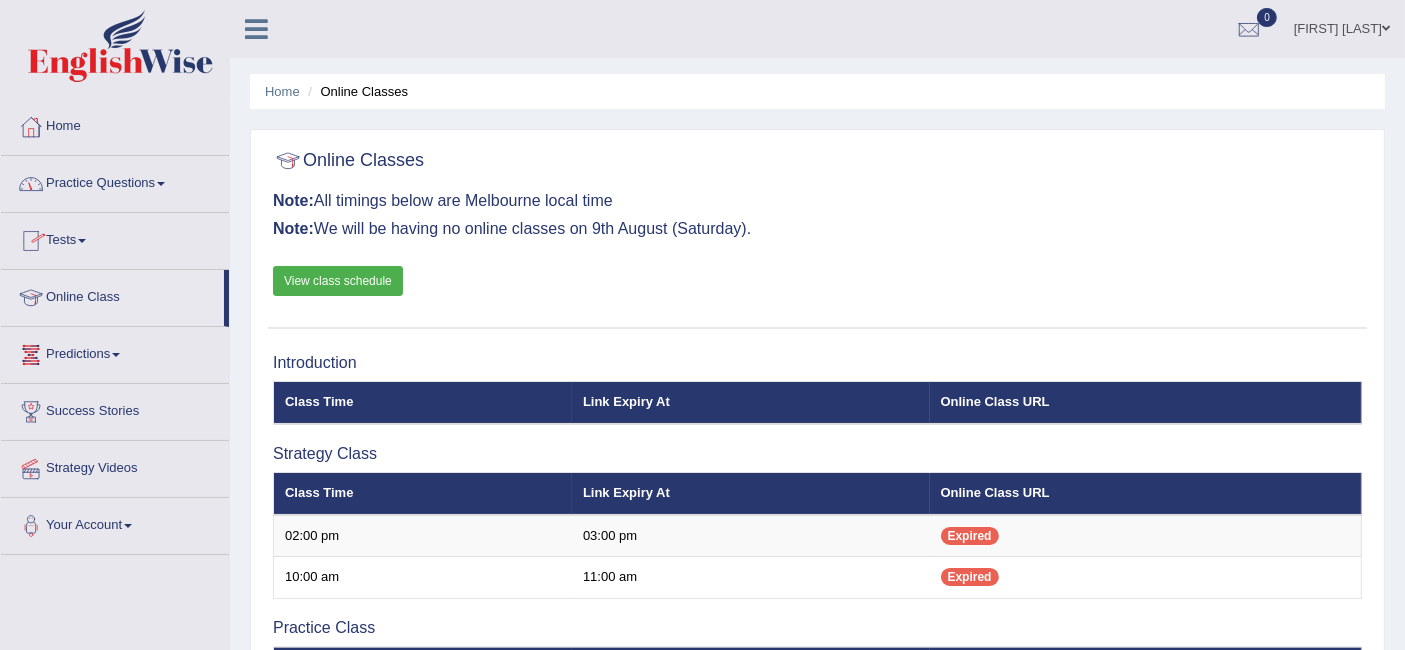 click on "Practice Questions" at bounding box center [115, 181] 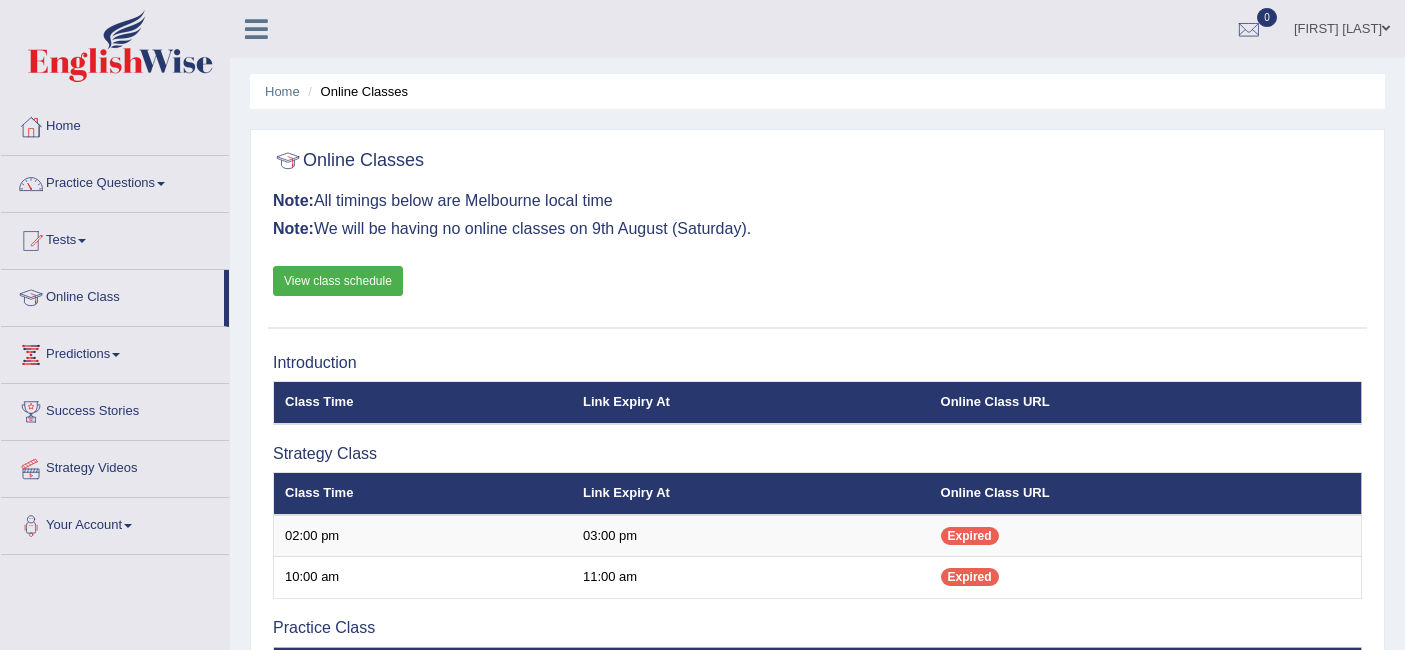 scroll, scrollTop: 0, scrollLeft: 0, axis: both 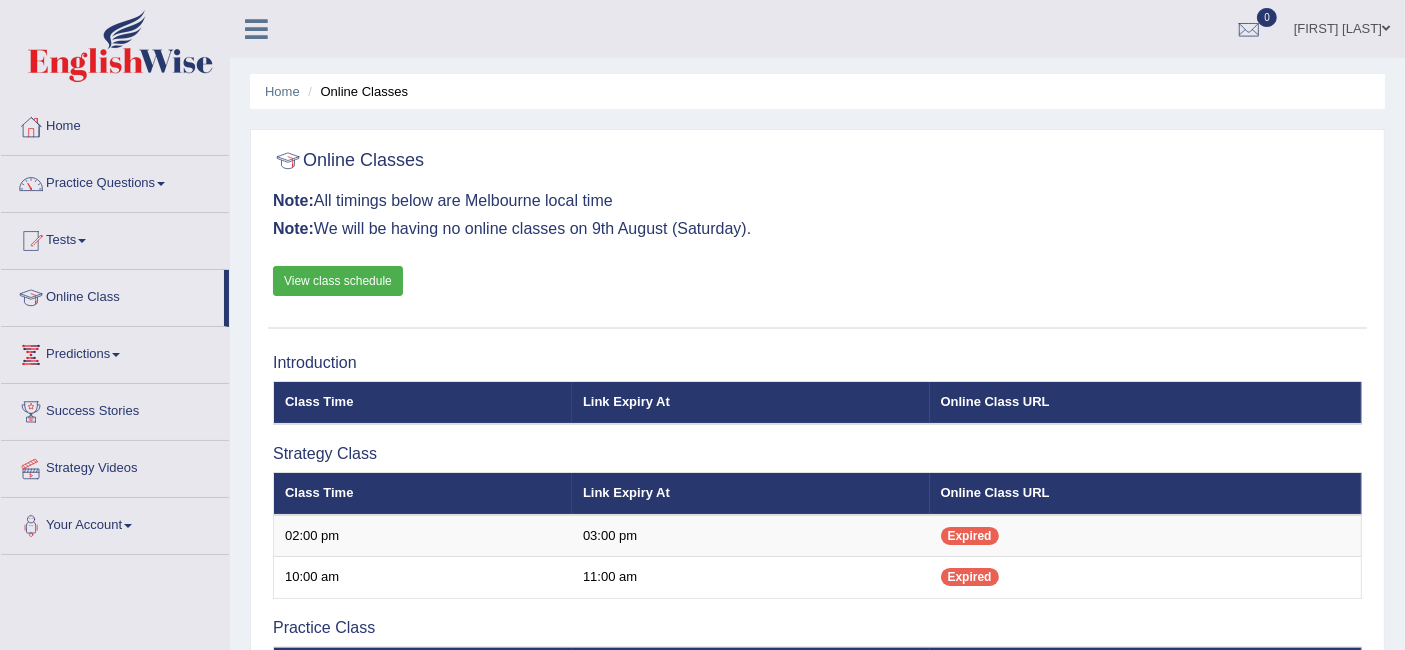 click on "Practice Questions" at bounding box center [115, 181] 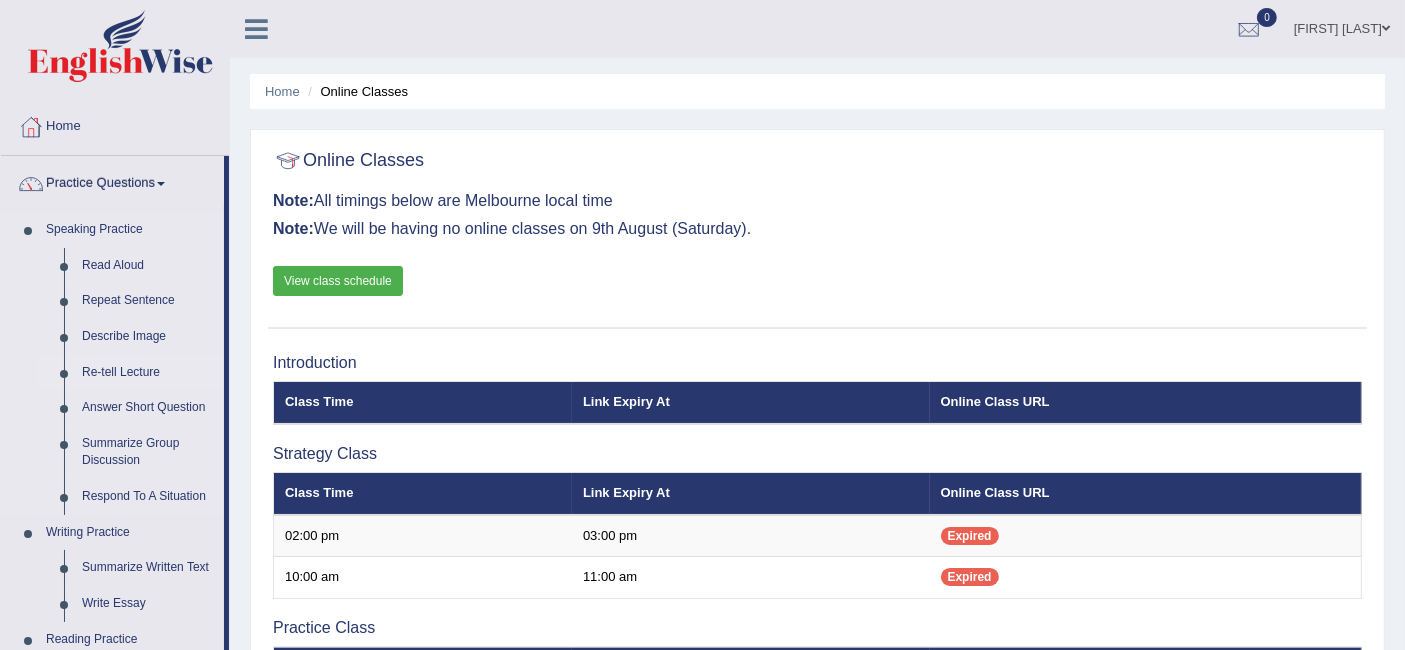 click on "Re-tell Lecture" at bounding box center [148, 373] 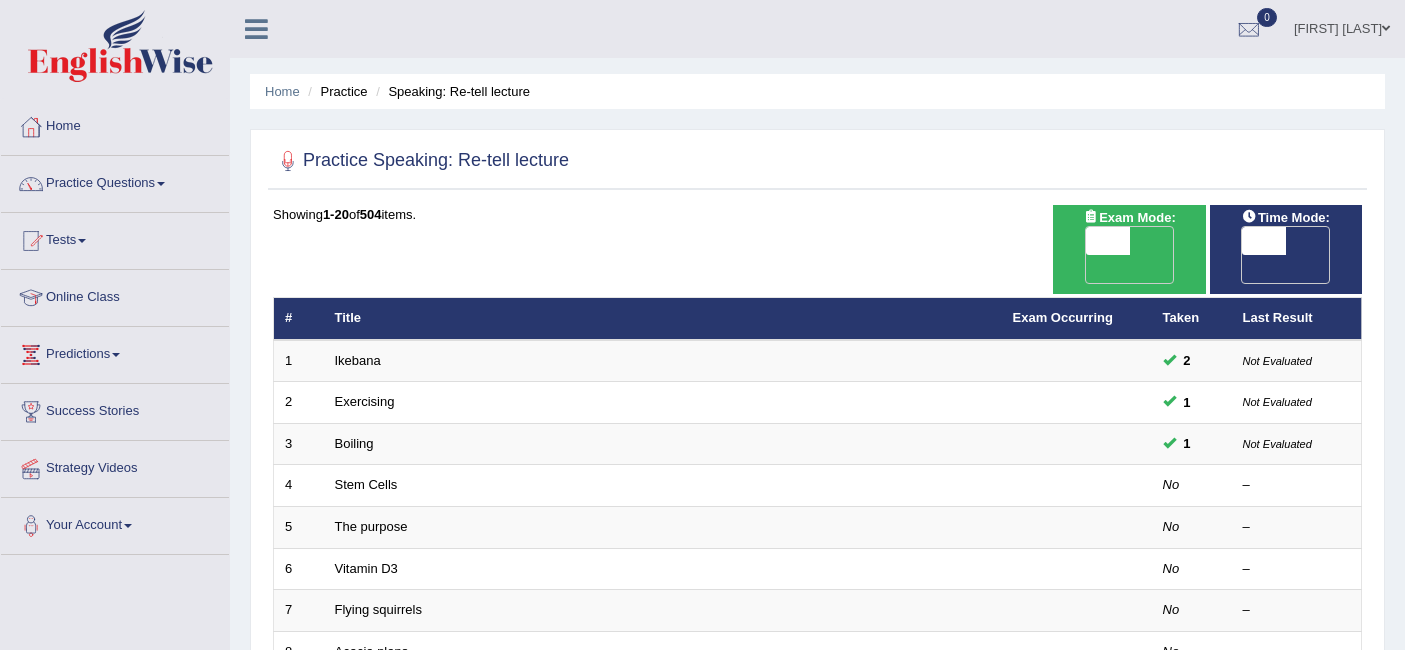 scroll, scrollTop: 0, scrollLeft: 0, axis: both 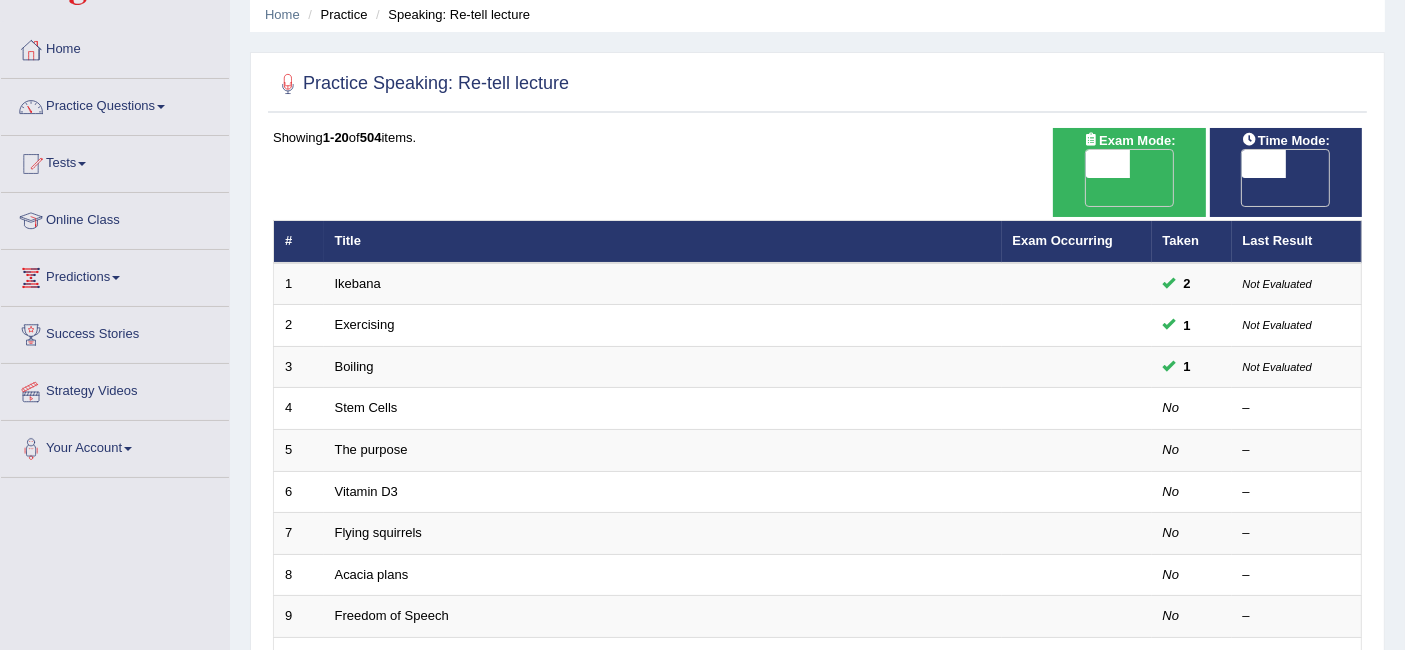 click on "OFF" at bounding box center [1220, 192] 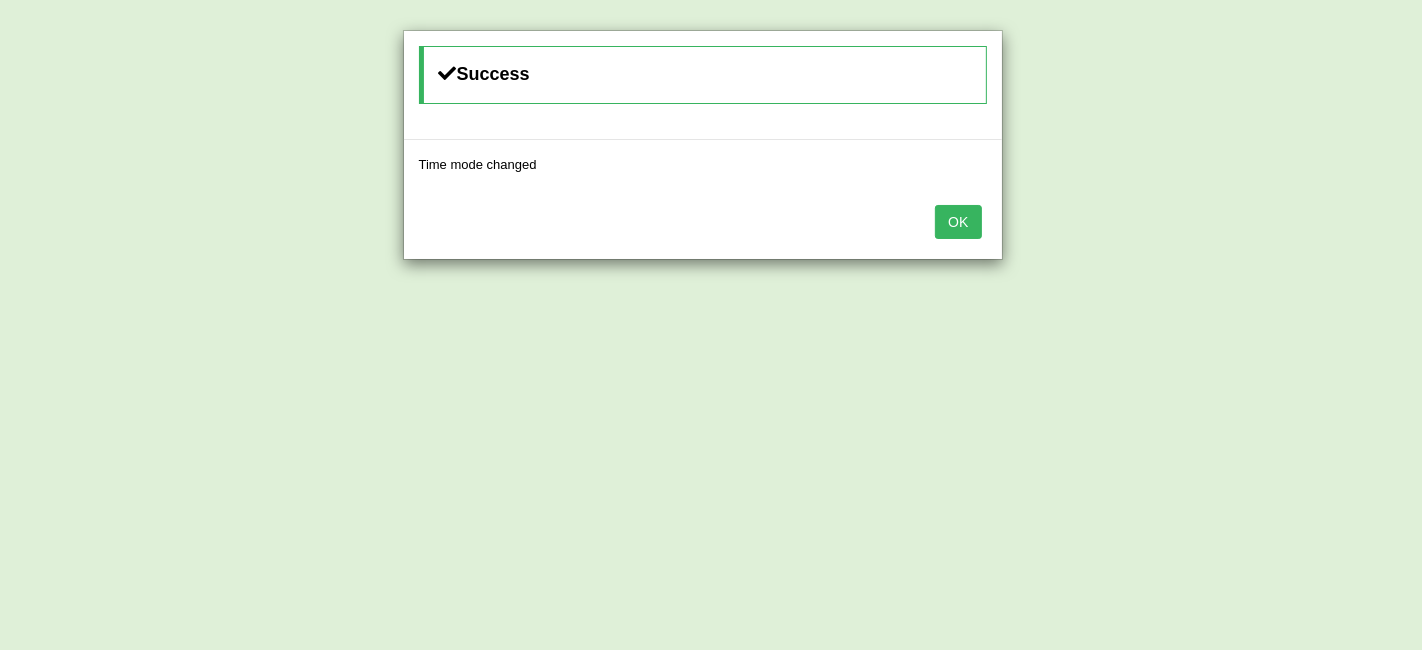 click on "OK" at bounding box center [958, 222] 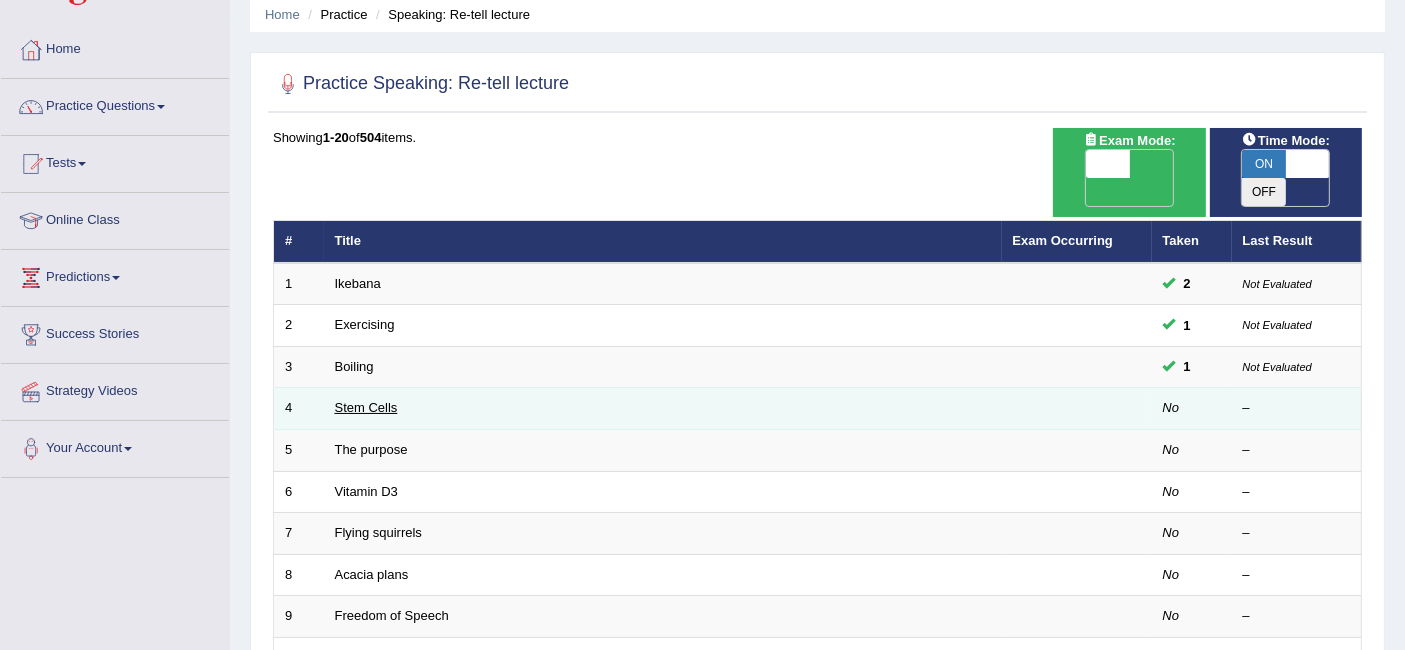 click on "Stem Cells" at bounding box center (366, 407) 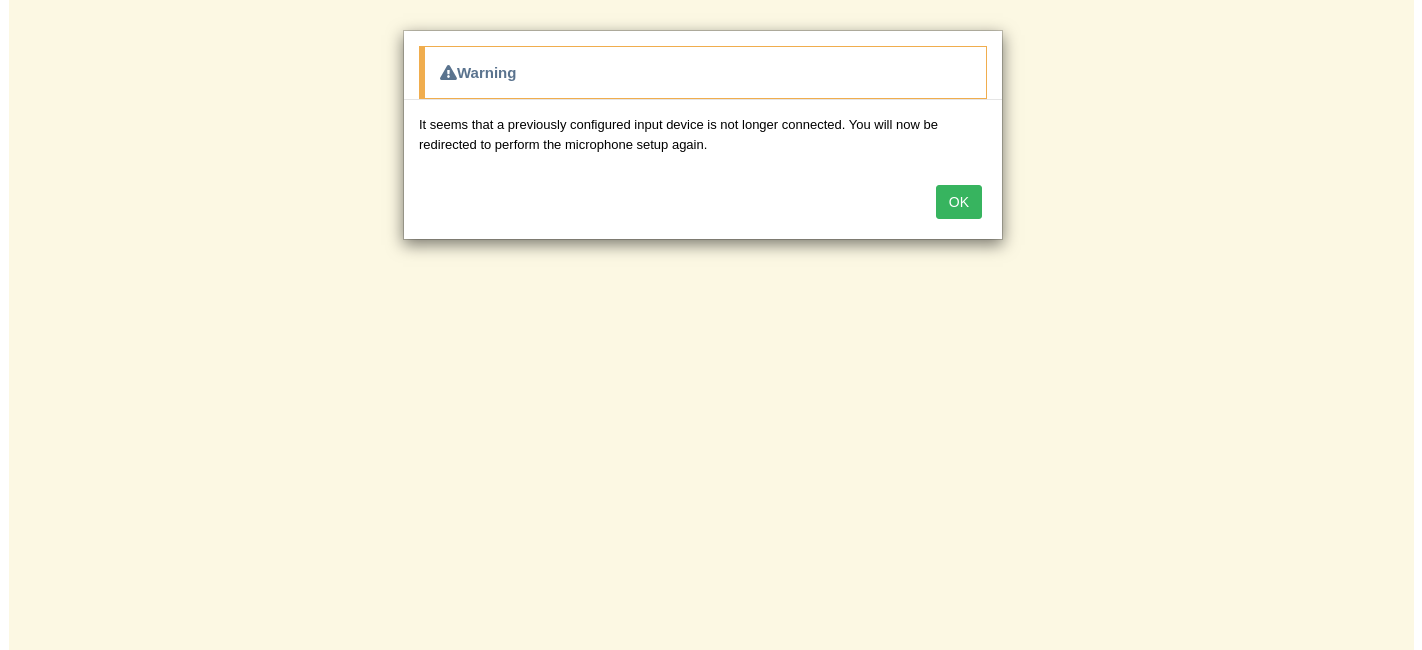 scroll, scrollTop: 0, scrollLeft: 0, axis: both 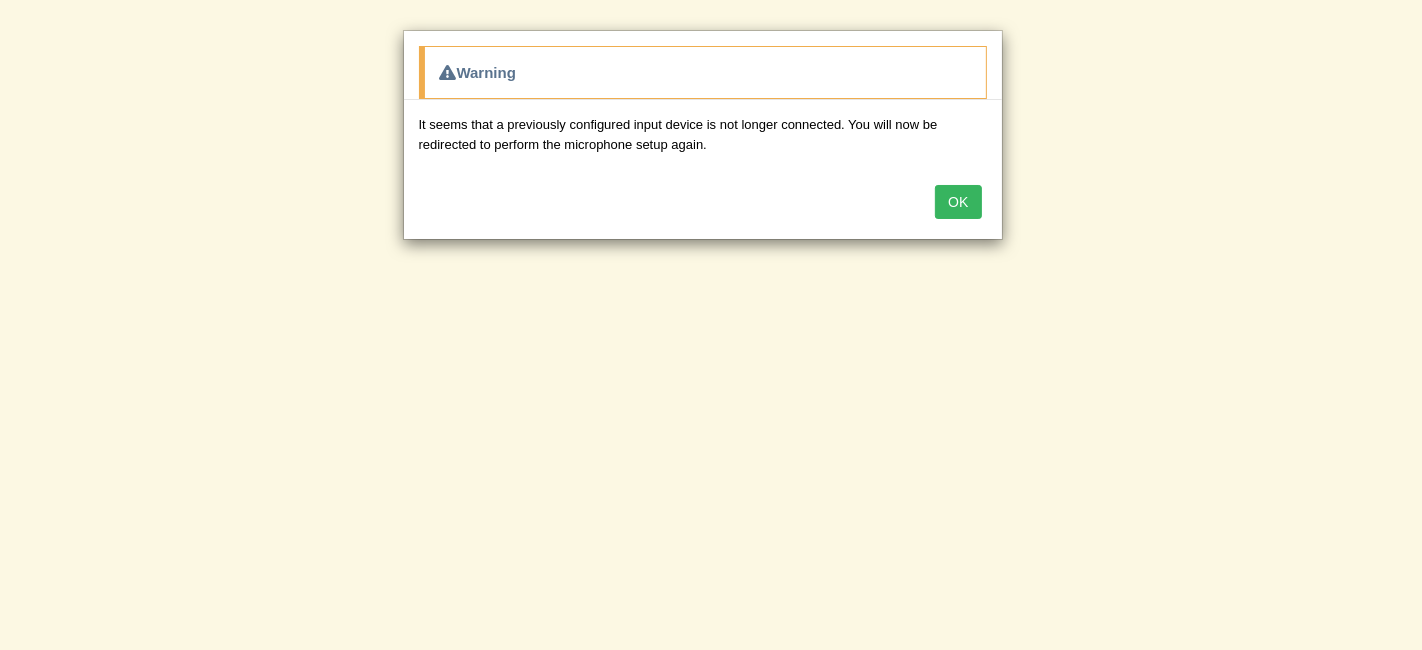 click on "OK" at bounding box center (958, 202) 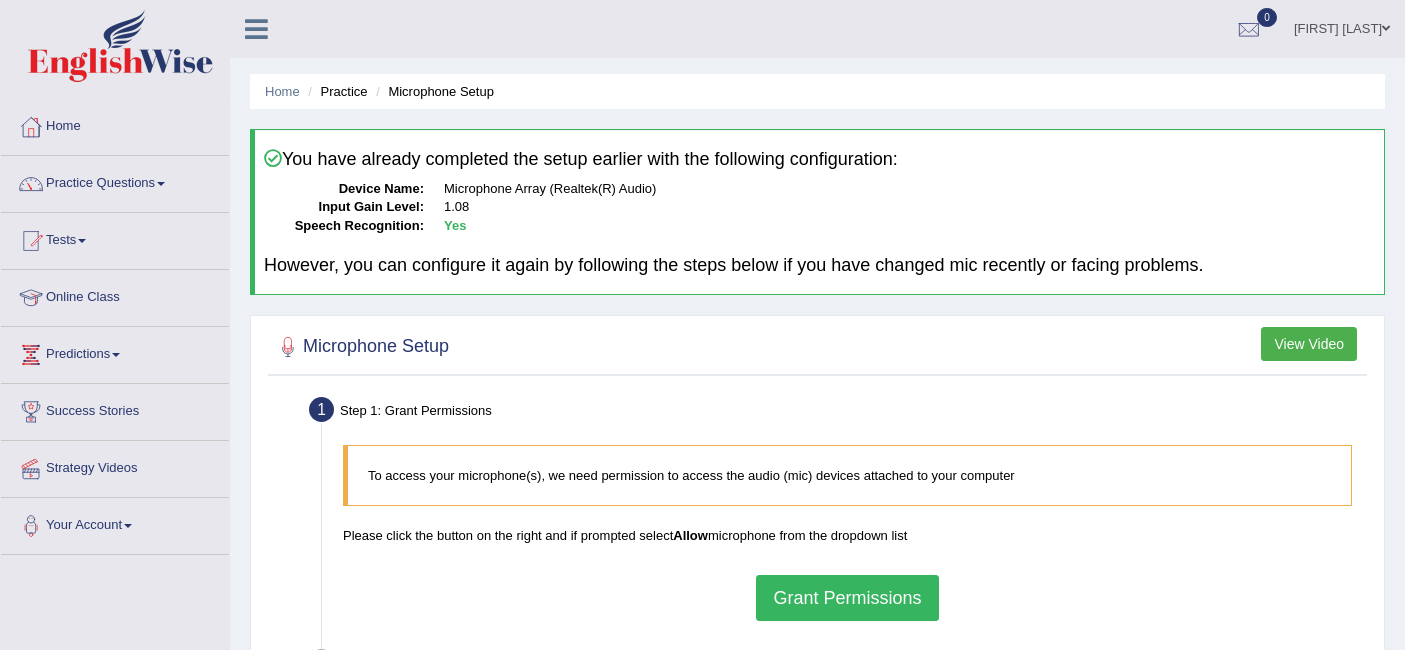 scroll, scrollTop: 0, scrollLeft: 0, axis: both 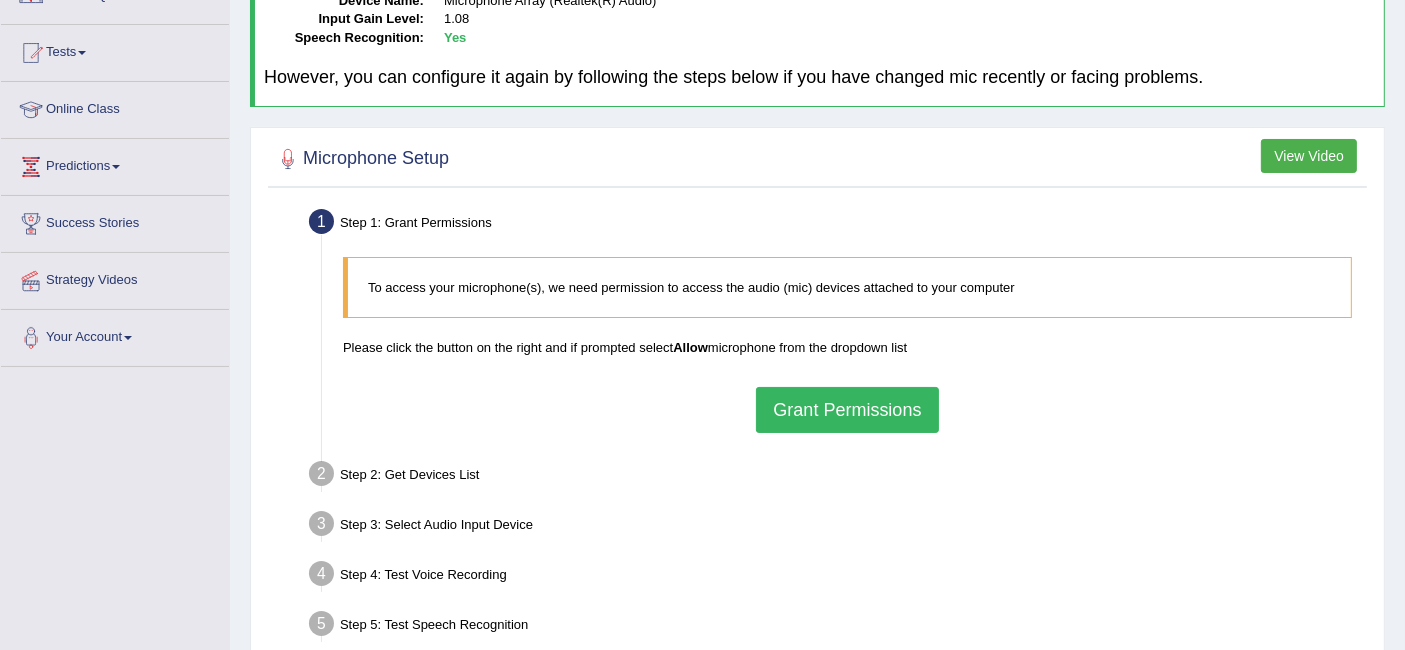 click on "Grant Permissions" at bounding box center (847, 410) 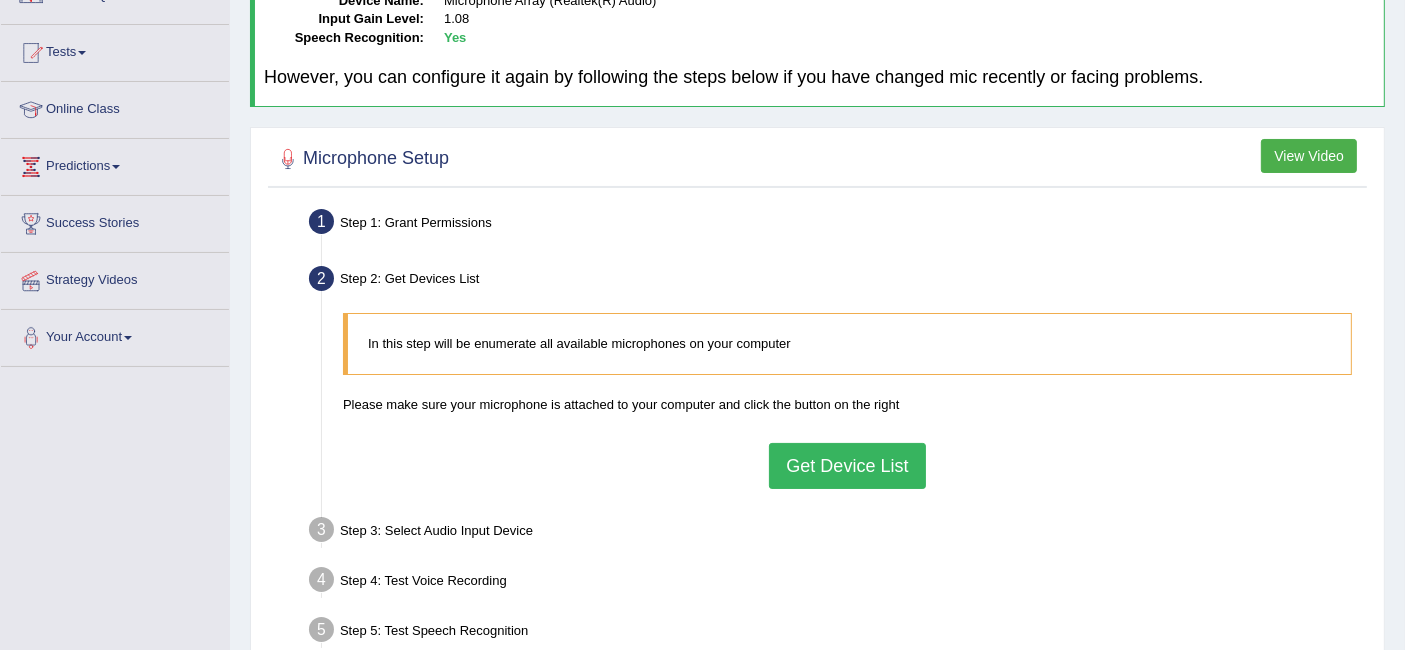 click on "Get Device List" at bounding box center [847, 466] 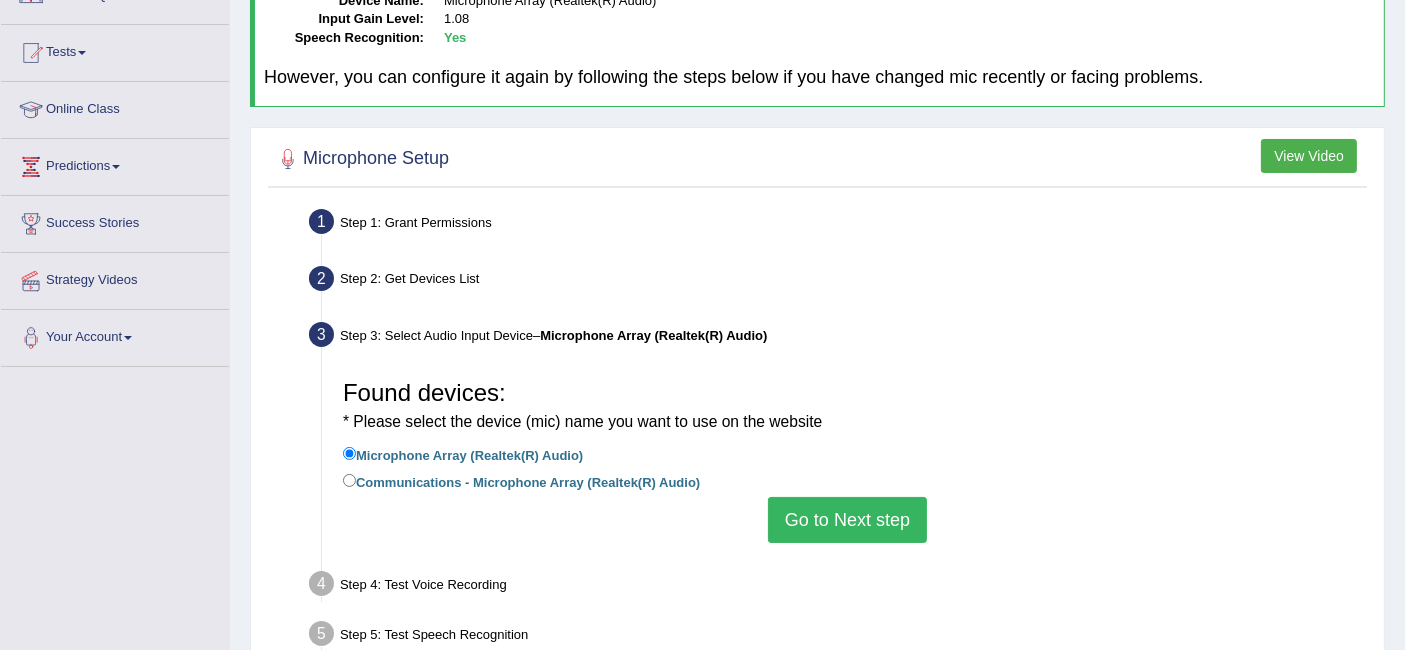 click on "Go to Next step" at bounding box center (847, 520) 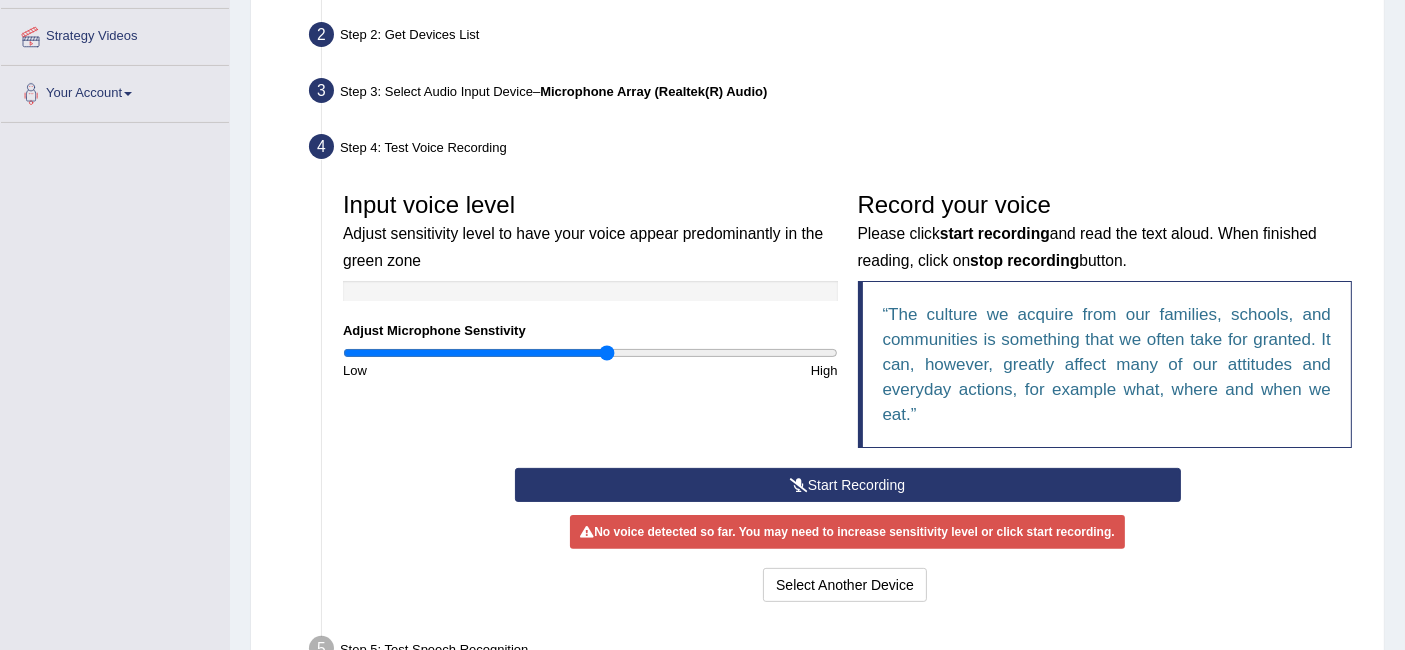 scroll, scrollTop: 433, scrollLeft: 0, axis: vertical 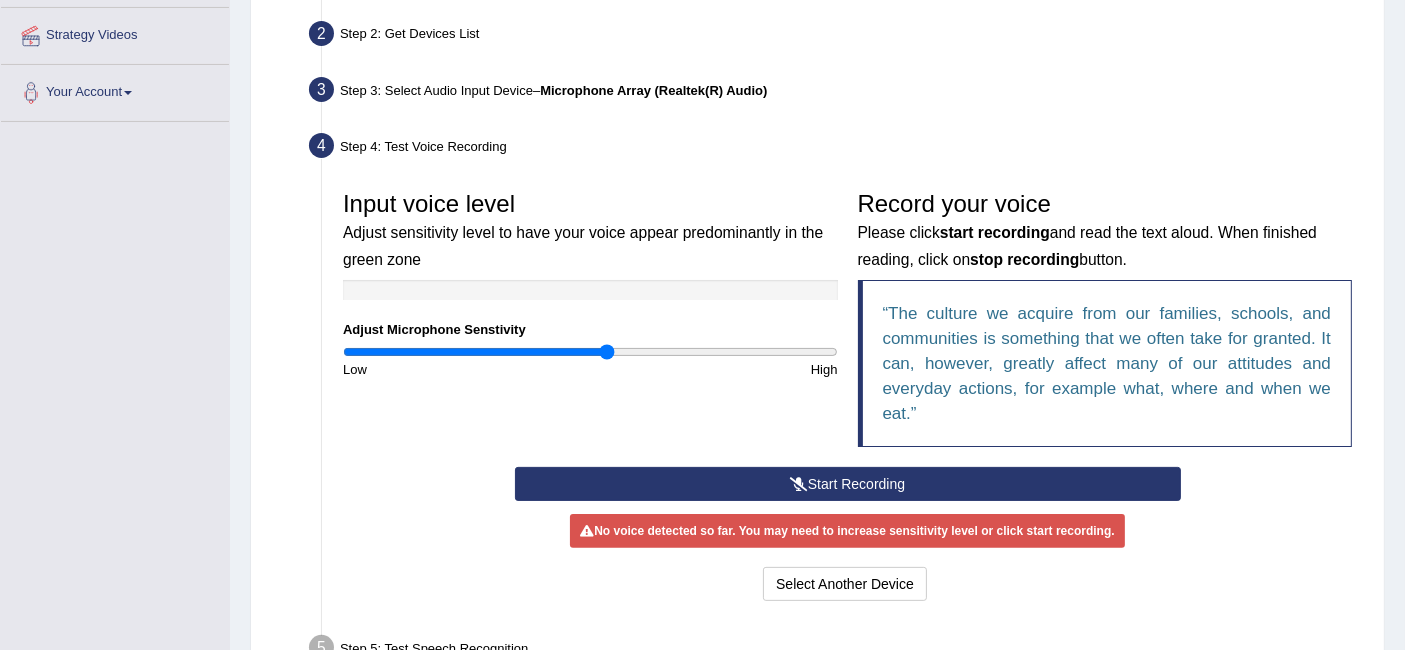 click on "Start Recording" at bounding box center (848, 484) 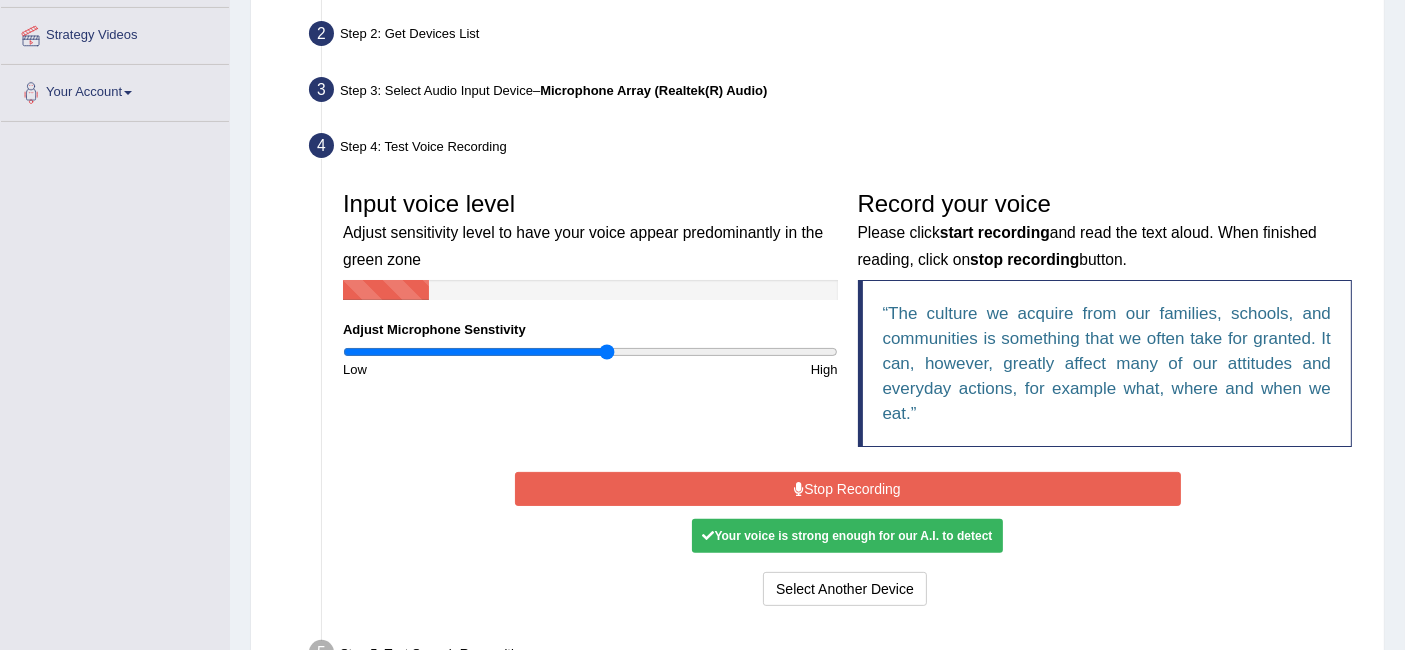 click on "Stop Recording" at bounding box center [848, 489] 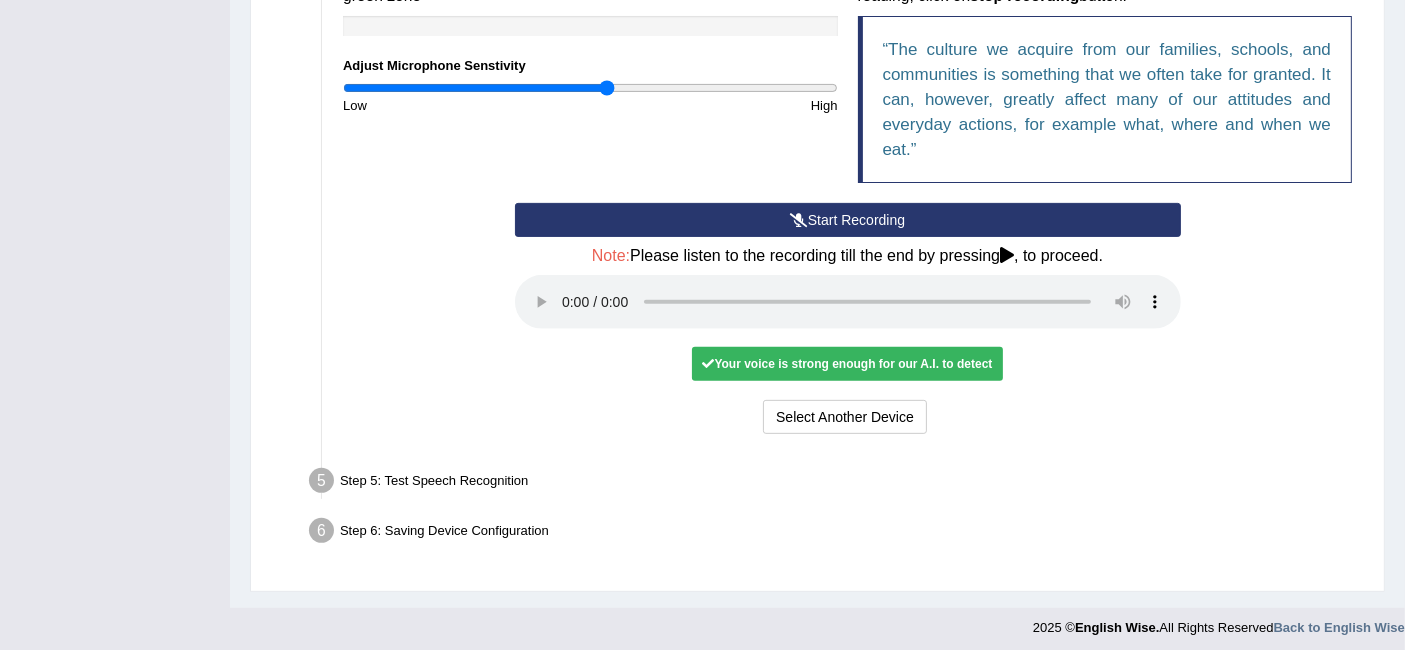 scroll, scrollTop: 700, scrollLeft: 0, axis: vertical 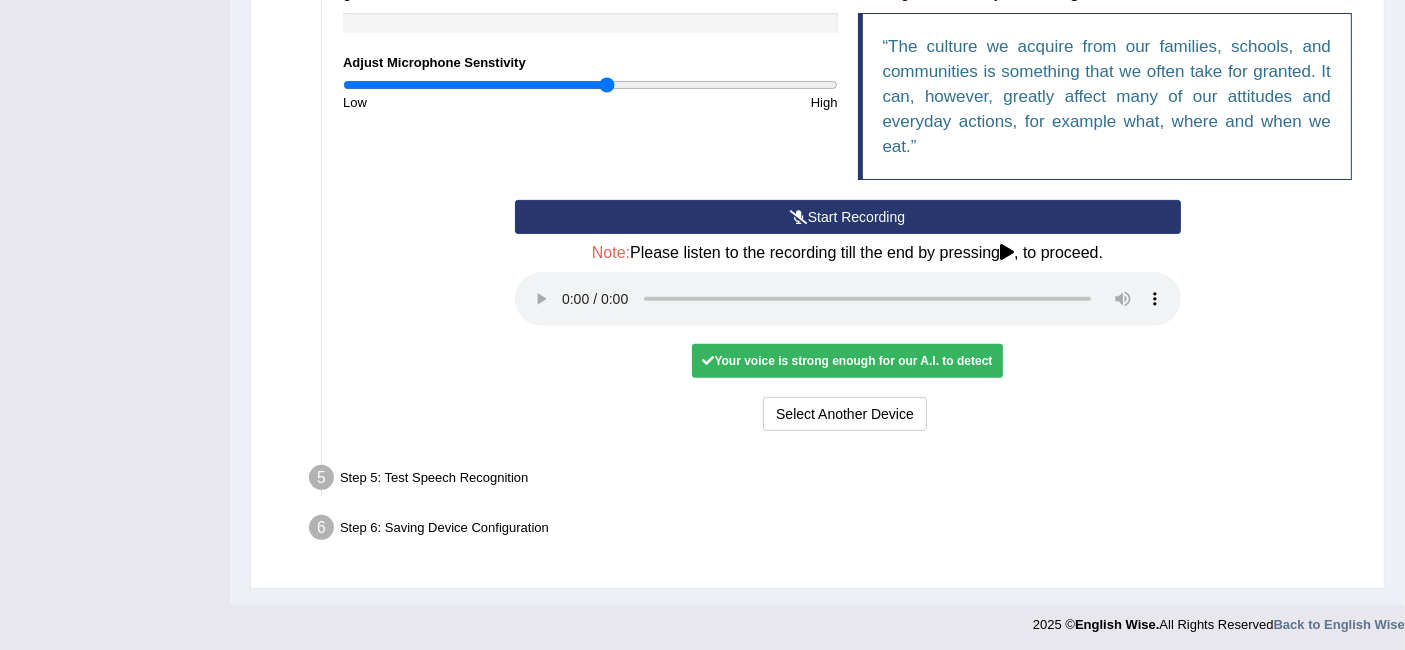 type 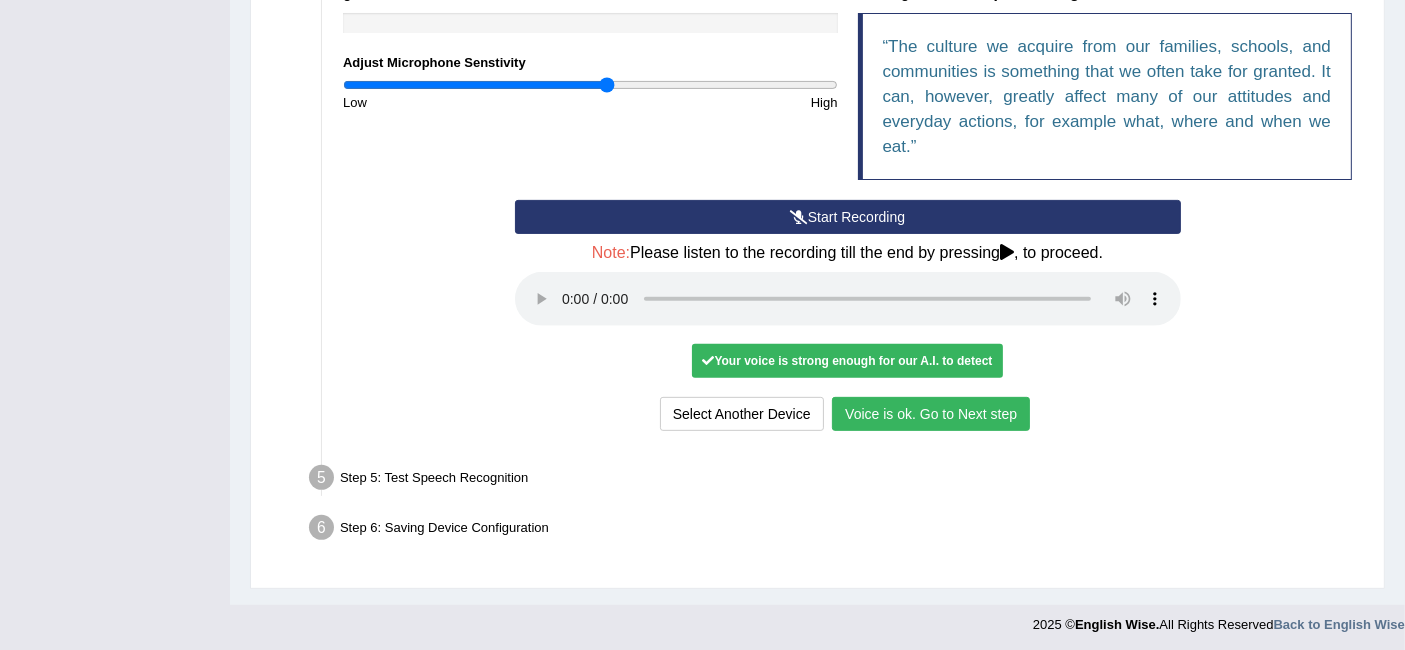 click on "Voice is ok. Go to Next step" at bounding box center (931, 414) 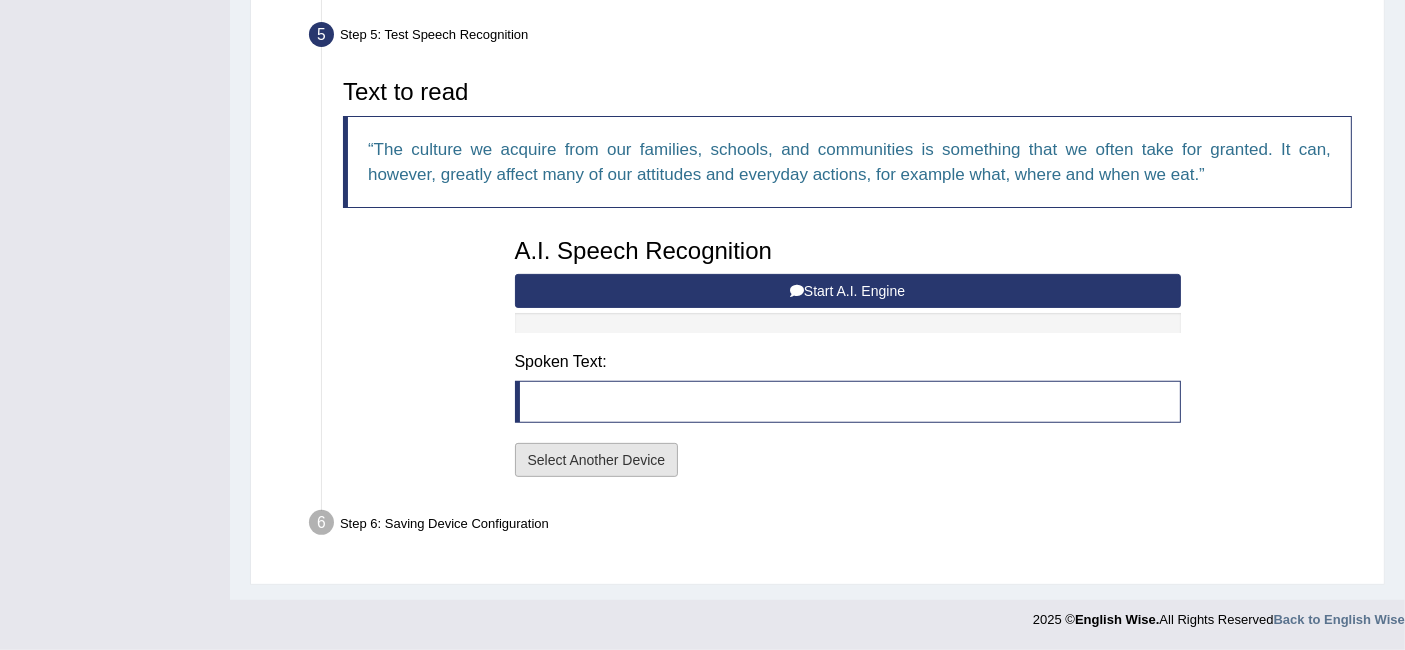 scroll, scrollTop: 596, scrollLeft: 0, axis: vertical 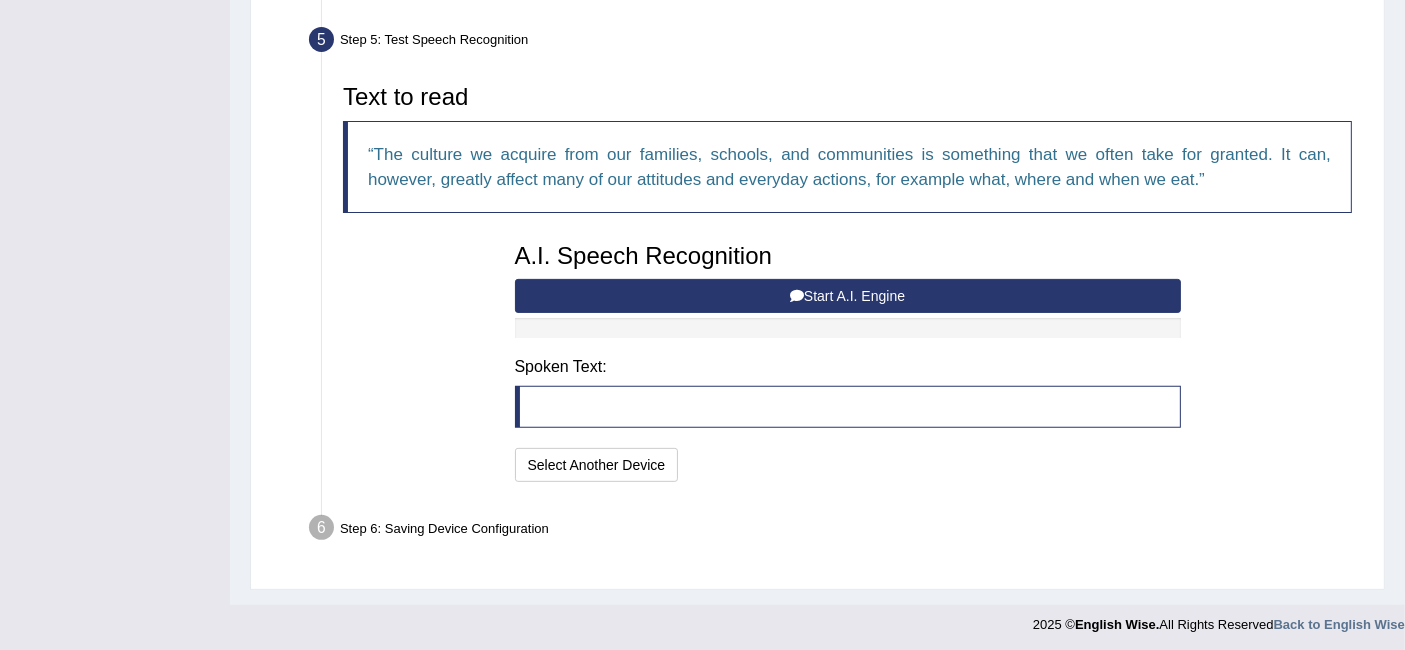 click on "Start A.I. Engine" at bounding box center (848, 296) 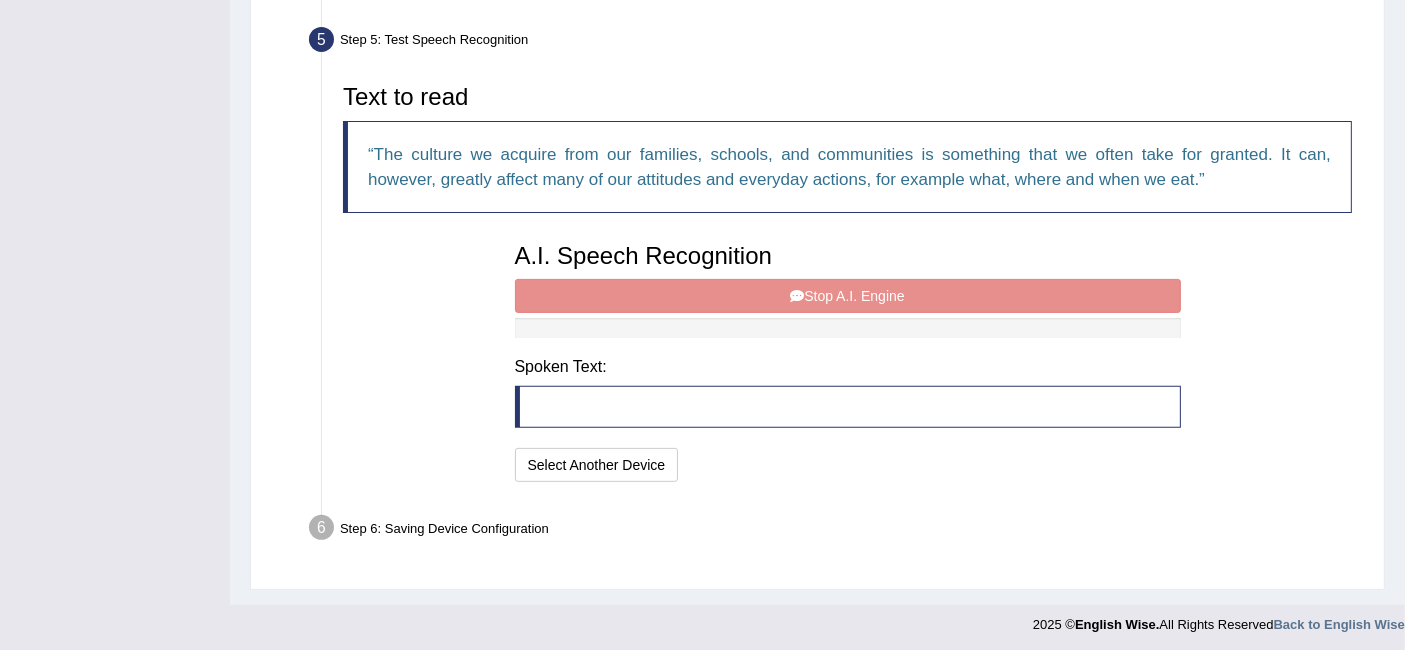 click on "A.I. Speech Recognition    Start A.I. Engine    Stop A.I. Engine     Note:  Please listen to the recording till the end by pressing  , to proceed.     Spoken Text:     I will practice without this feature   Select Another Device   Speech is ok. Go to Last step" at bounding box center [848, 360] 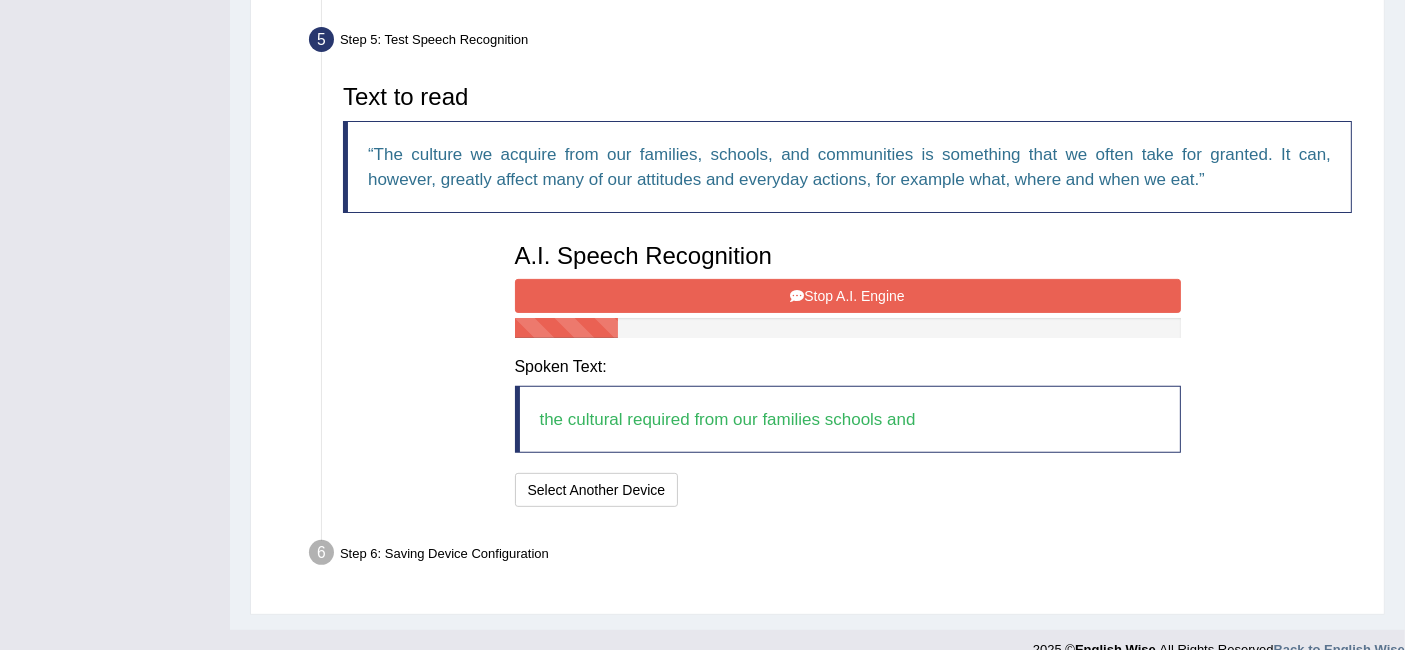 click on "Stop A.I. Engine" at bounding box center (848, 296) 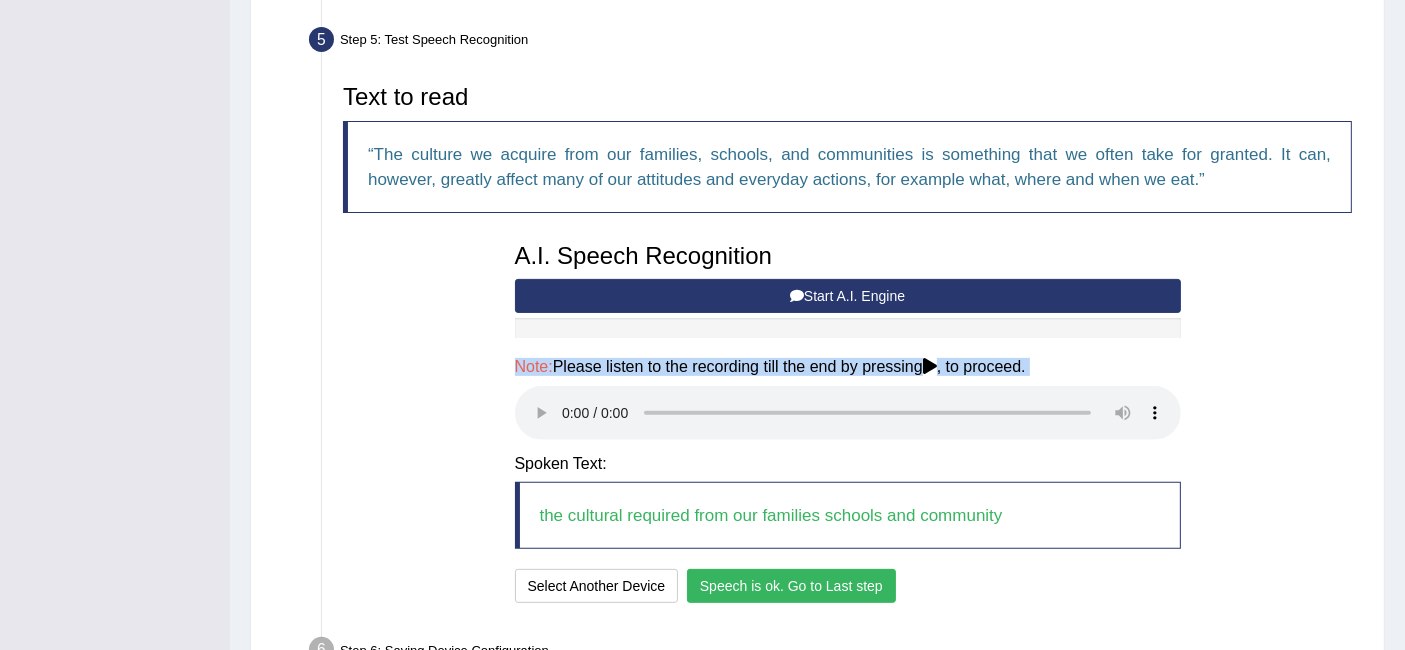 scroll, scrollTop: 718, scrollLeft: 0, axis: vertical 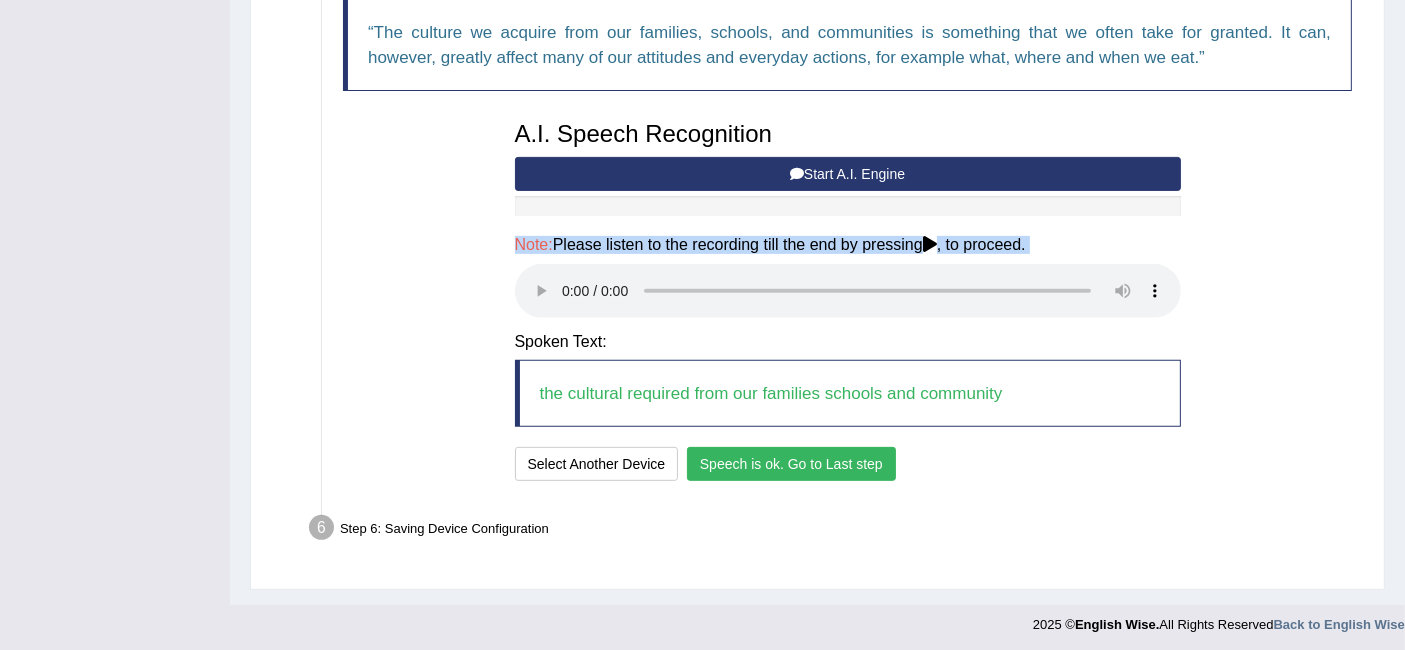 click on "Speech is ok. Go to Last step" at bounding box center (791, 464) 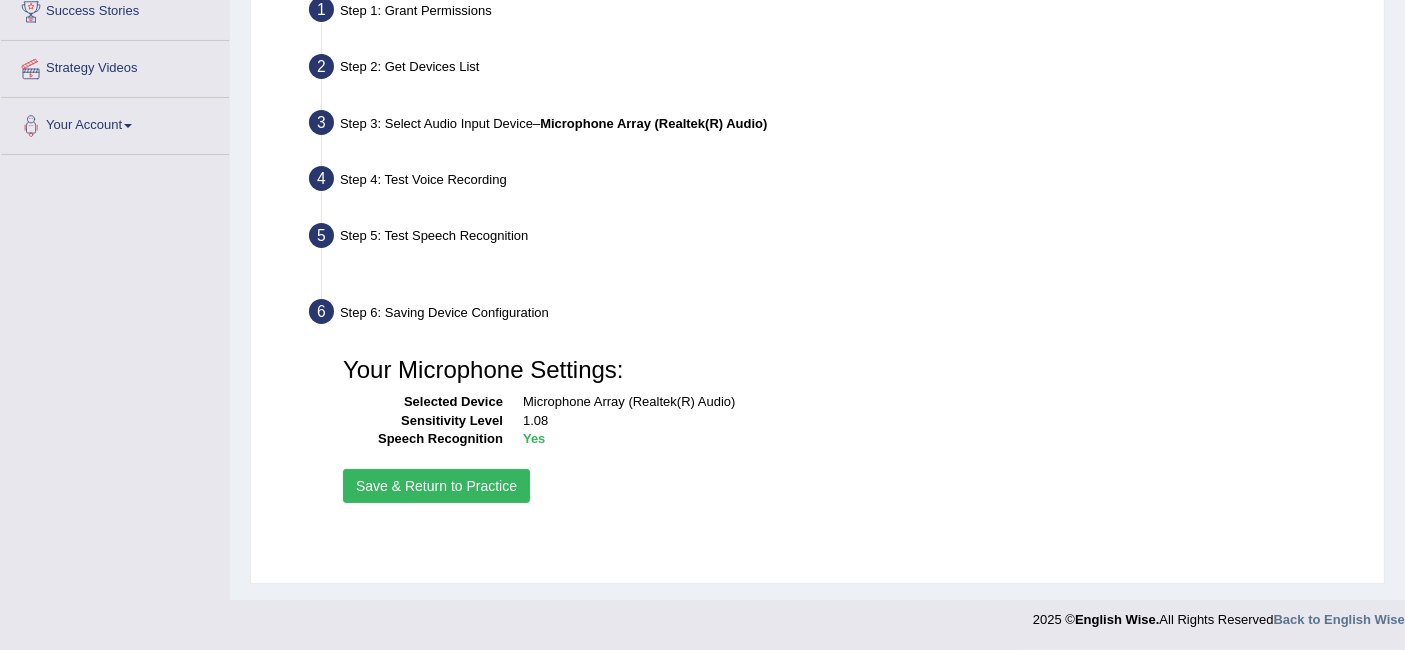 scroll, scrollTop: 399, scrollLeft: 0, axis: vertical 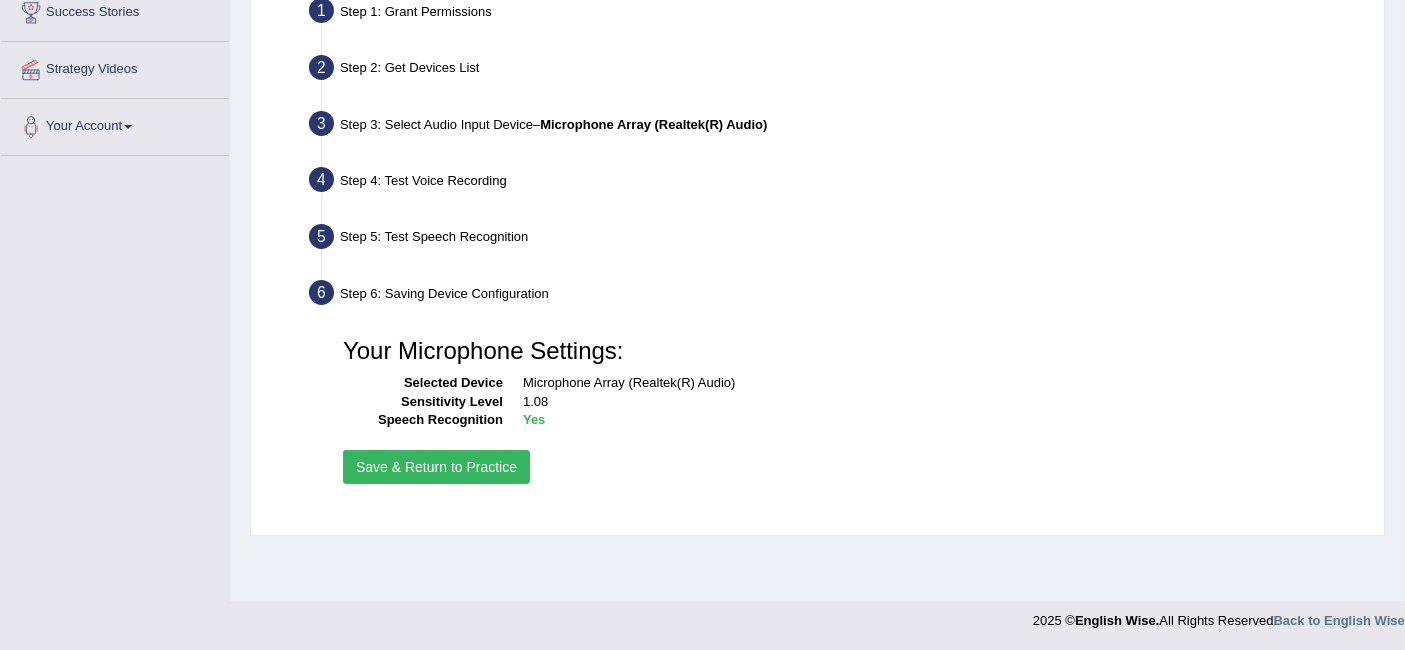 click on "Save & Return to Practice" at bounding box center (436, 467) 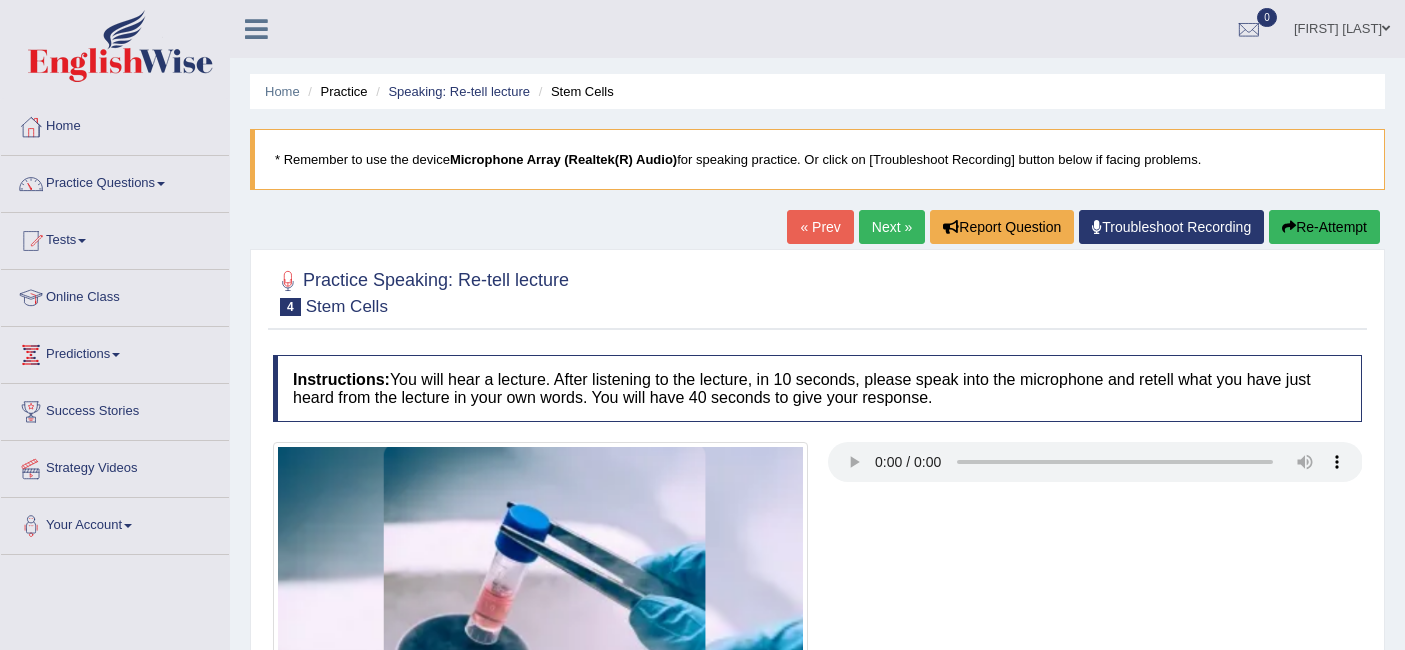 scroll, scrollTop: 0, scrollLeft: 0, axis: both 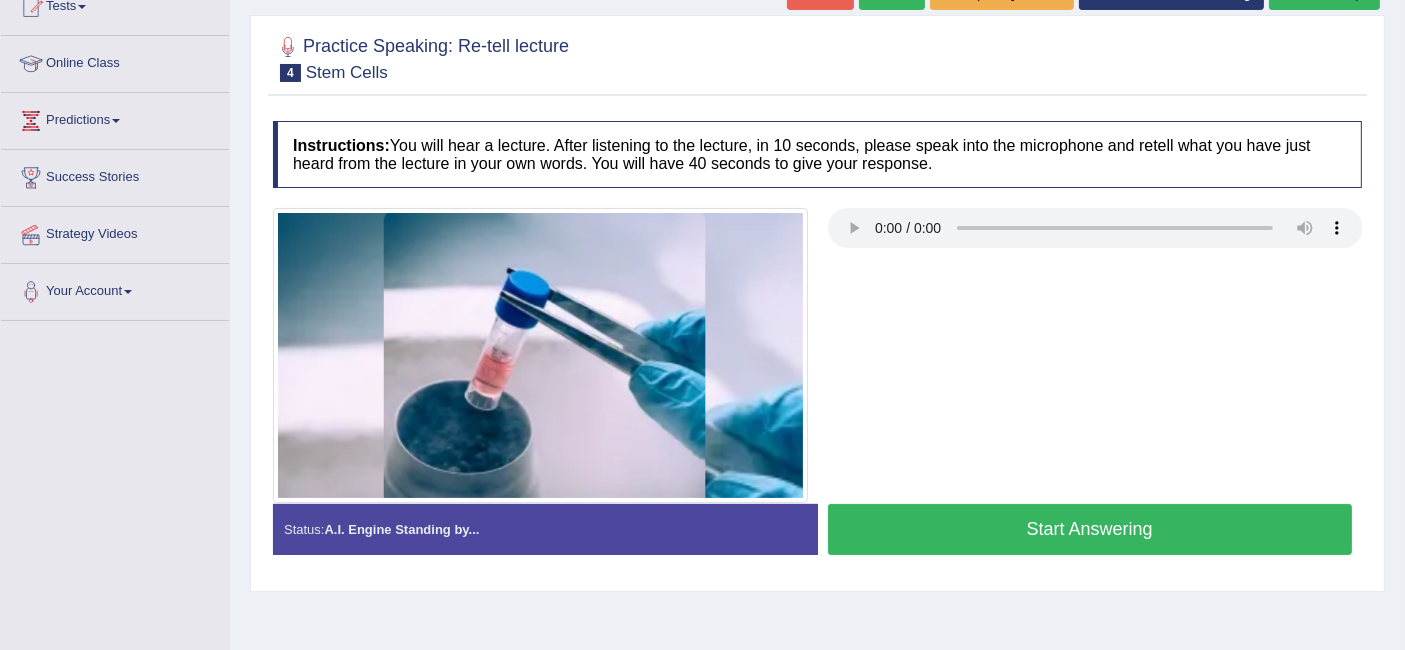 click on "Start Answering" at bounding box center [1090, 529] 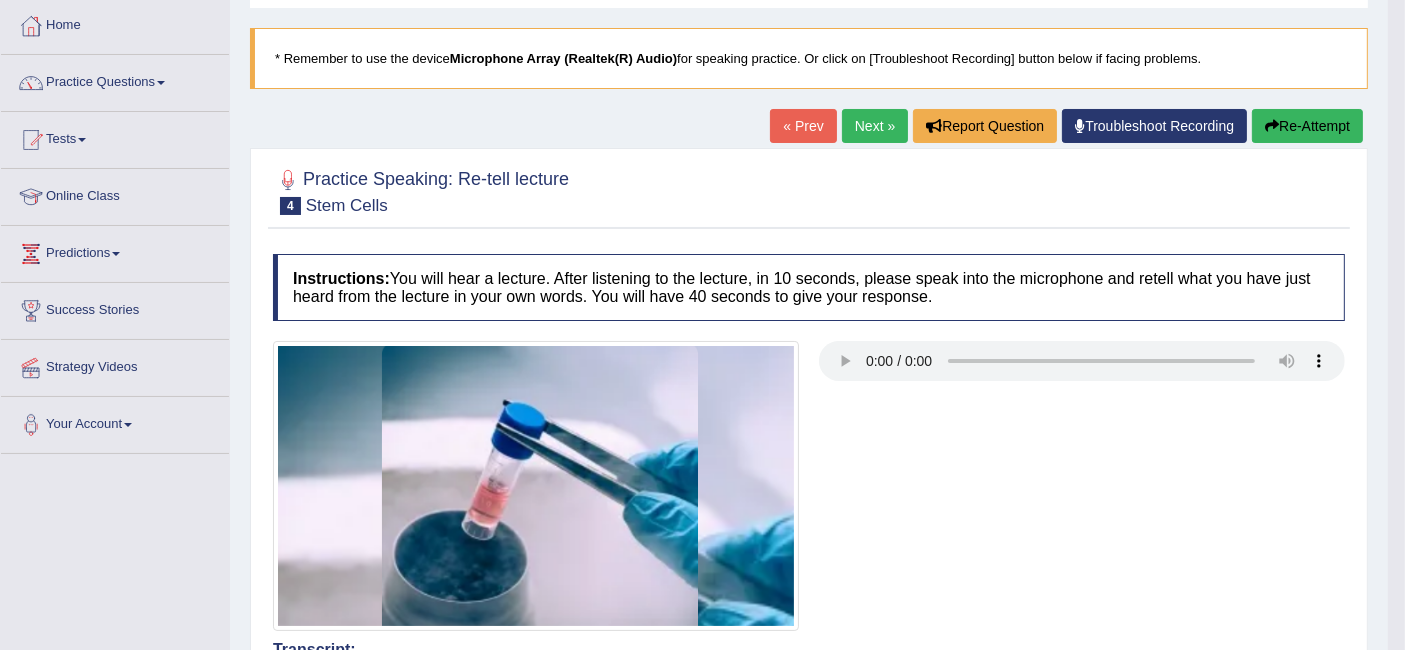 scroll, scrollTop: 0, scrollLeft: 0, axis: both 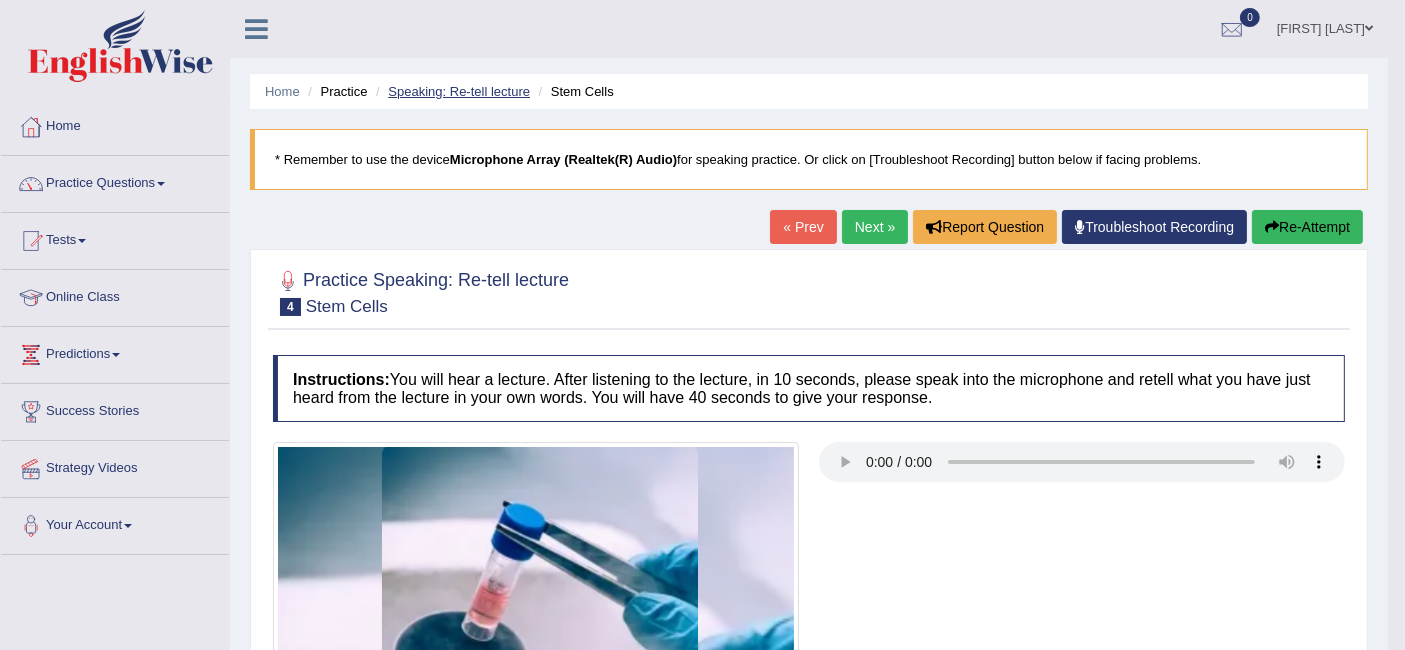 click on "Speaking: Re-tell lecture" at bounding box center [459, 91] 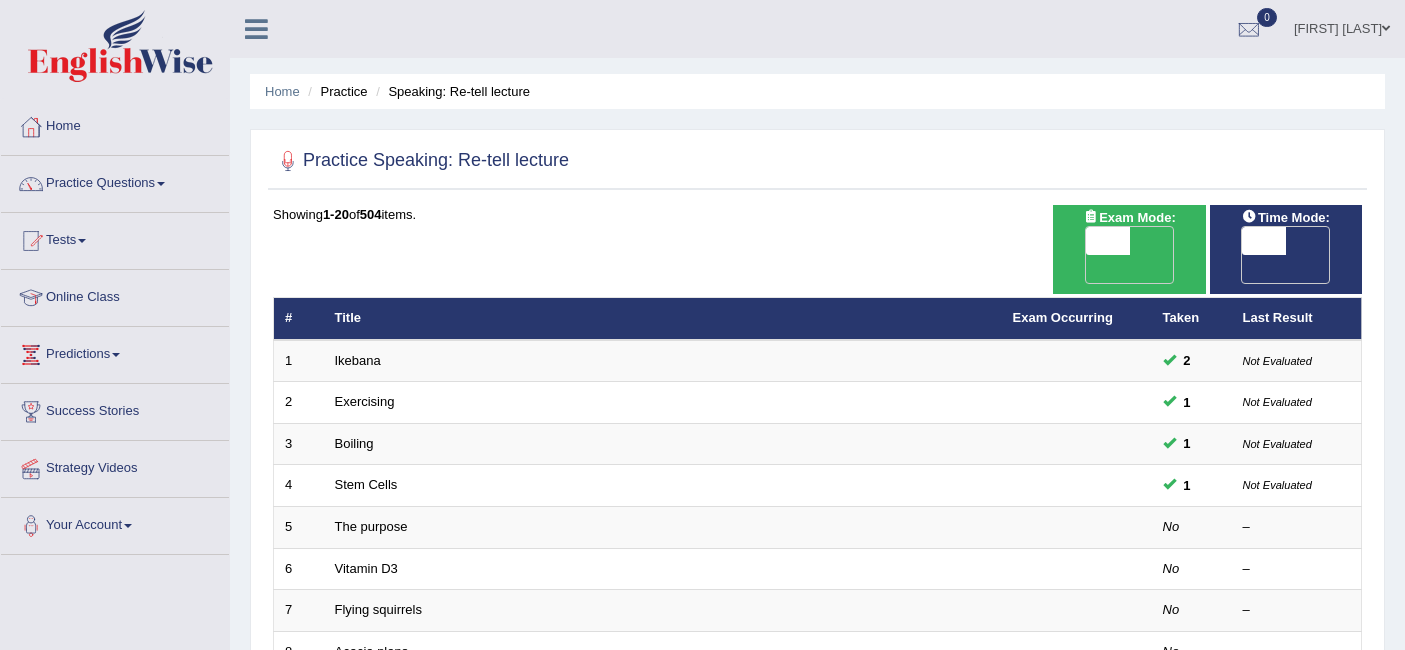 scroll, scrollTop: 0, scrollLeft: 0, axis: both 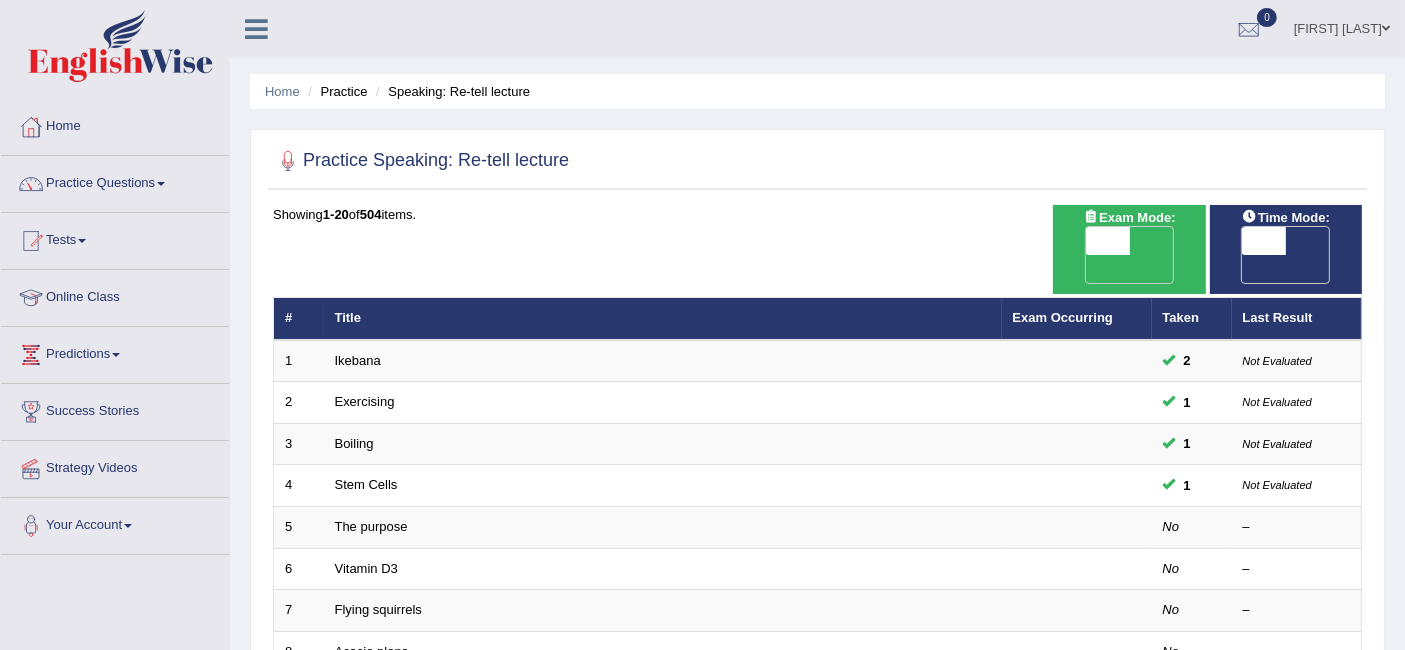 click on "OFF" at bounding box center [1220, 269] 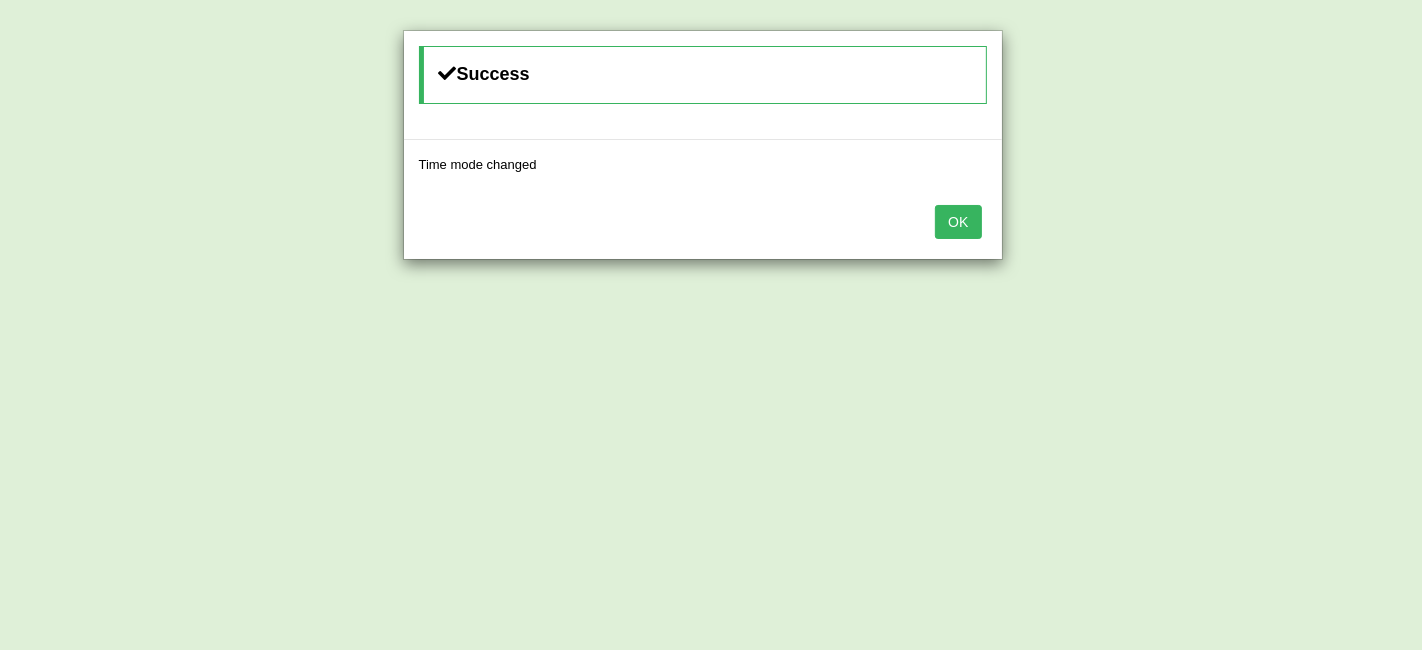 click on "OK" at bounding box center [958, 222] 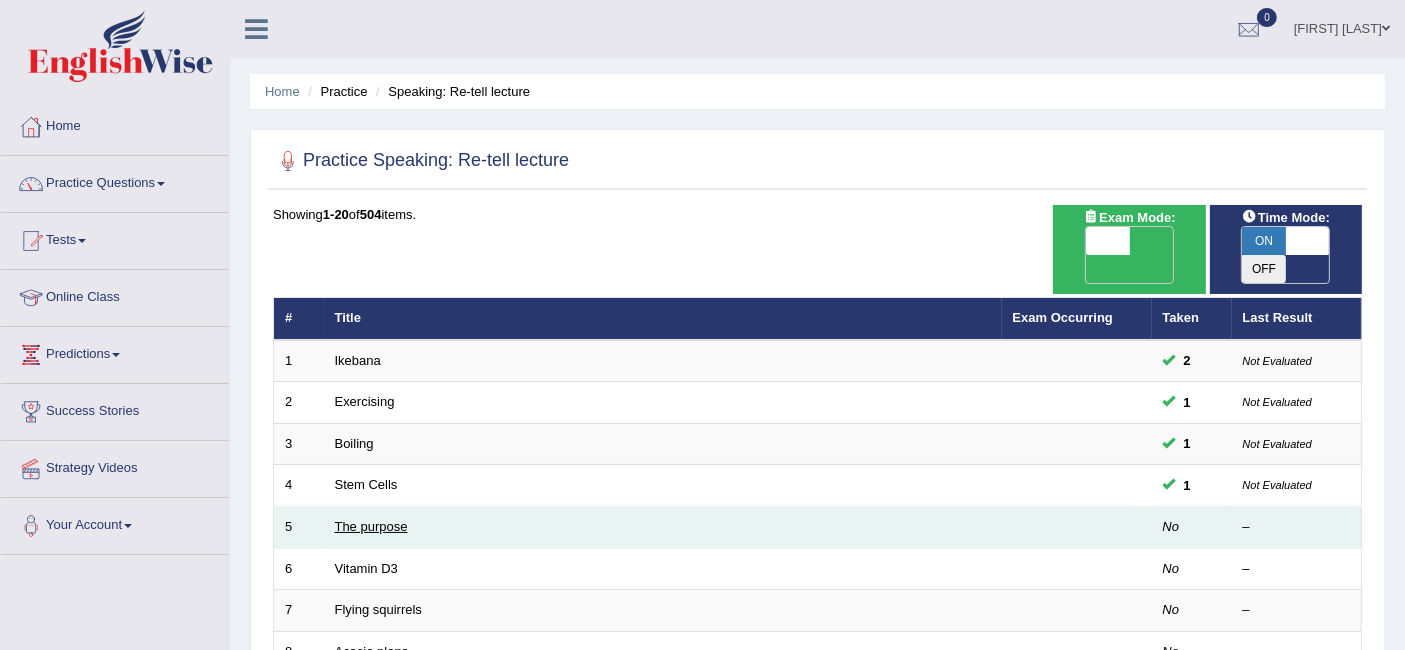 click on "The purpose" at bounding box center [371, 526] 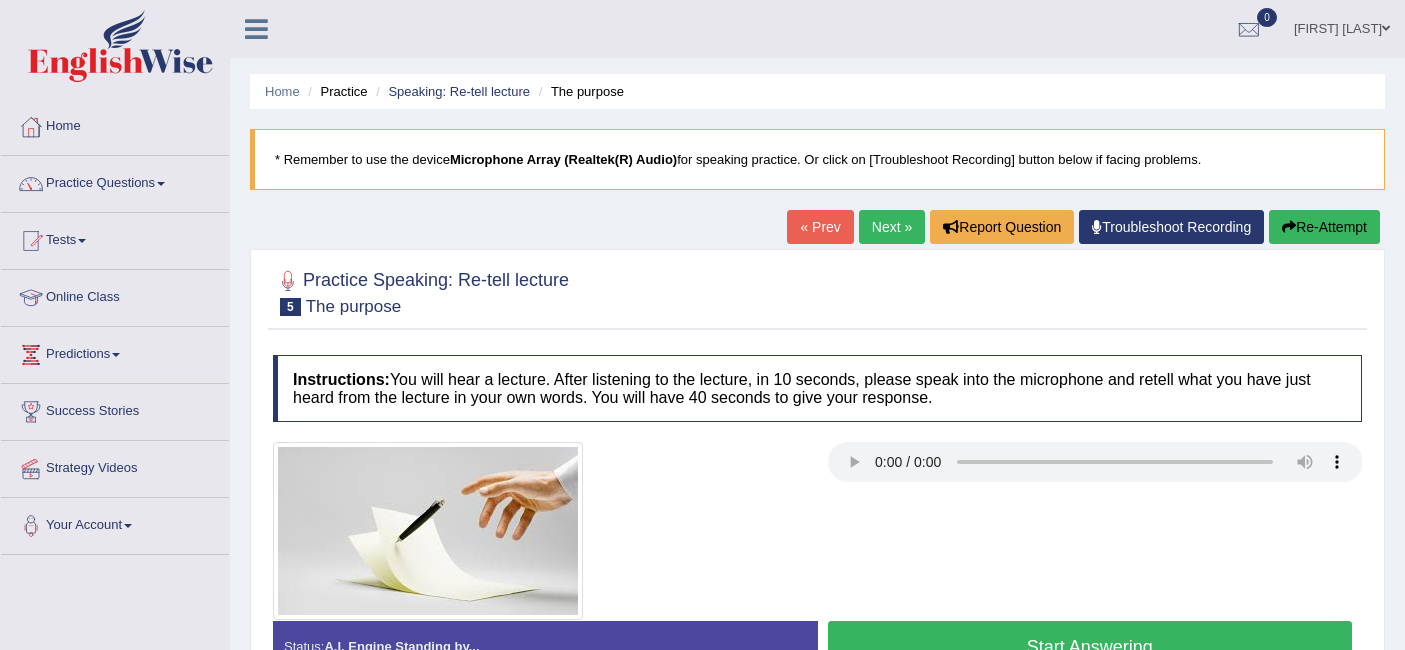 scroll, scrollTop: 0, scrollLeft: 0, axis: both 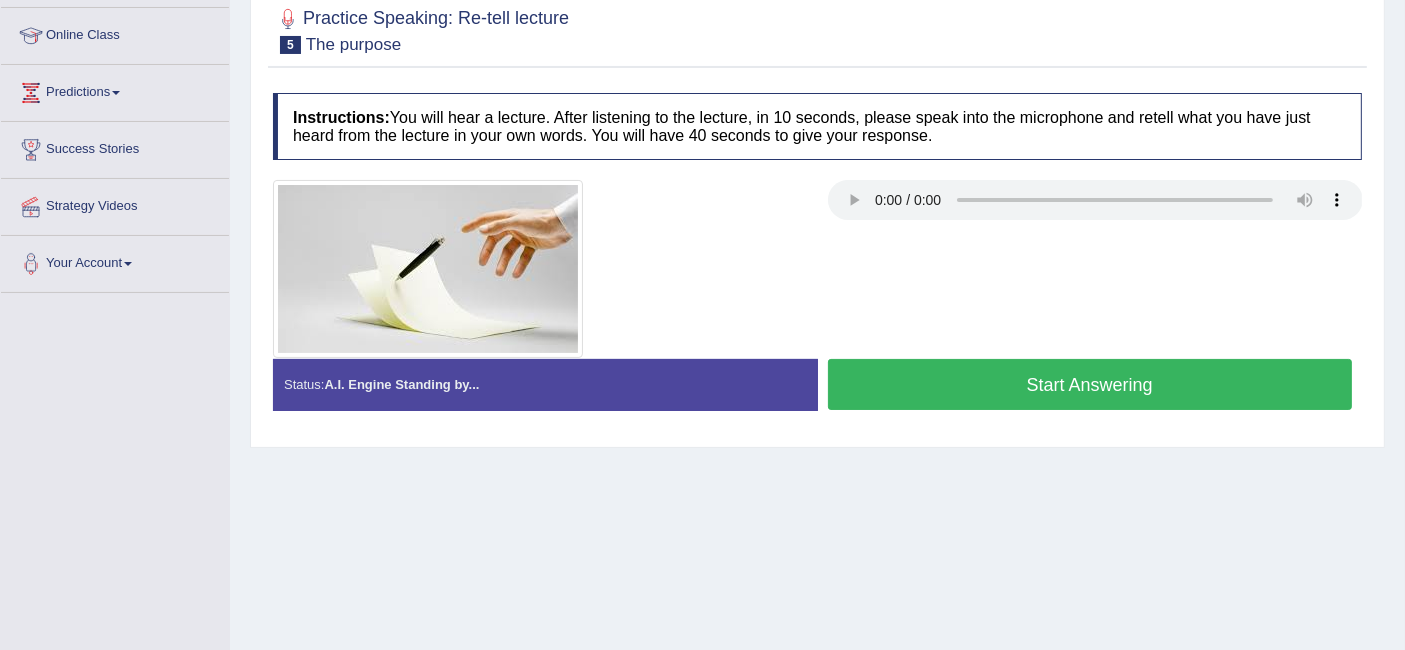 click on "Start Answering" at bounding box center [1090, 384] 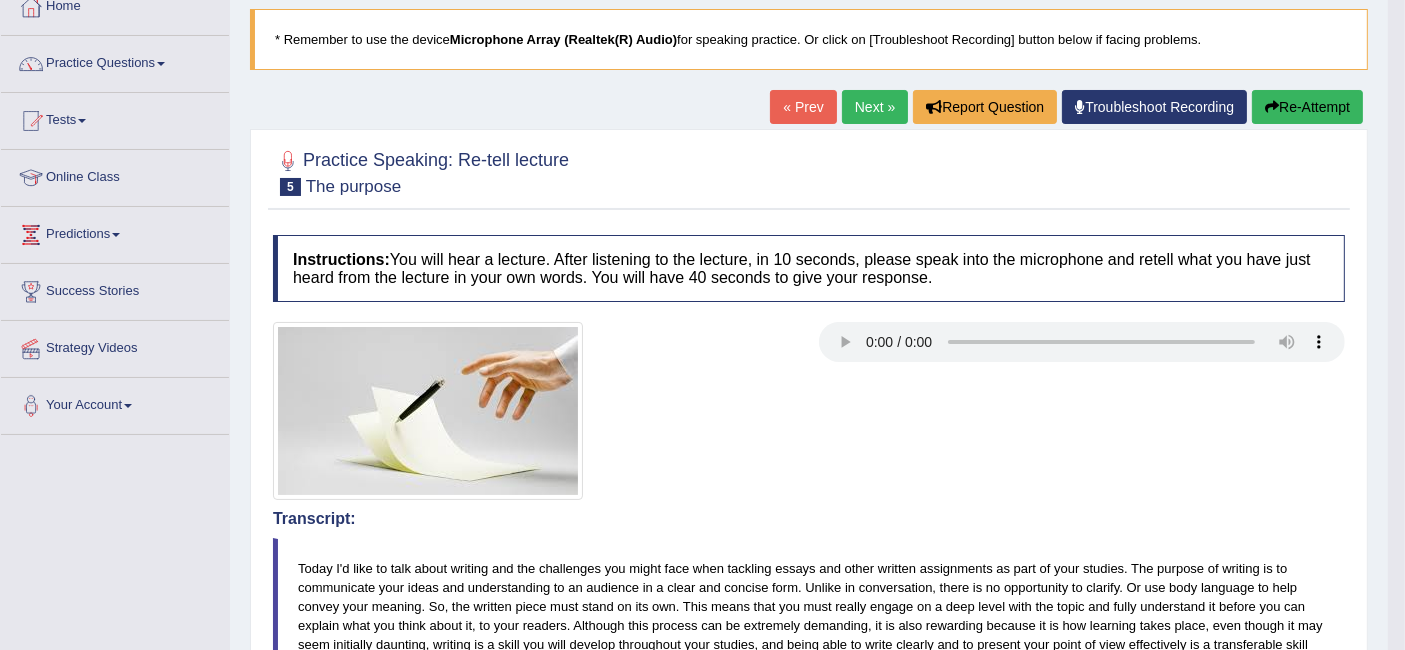 scroll, scrollTop: 0, scrollLeft: 0, axis: both 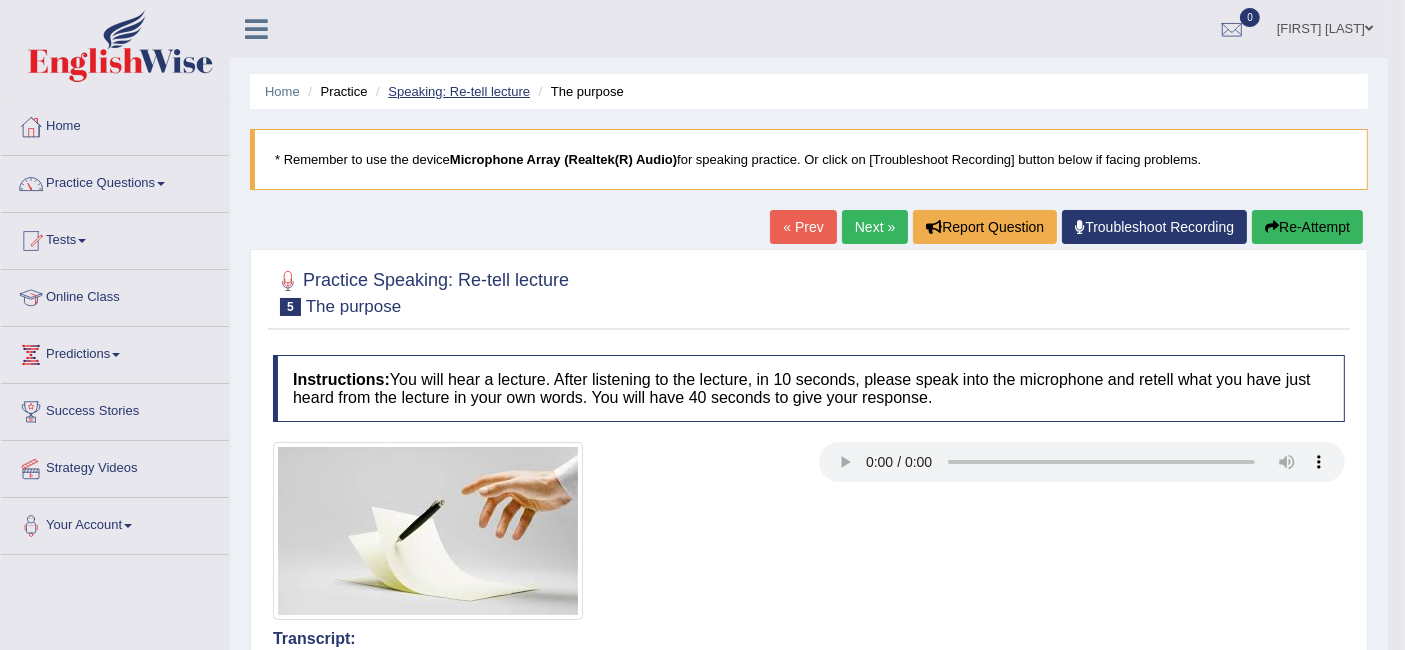 click on "Speaking: Re-tell lecture" at bounding box center [459, 91] 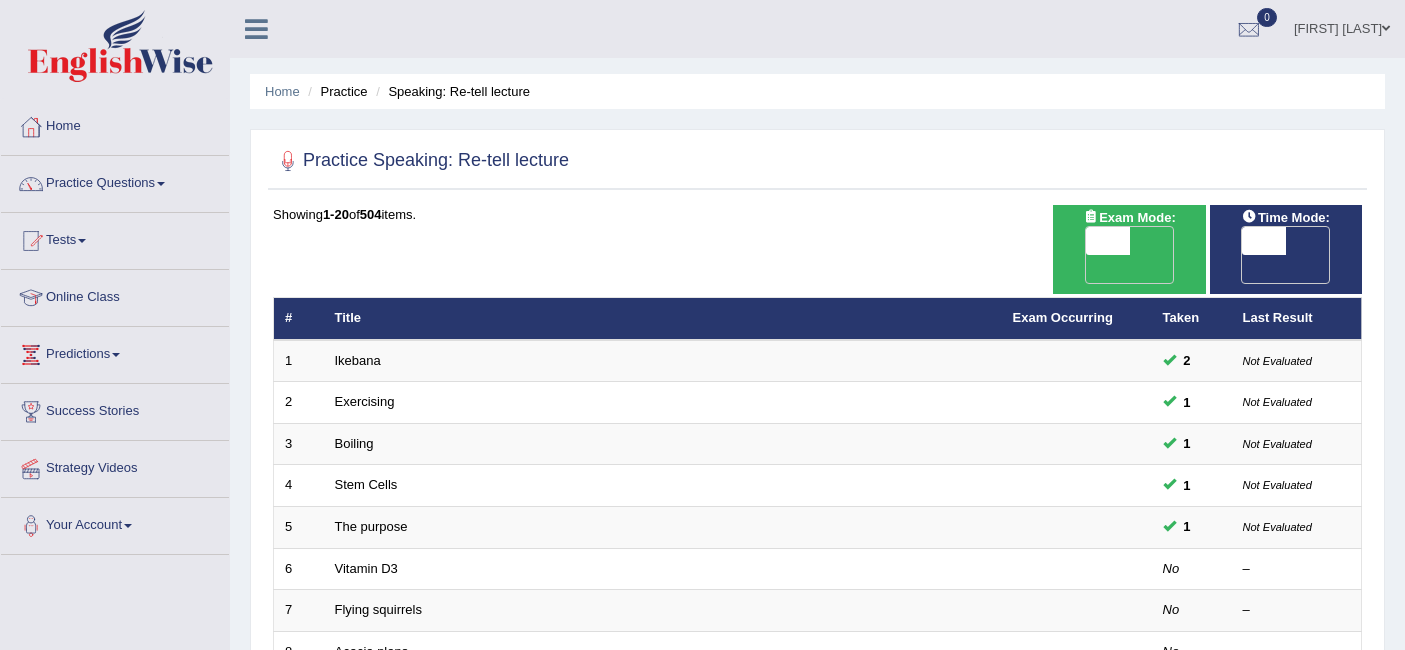 scroll, scrollTop: 0, scrollLeft: 0, axis: both 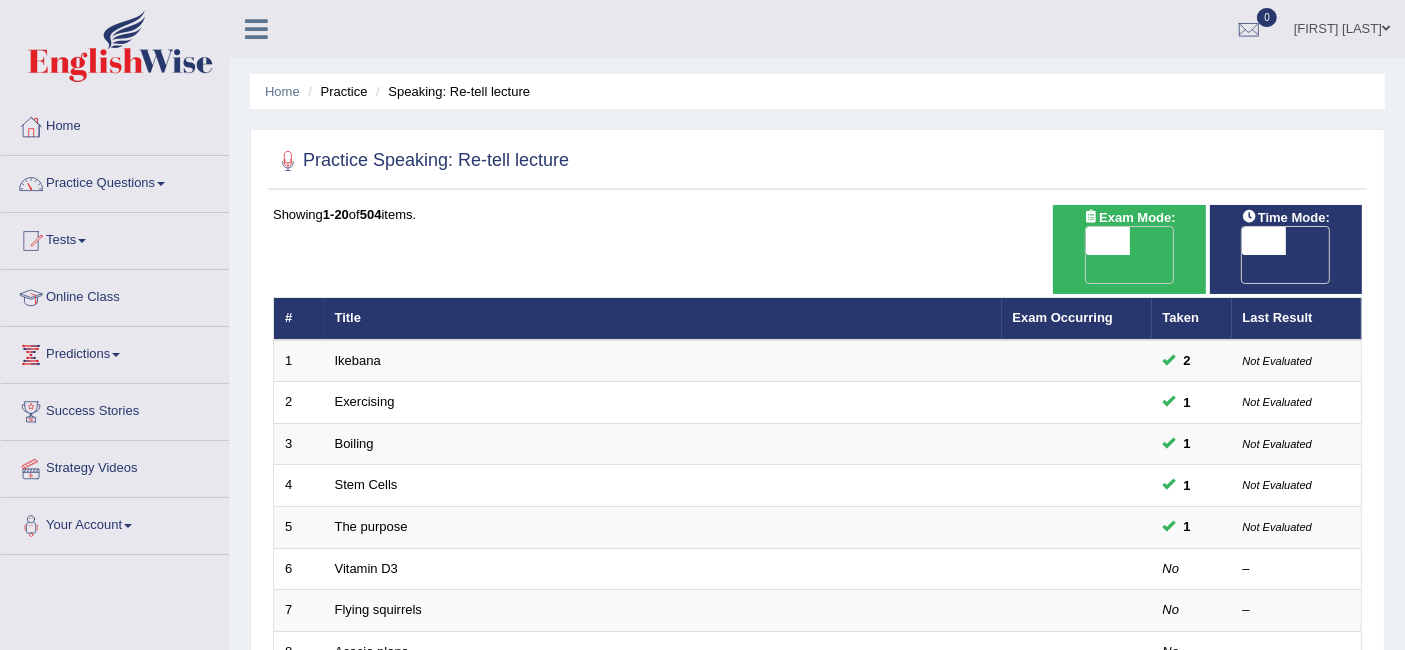 click on "OFF" at bounding box center [1064, 269] 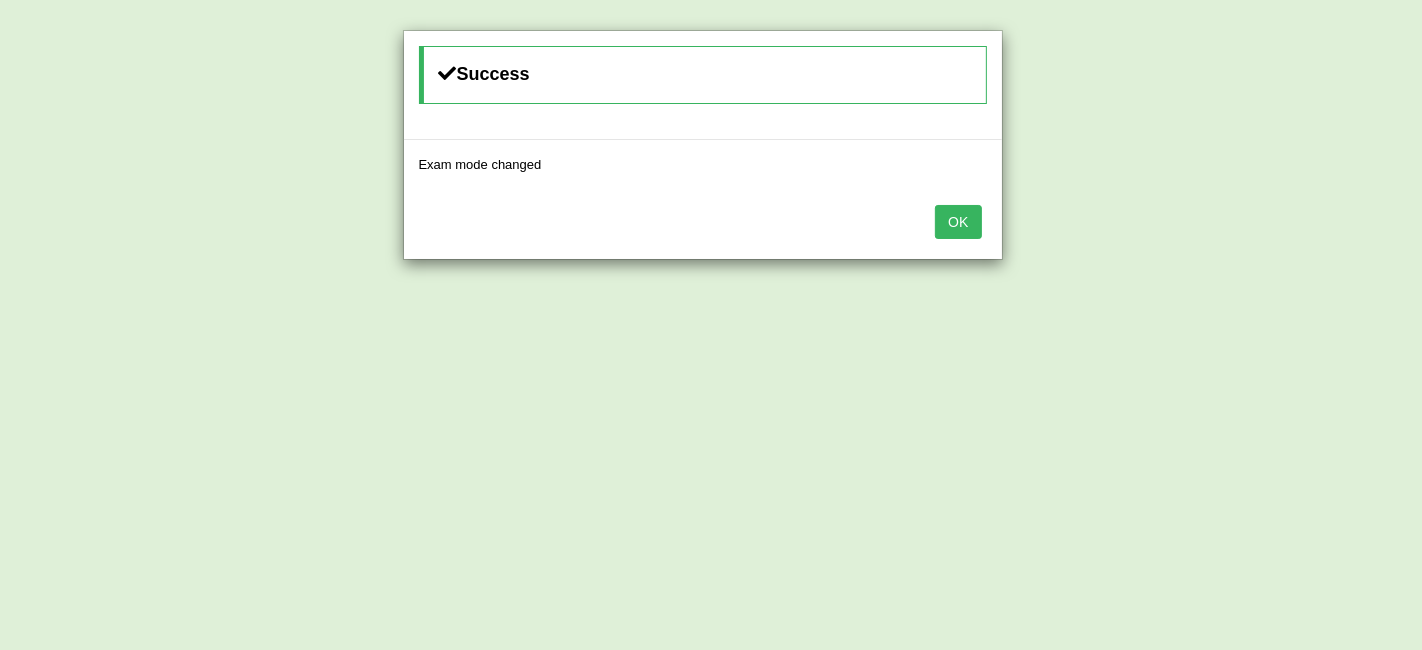 click on "OK" at bounding box center [958, 222] 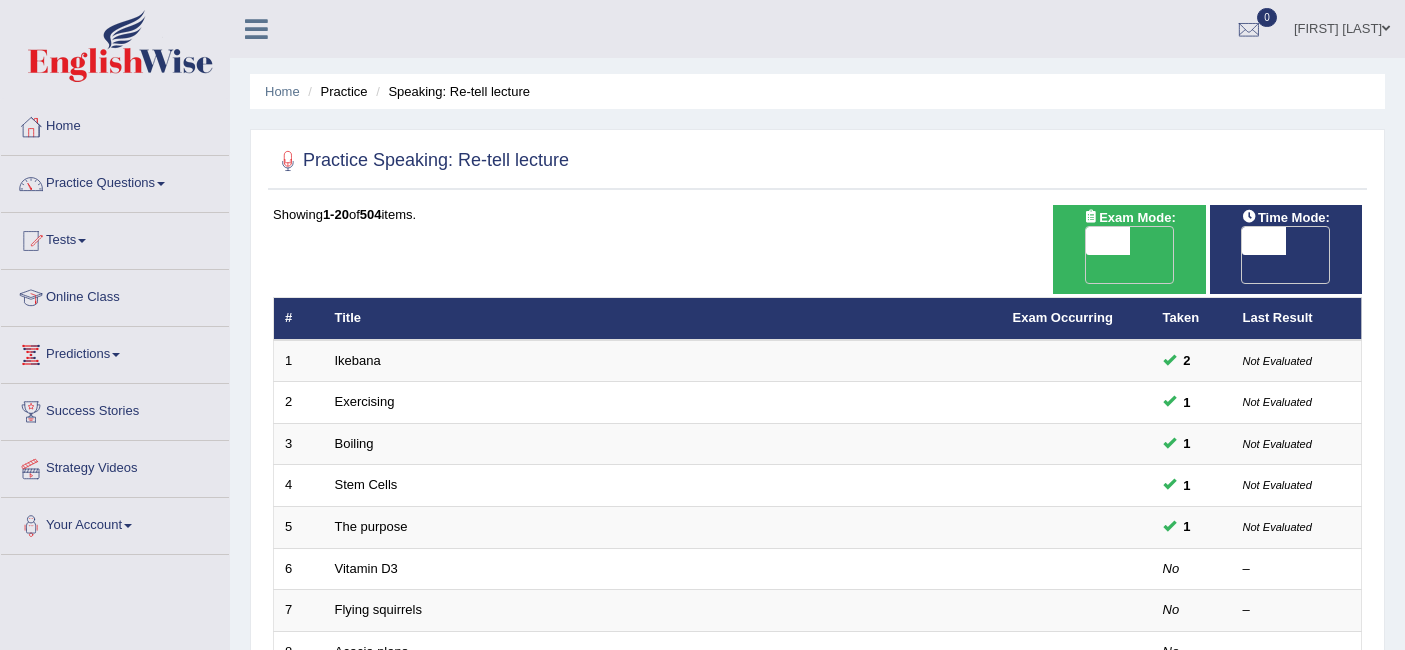 scroll, scrollTop: 0, scrollLeft: 0, axis: both 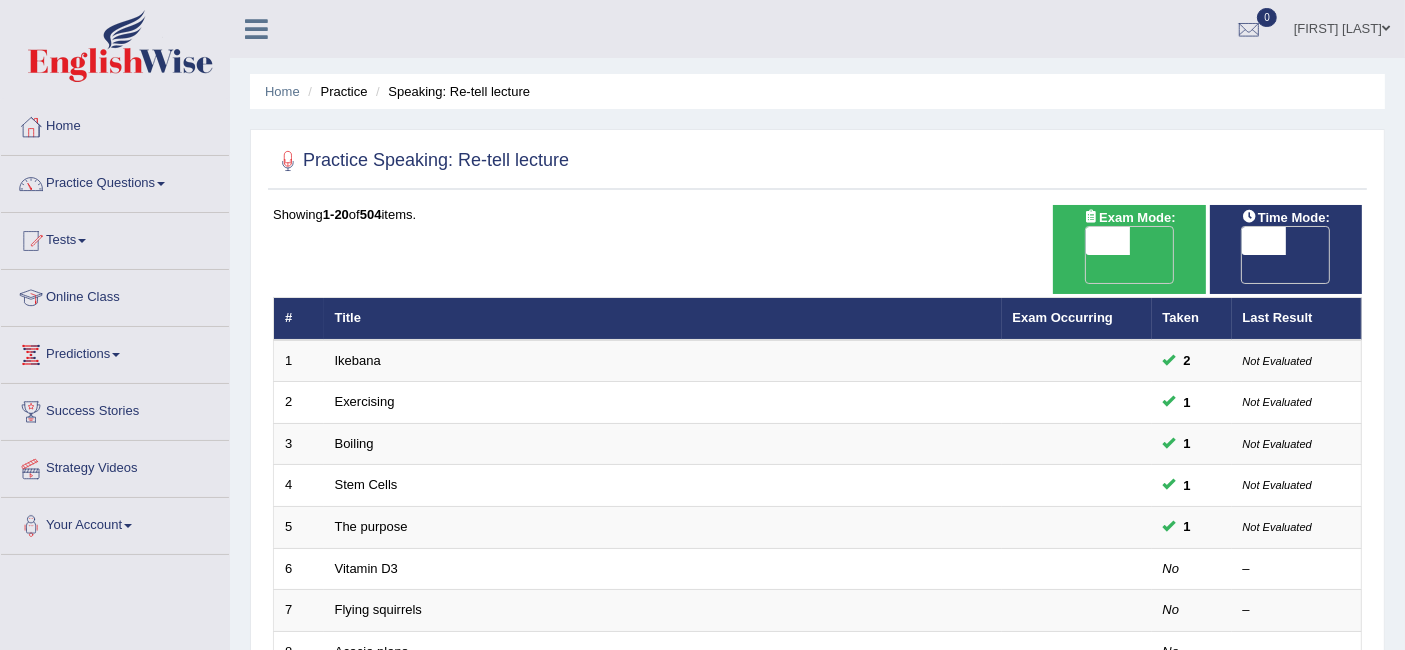 click on "OFF" at bounding box center (1220, 269) 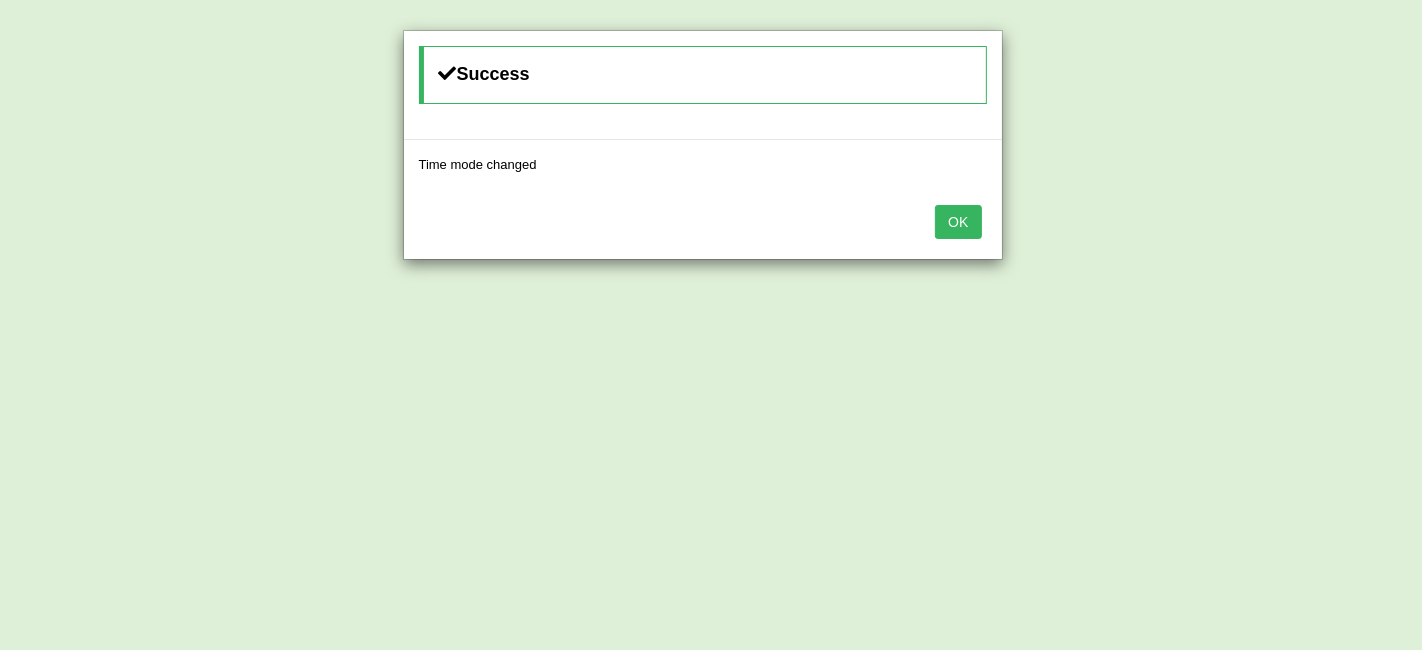 click on "OK" at bounding box center (958, 222) 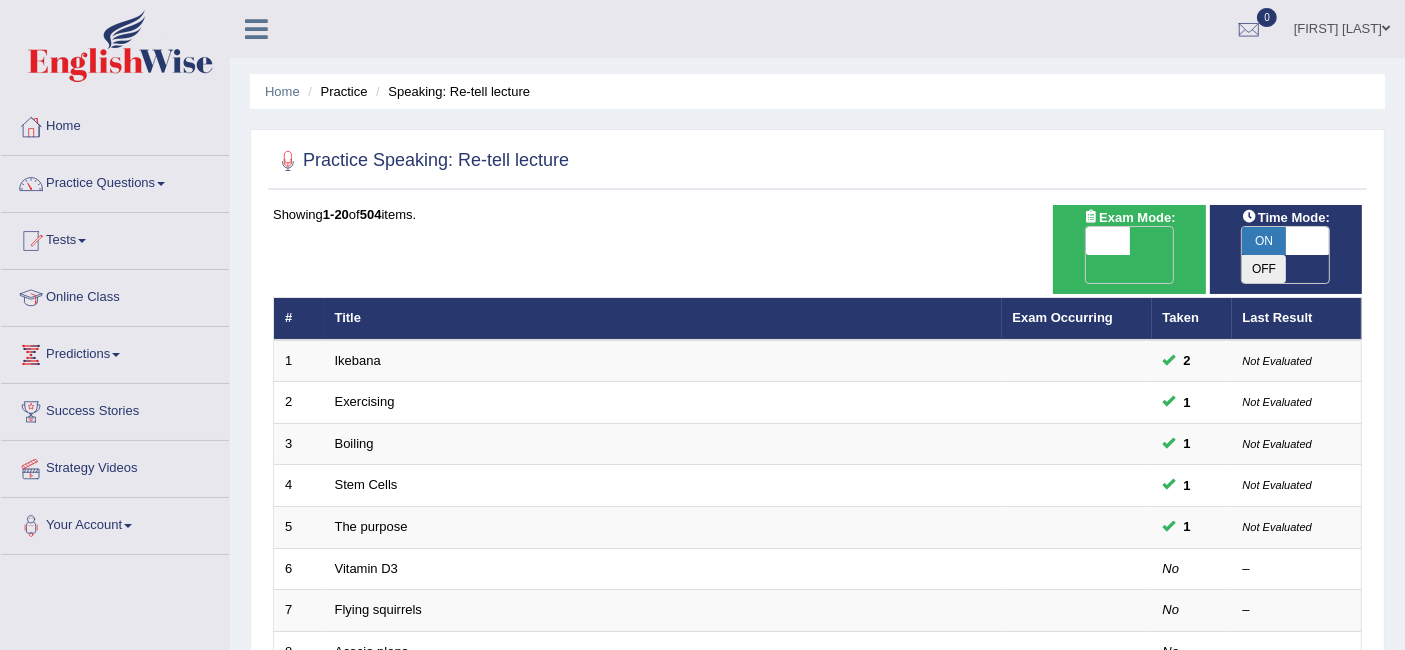 click on "OFF" at bounding box center [1064, 269] 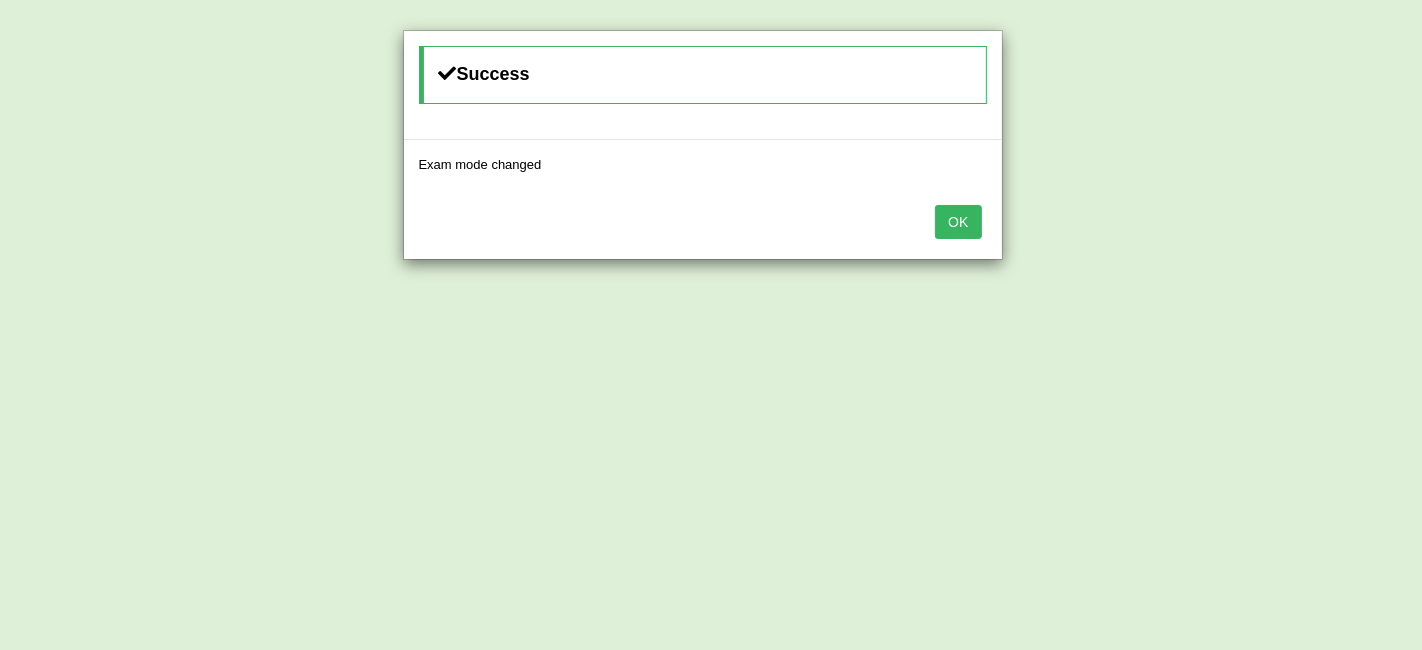 click on "OK" at bounding box center (958, 222) 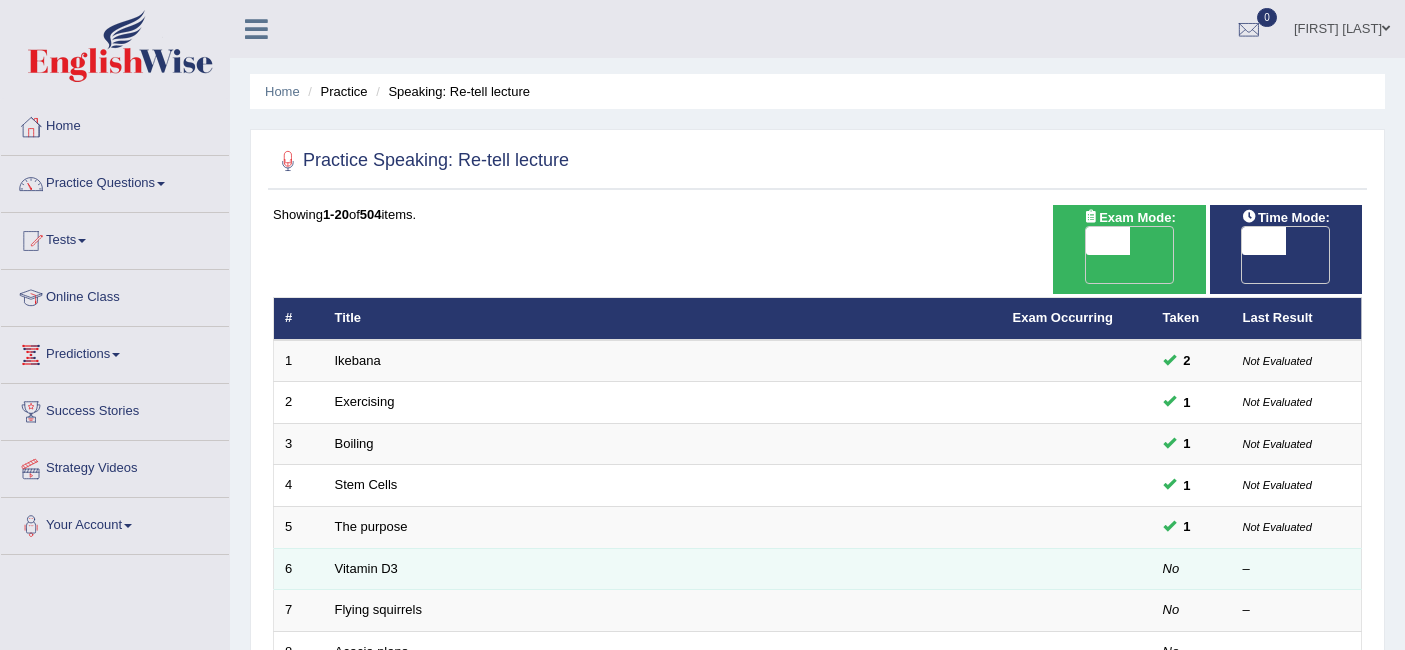 scroll, scrollTop: 0, scrollLeft: 0, axis: both 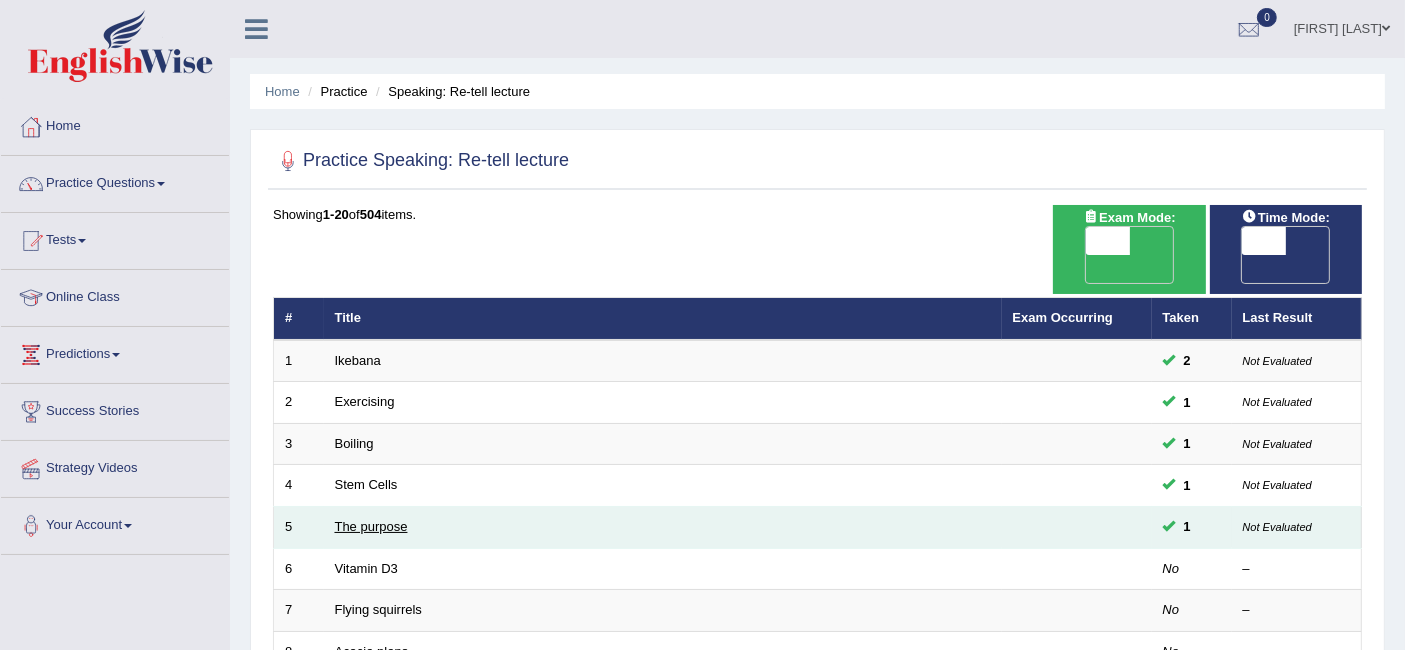 click on "The purpose" at bounding box center (371, 526) 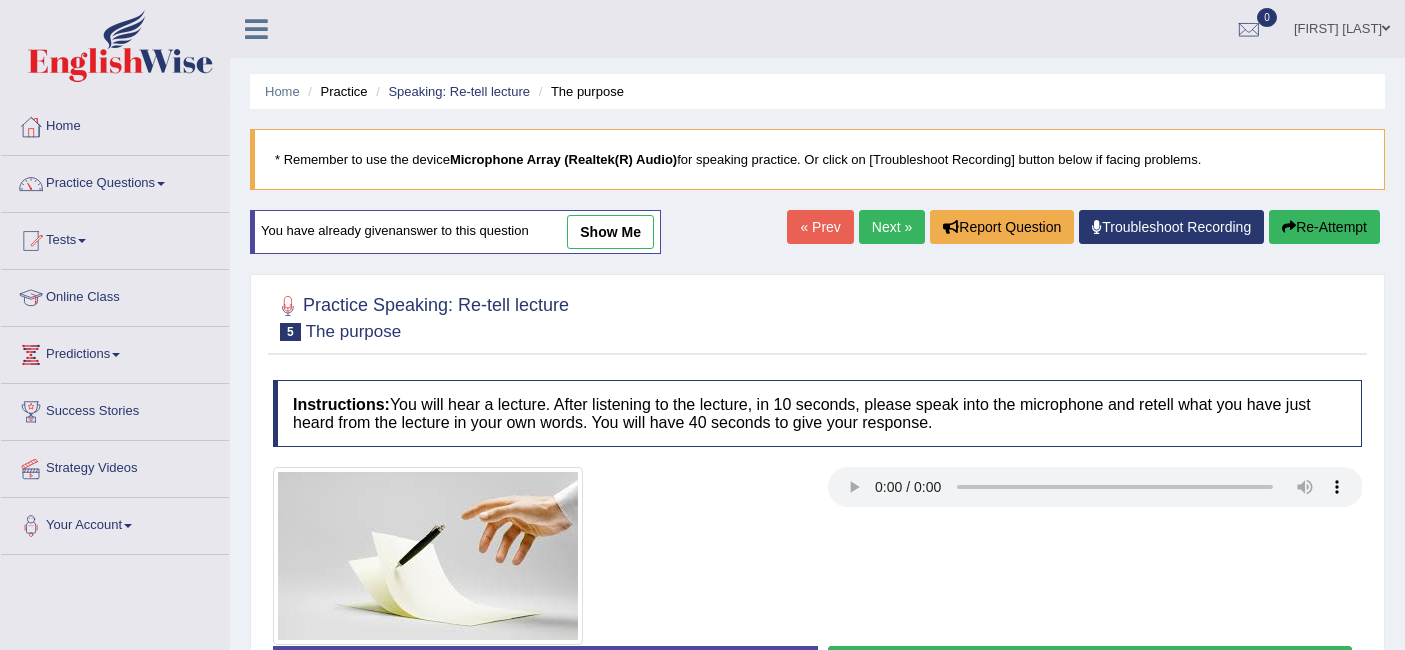 scroll, scrollTop: 0, scrollLeft: 0, axis: both 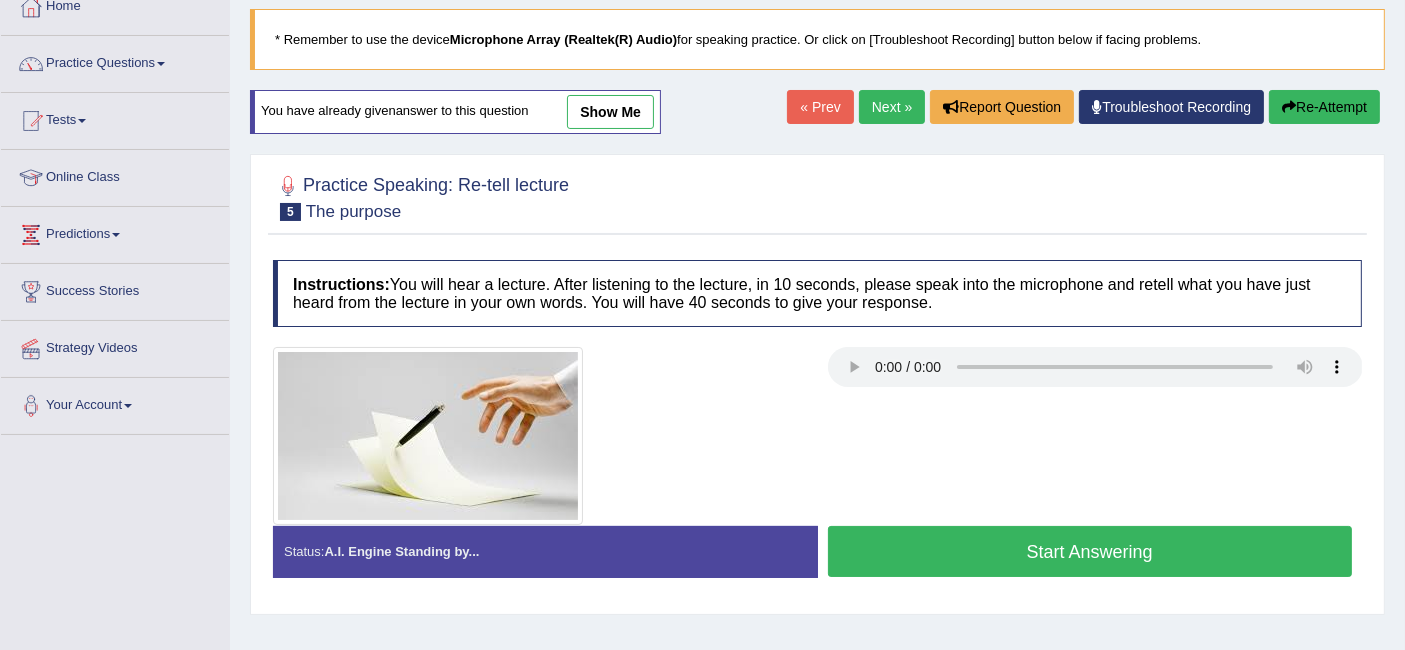 type 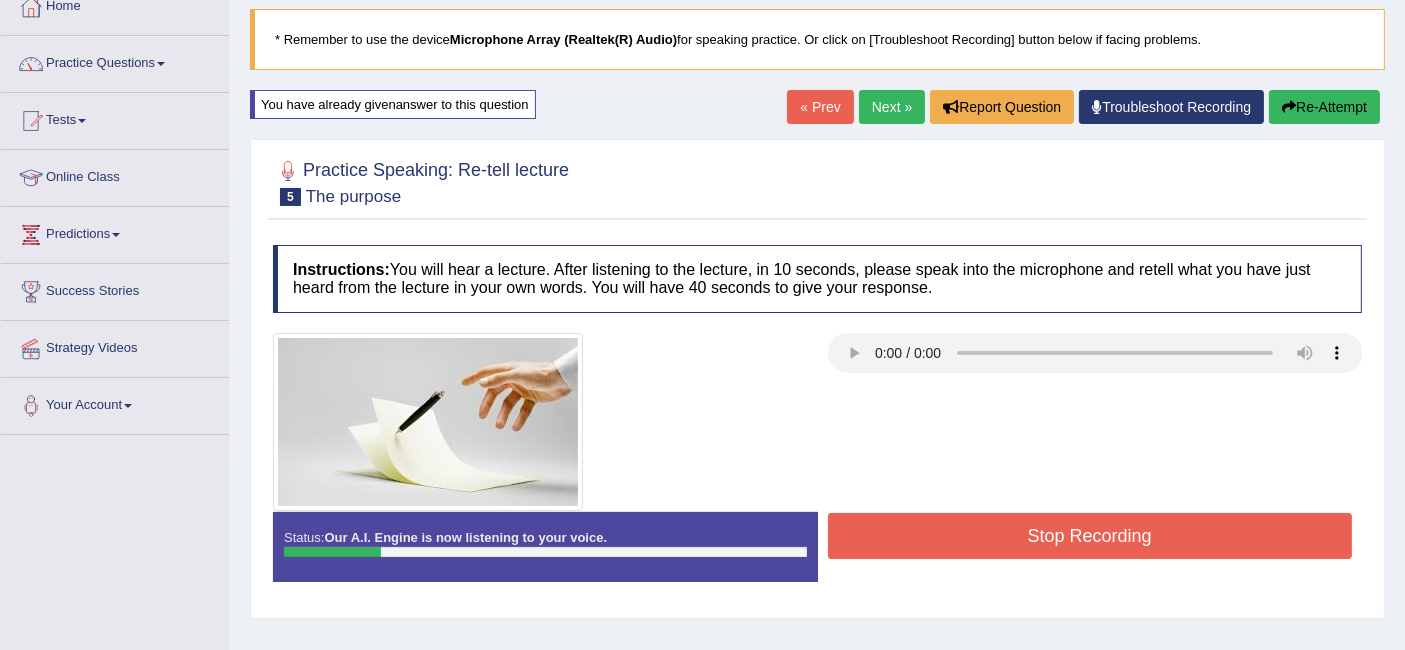 click on "Re-Attempt" at bounding box center [1324, 107] 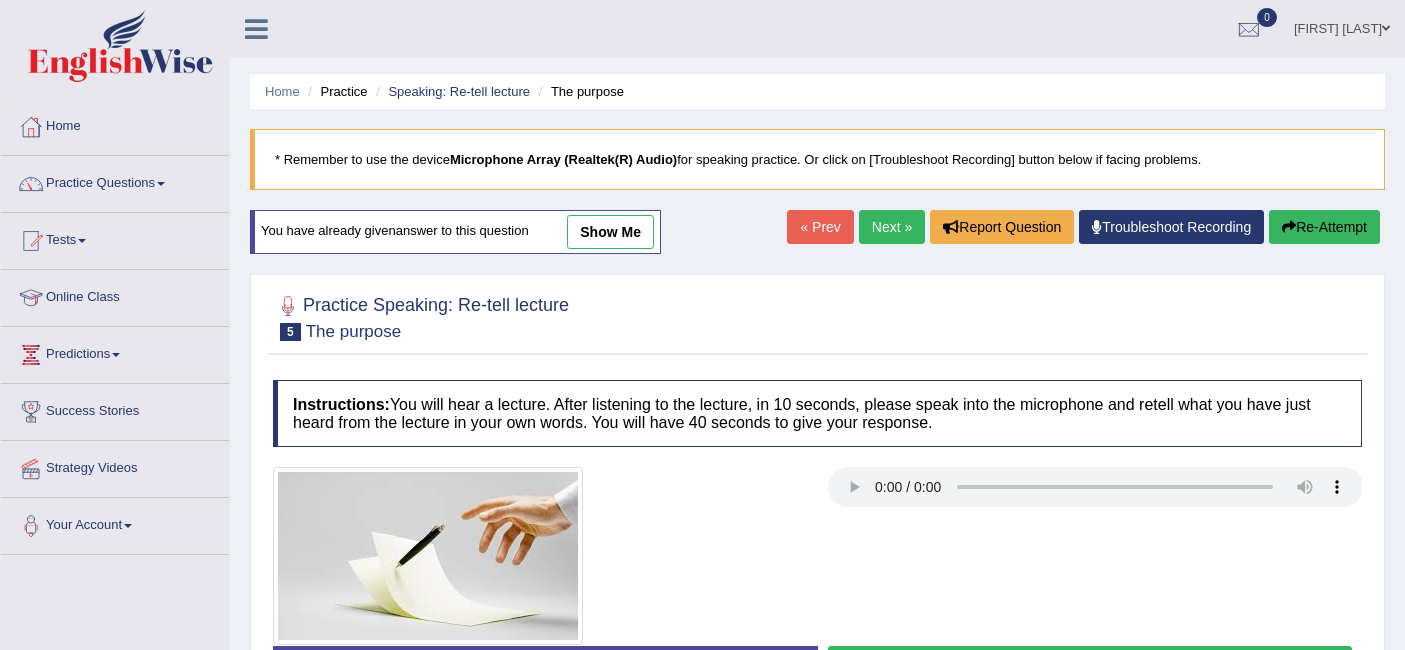 scroll, scrollTop: 120, scrollLeft: 0, axis: vertical 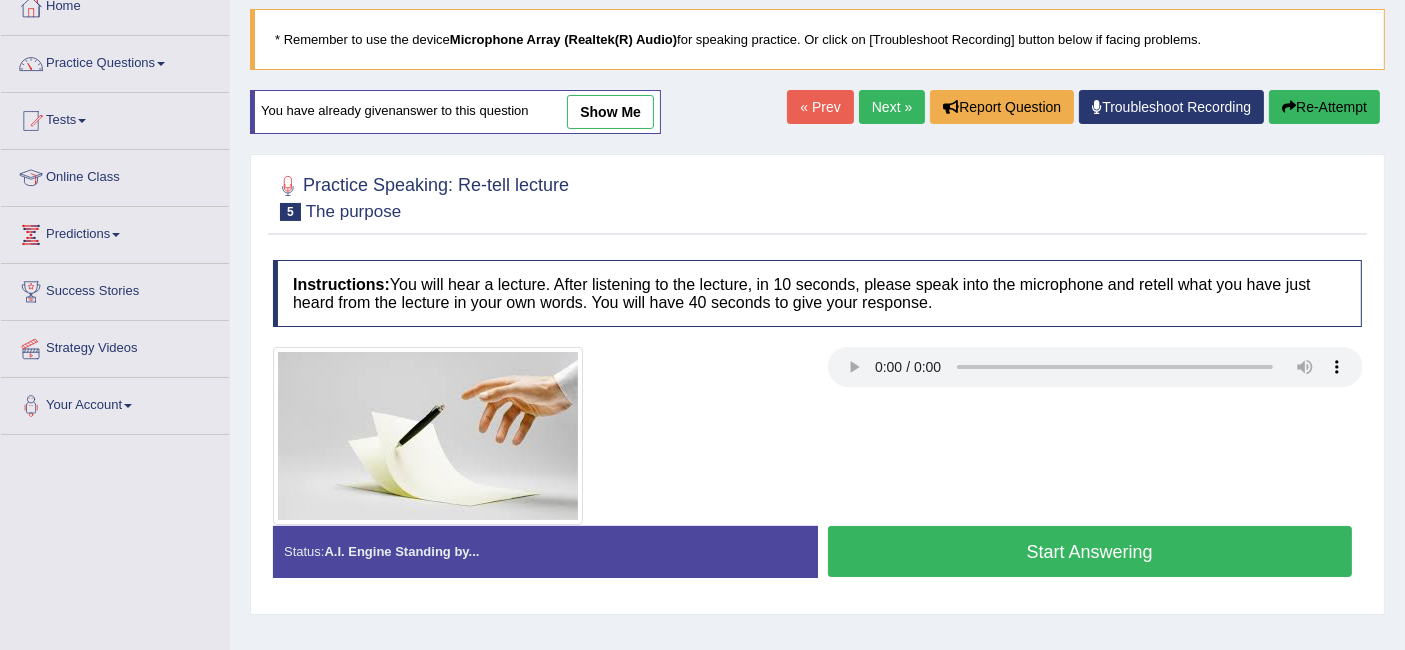 click on "Start Answering" at bounding box center (1090, 551) 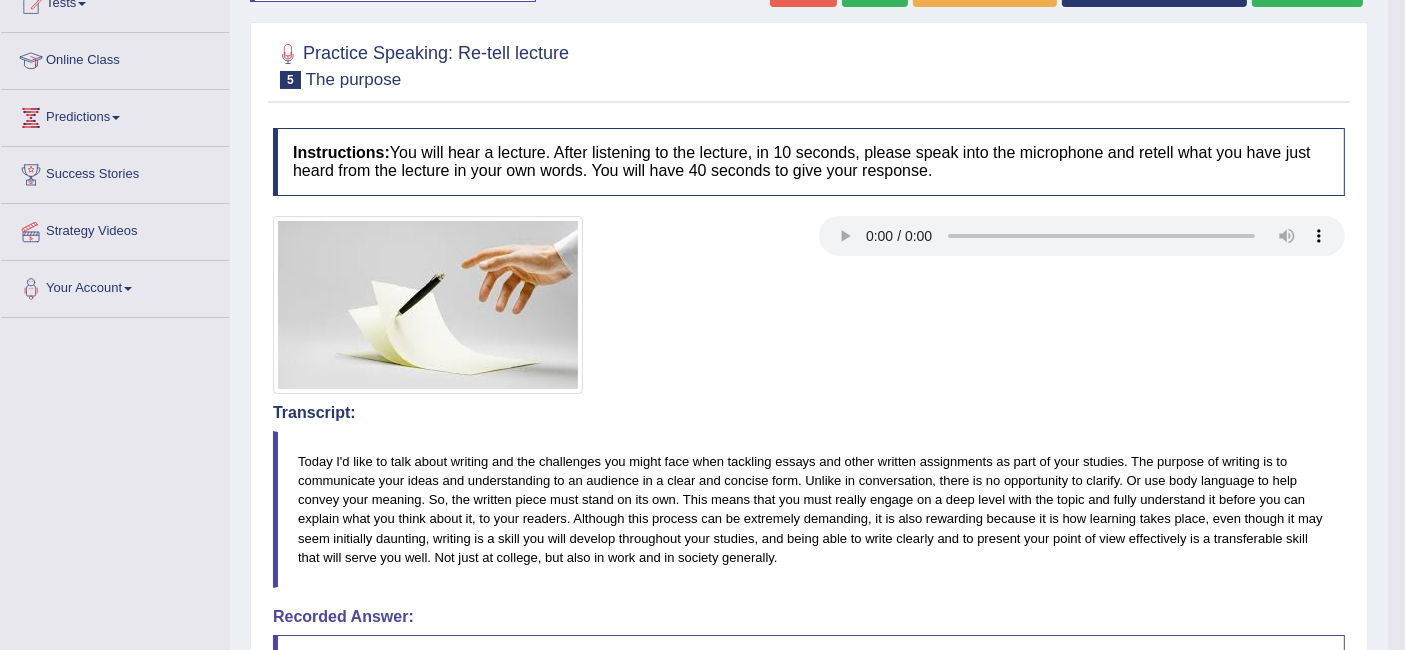 scroll, scrollTop: 0, scrollLeft: 0, axis: both 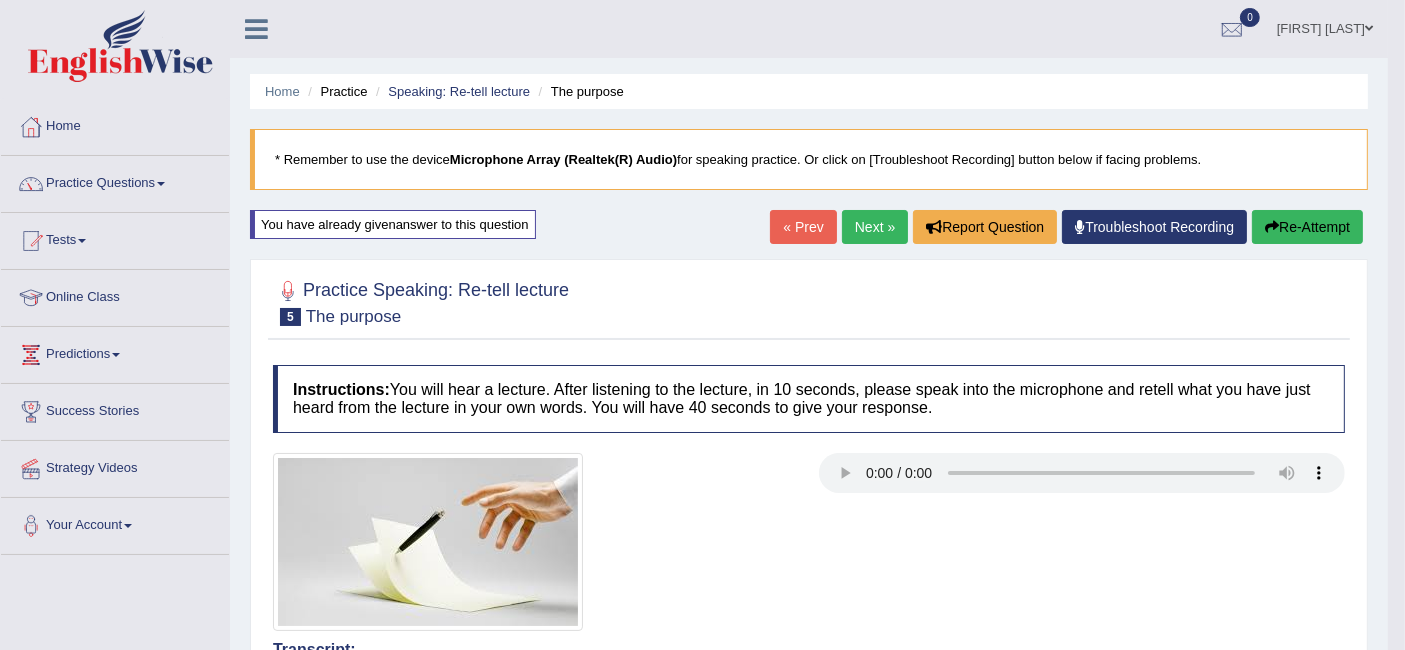 click on "Re-Attempt" at bounding box center (1307, 227) 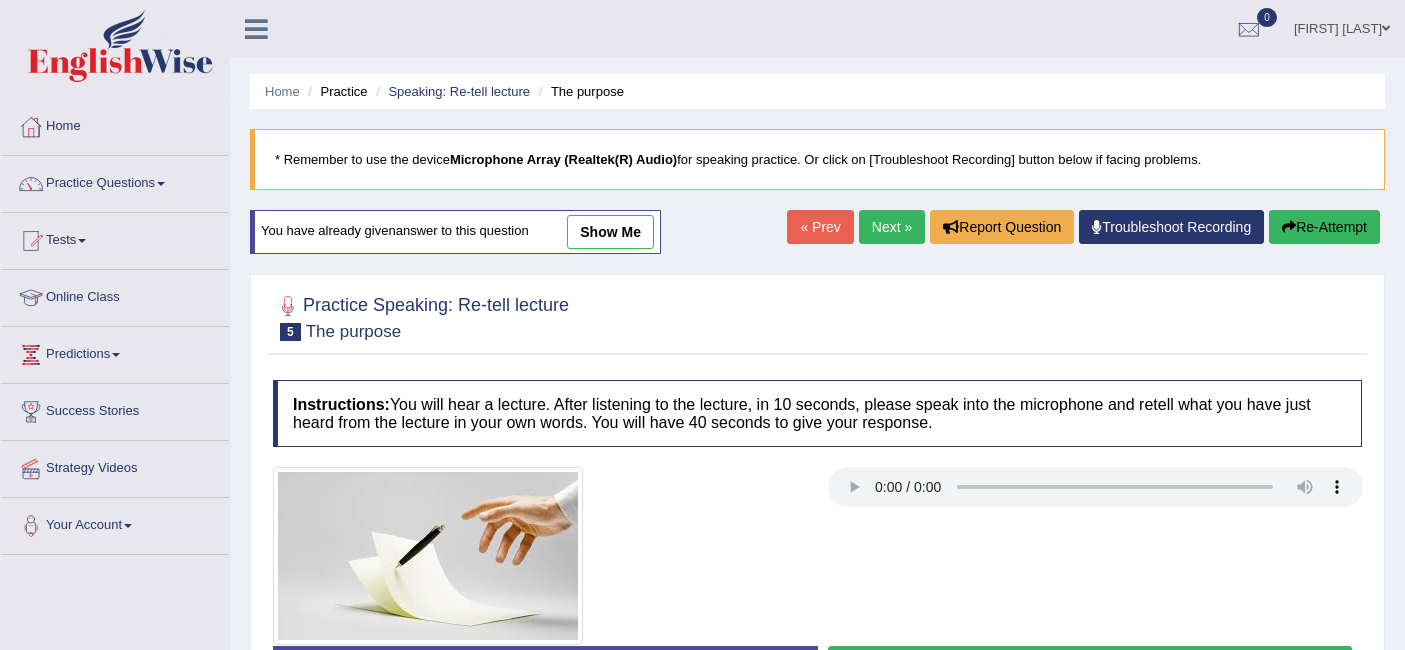 scroll, scrollTop: 0, scrollLeft: 0, axis: both 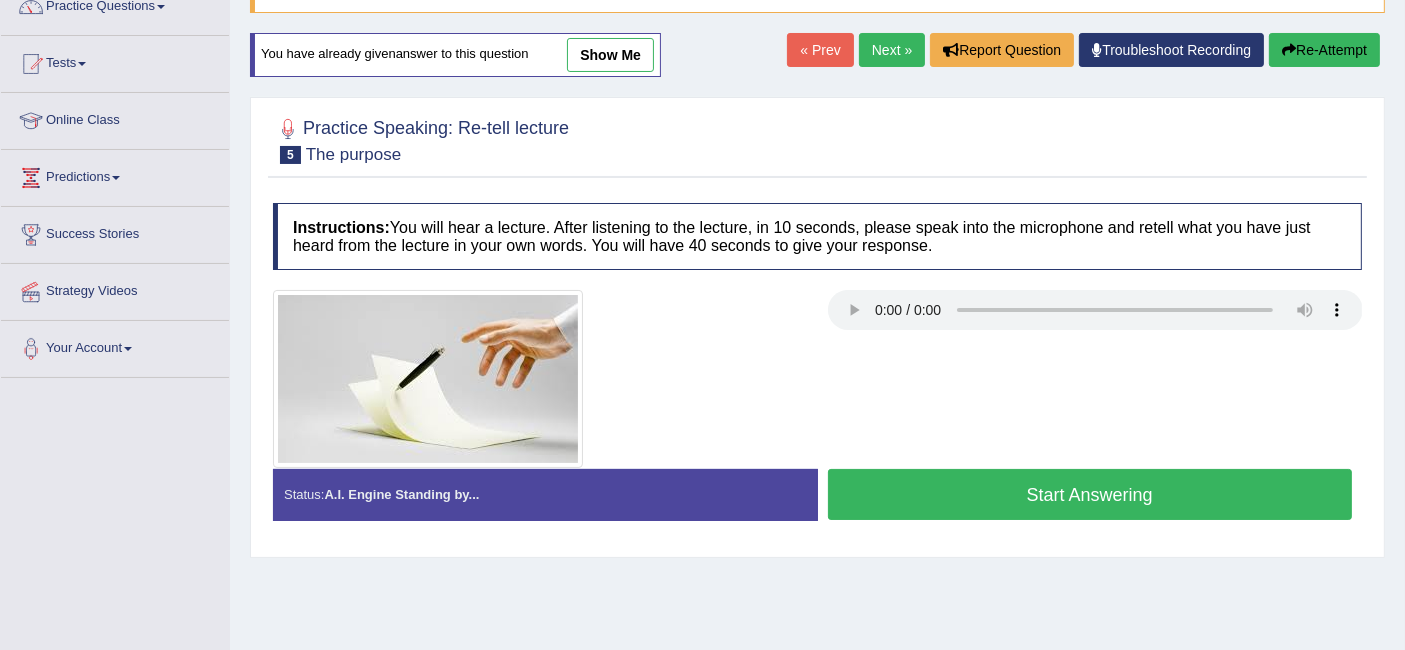 click on "Start Answering" at bounding box center [1090, 494] 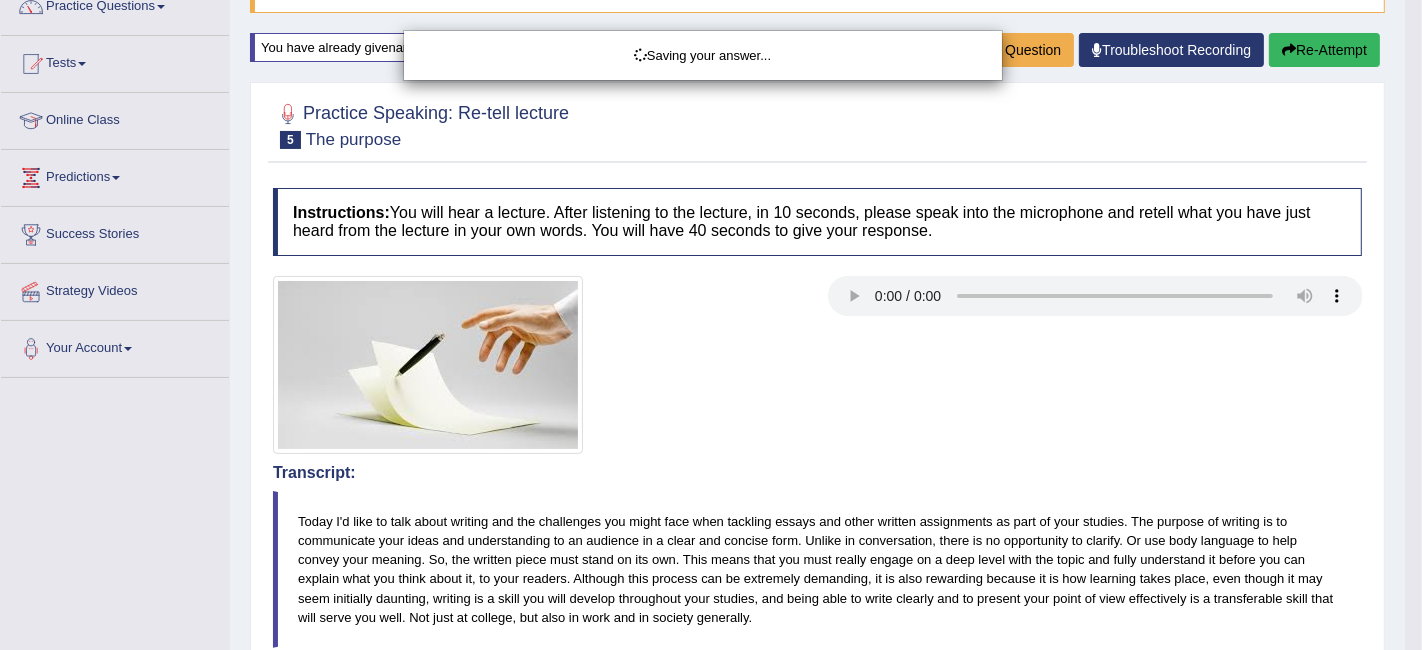 click on "Saving your answer..." at bounding box center [711, 325] 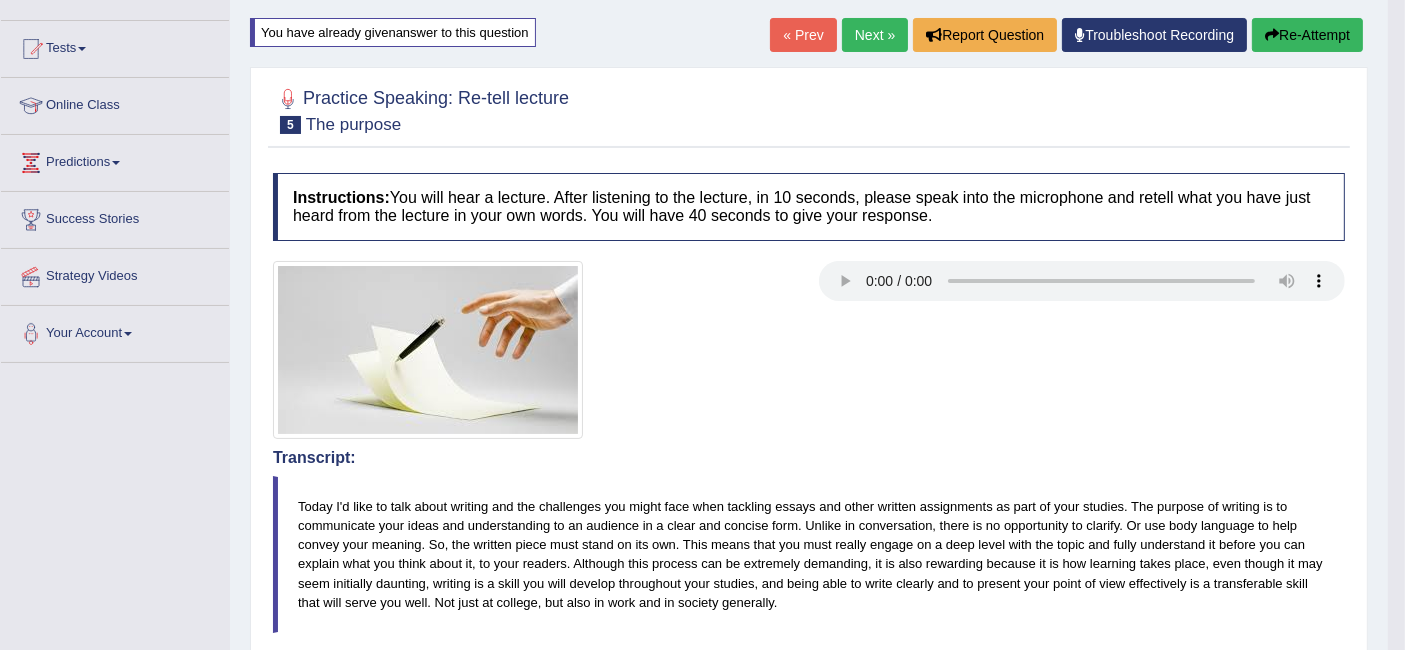 scroll, scrollTop: 77, scrollLeft: 0, axis: vertical 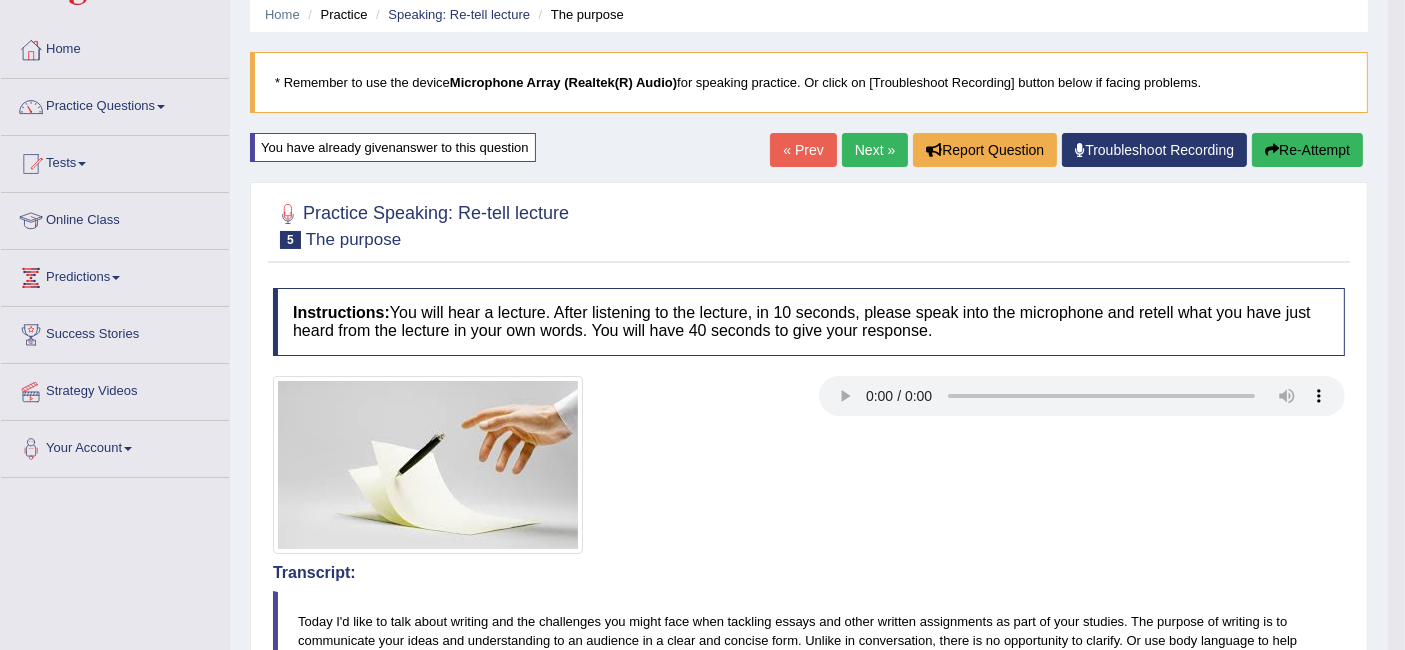 click on "Re-Attempt" at bounding box center (1307, 150) 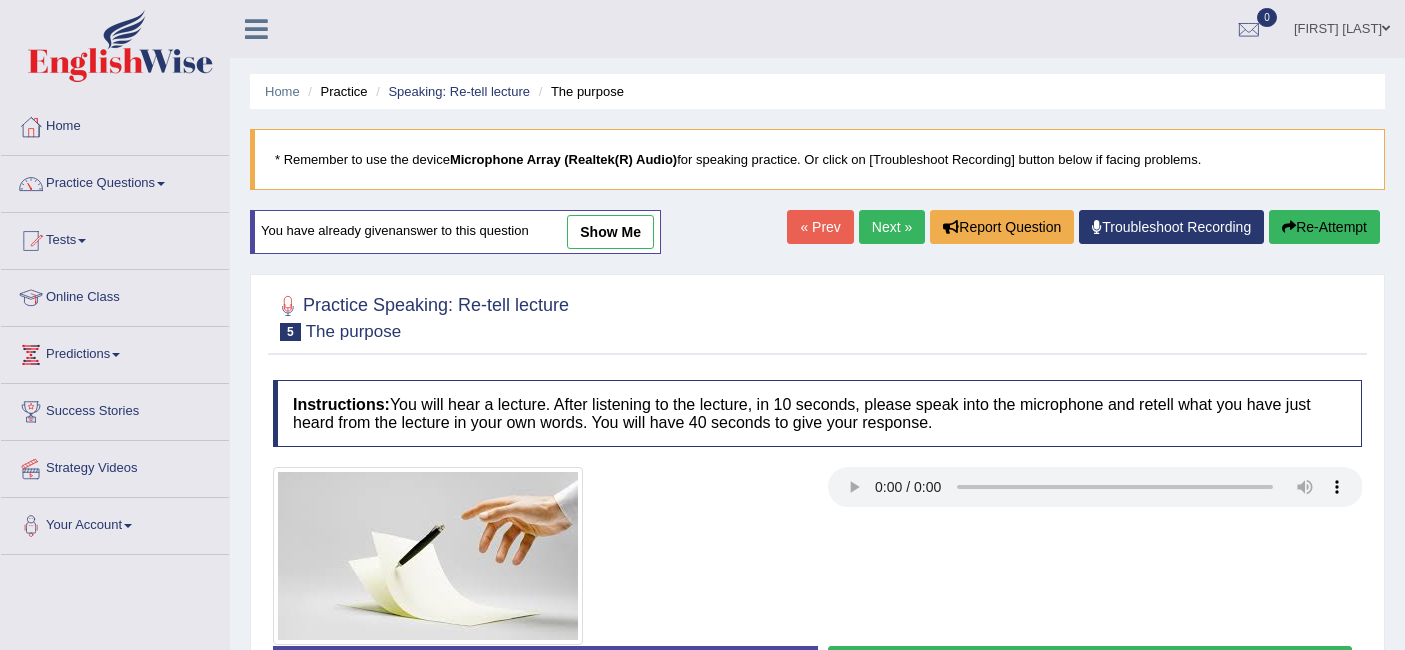 scroll, scrollTop: 300, scrollLeft: 0, axis: vertical 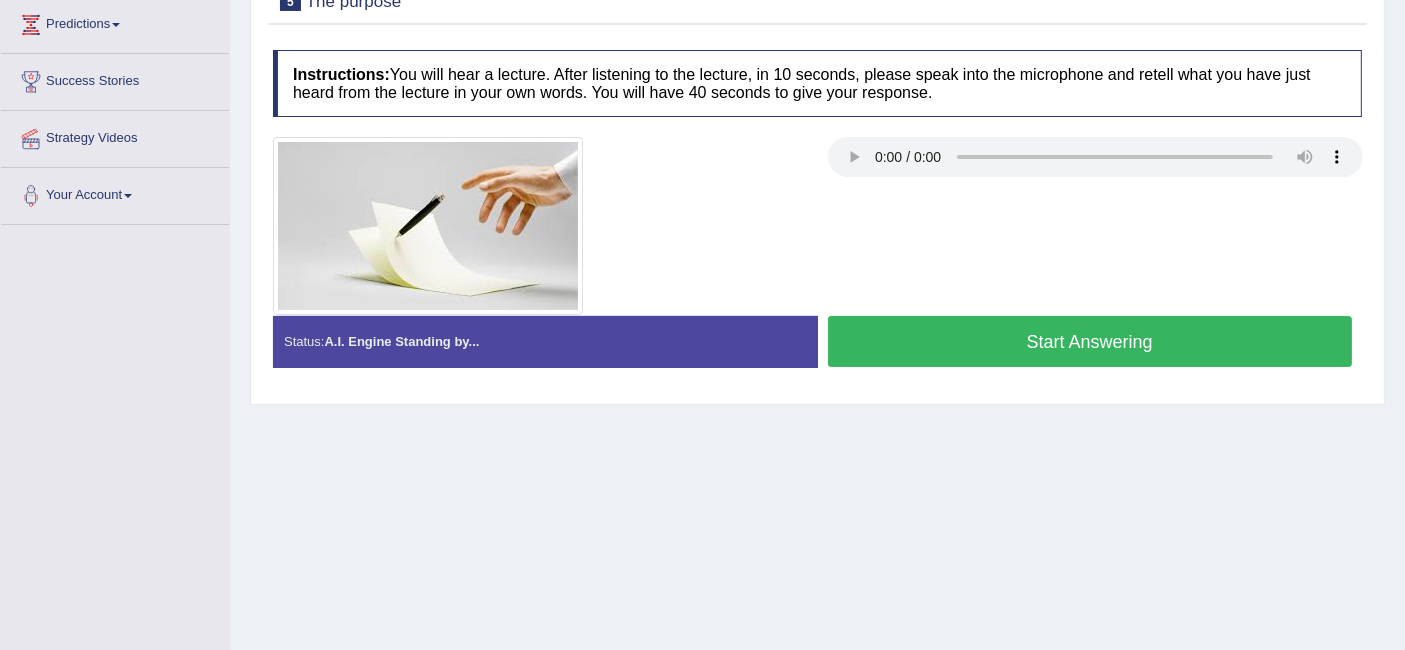 click on "Start Answering" at bounding box center [1090, 341] 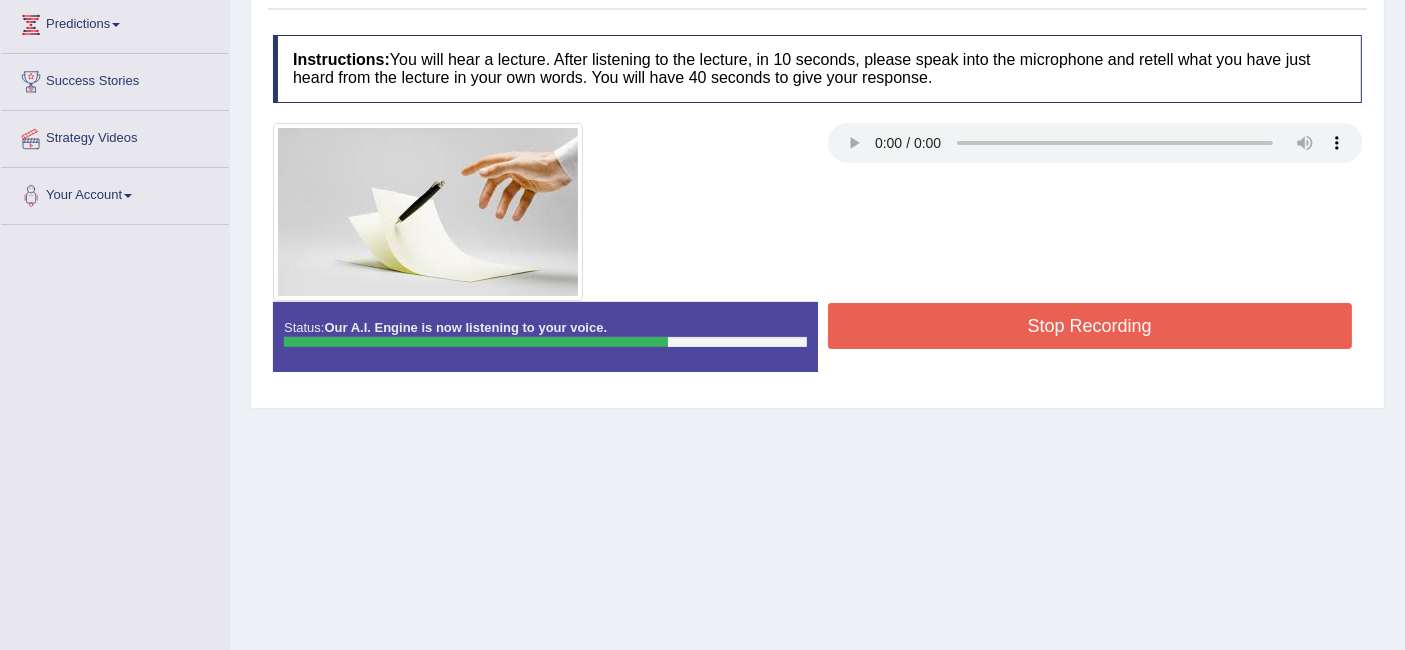 click on "Home
Practice
Speaking: Re-tell lecture
The purpose
* Remember to use the device  Microphone Array (Realtek(R) Audio)  for speaking practice. Or click on [Troubleshoot Recording] button below if facing problems.
You have already given   answer to this question
« Prev Next »  Report Question  Troubleshoot Recording  Re-Attempt
Practice Speaking: Re-tell lecture
5
The purpose
Instructions:  You will hear a lecture. After listening to the lecture, in 10 seconds, please speak into the microphone and retell what you have just heard from the lecture in your own words. You will have 40 seconds to give your response.
Transcript: Recorded Answer: Created with Highcharts 7.1.2 Too low Too high Time Pitch meter: 0 10 20 30 40 Created with Highcharts 7.1.2 Great Too slow Too fast Time 0 10" at bounding box center (817, 170) 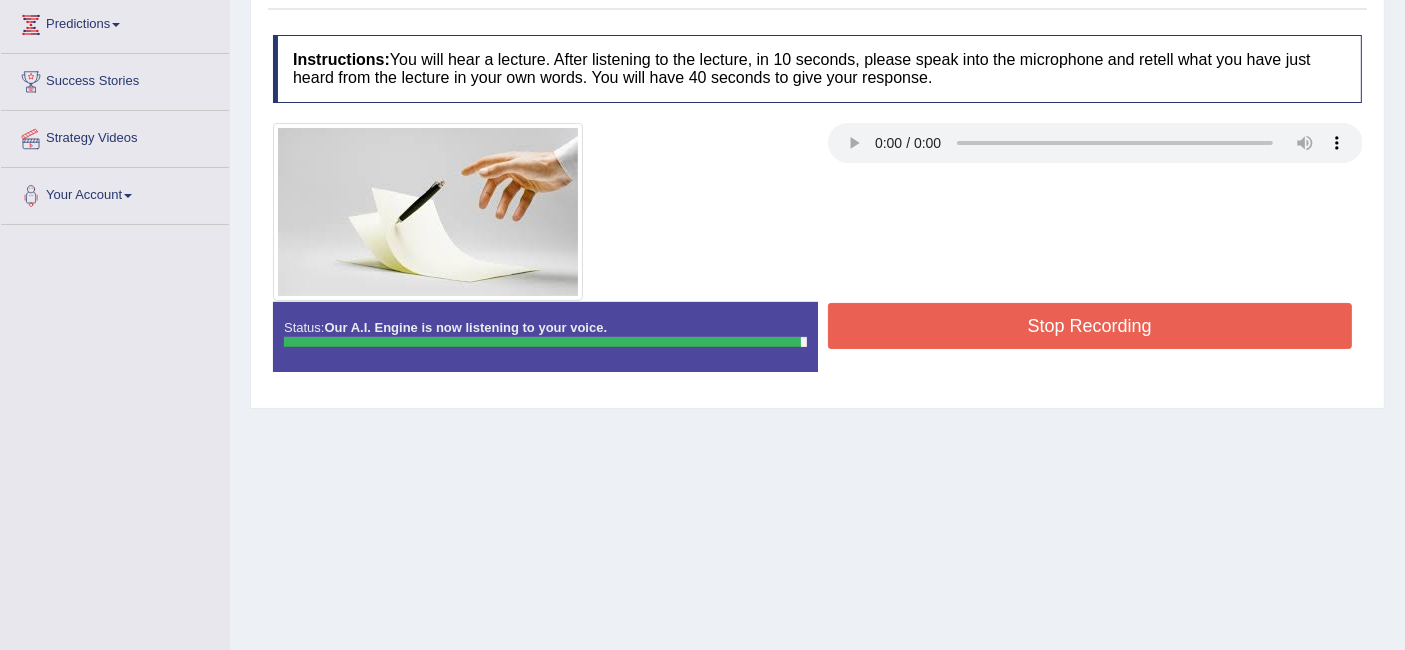 click on "Stop Recording" at bounding box center [1090, 326] 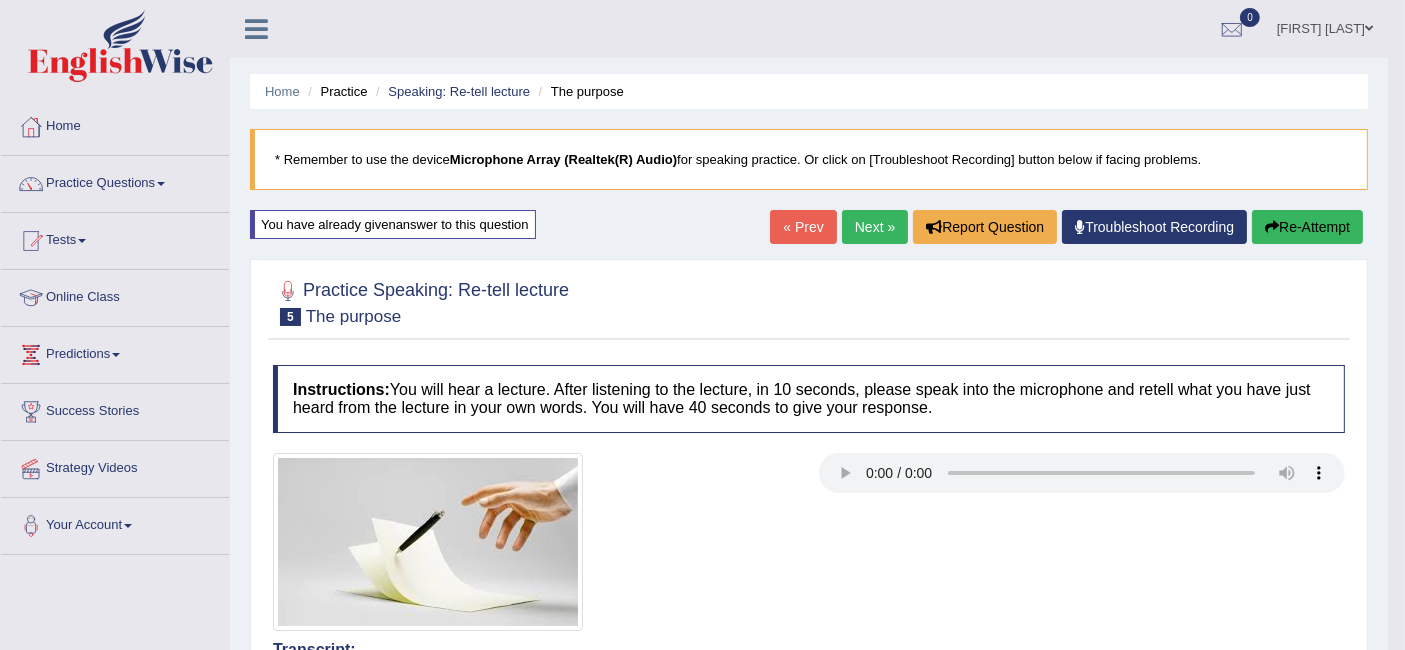 scroll, scrollTop: 0, scrollLeft: 0, axis: both 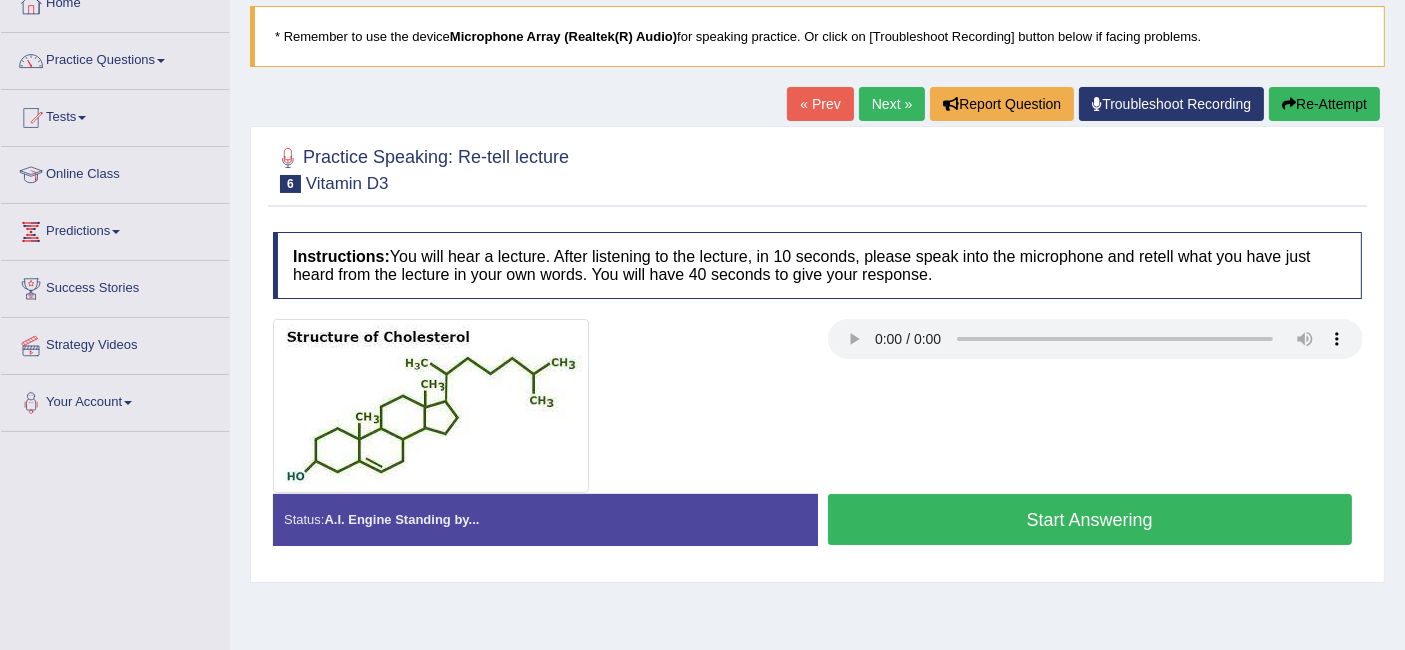 click on "Practice Speaking: Re-tell lecture
6
Vitamin D3
Instructions:  You will hear a lecture. After listening to the lecture, in 10 seconds, please speak into the microphone and retell what you have just heard from the lecture in your own words. You will have 40 seconds to give your response.
Transcript: Recorded Answer: Created with Highcharts 7.1.2 Too low Too high Time Pitch meter: 0 10 20 30 40 Created with Highcharts 7.1.2 Great Too slow Too fast Time Speech pace meter: 0 10 20 30 40 Spoken Keywords: Voice Analysis: Your Response: Sample Answer: . Status:  A.I. Engine Standing by... Start Answering Stop Recording" at bounding box center [817, 354] 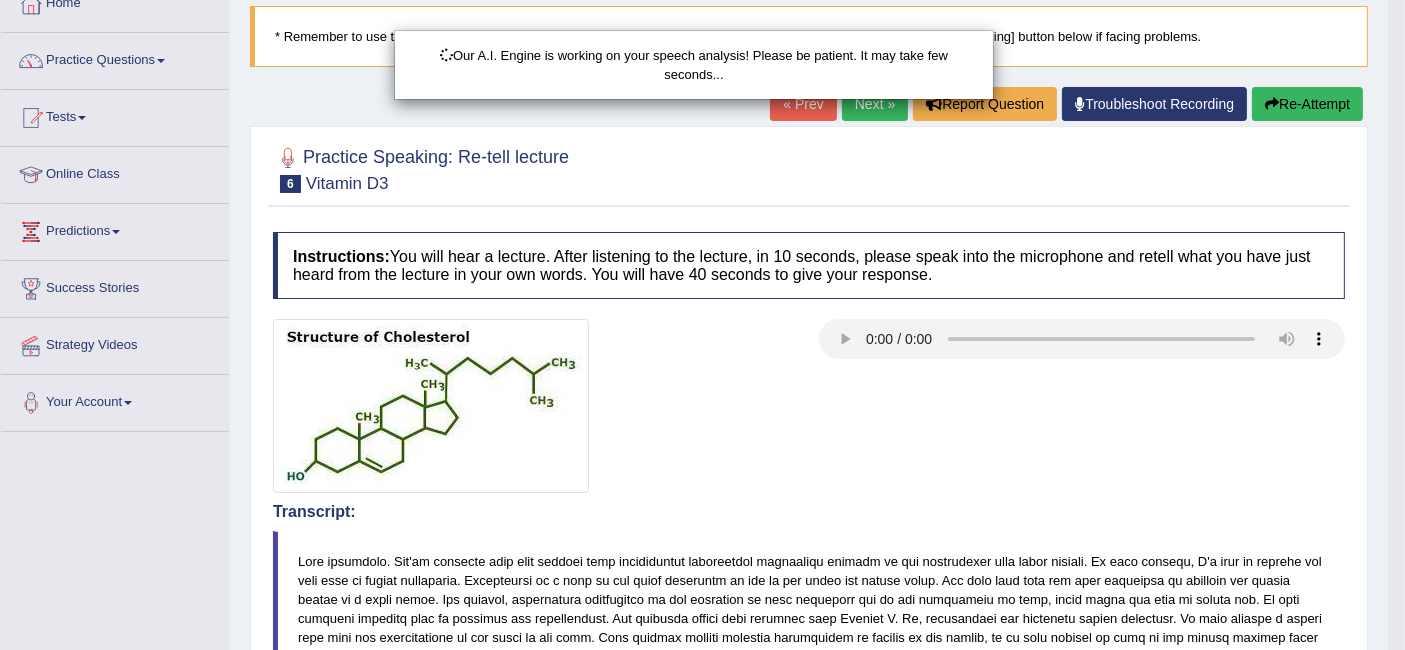 click on "Our A.I. Engine is working on your speech analysis! Please be patient. It may take few seconds..." at bounding box center (702, 325) 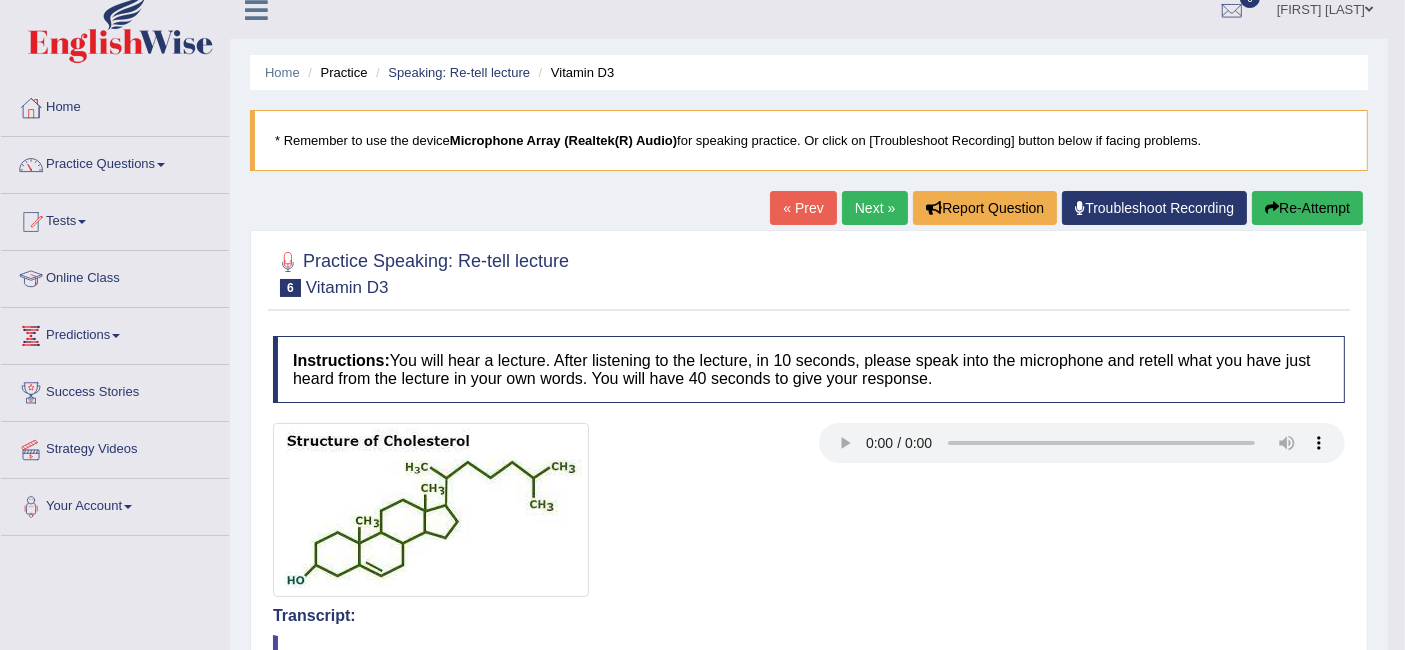 scroll, scrollTop: 2, scrollLeft: 0, axis: vertical 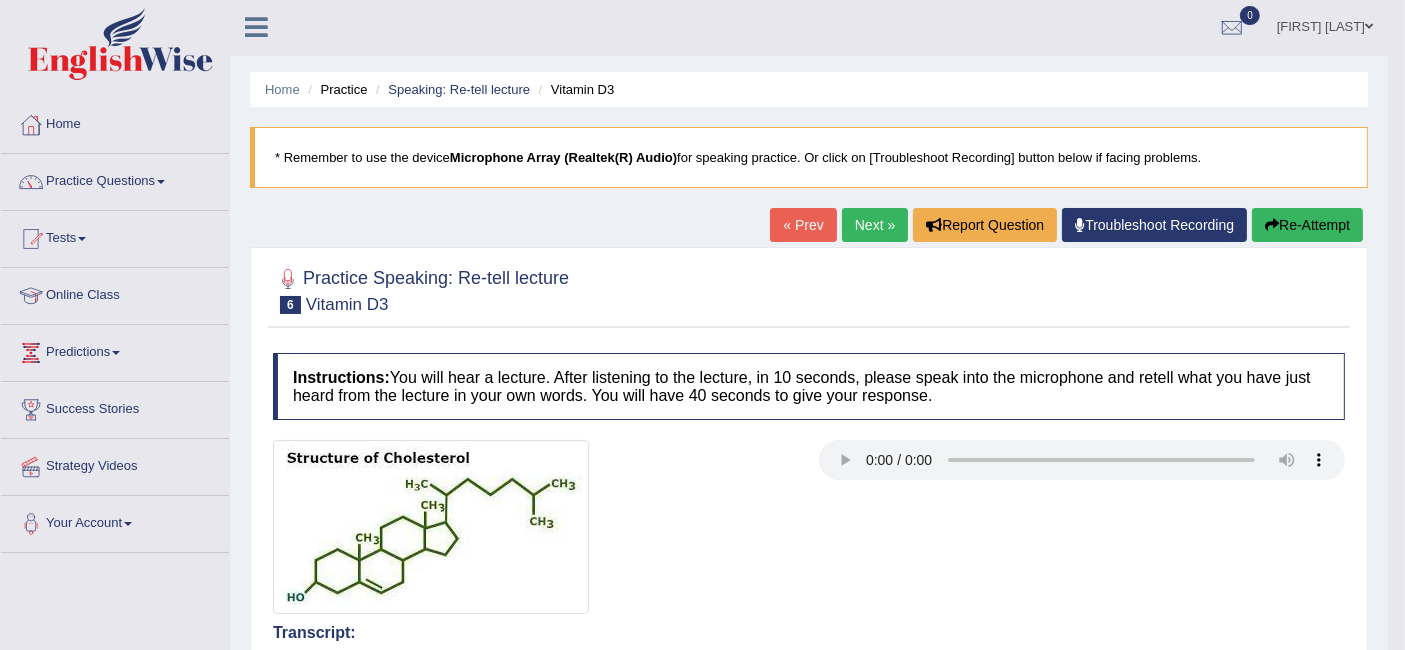 click on "Re-Attempt" at bounding box center [1307, 225] 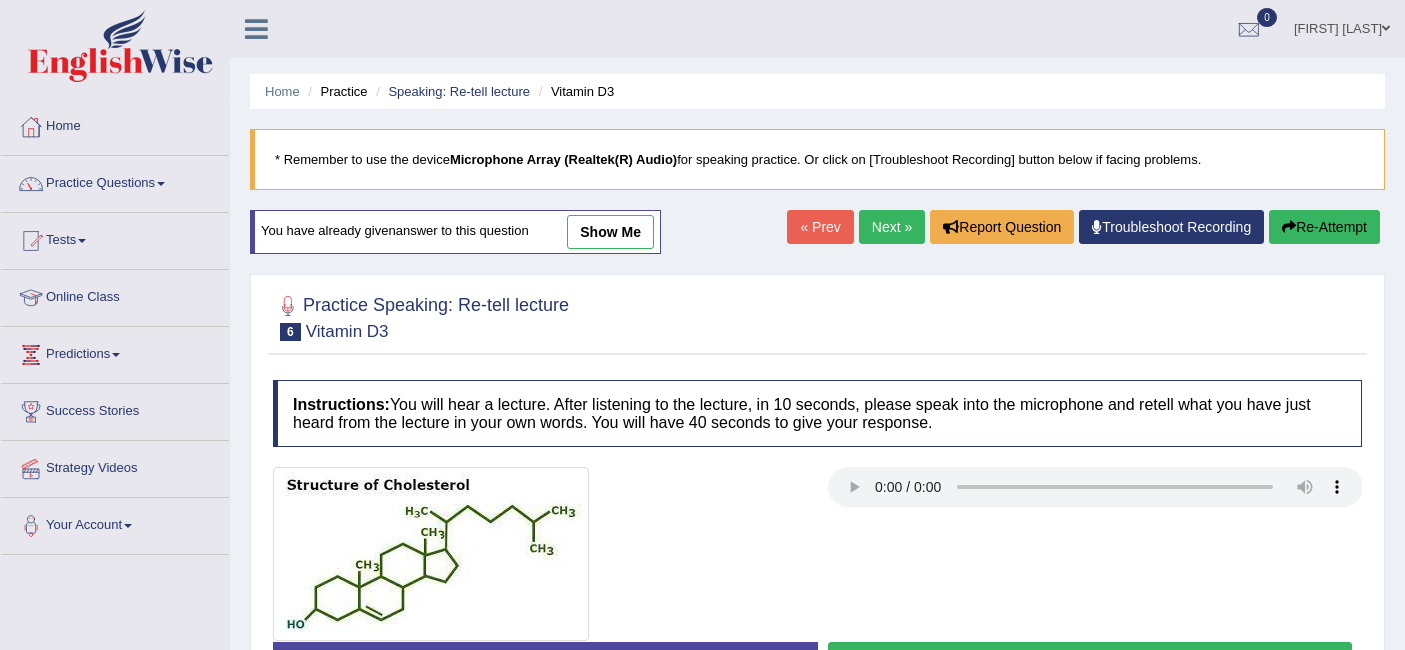 scroll, scrollTop: 168, scrollLeft: 0, axis: vertical 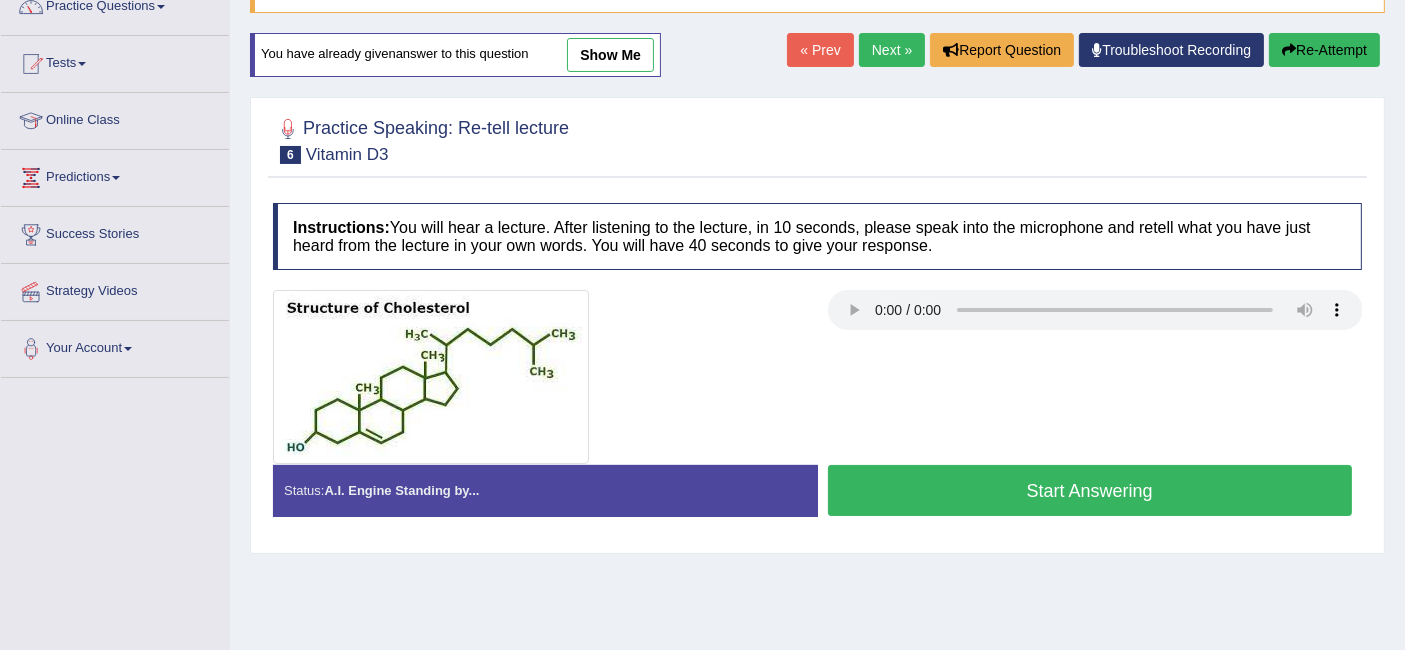 click on "Start Answering" at bounding box center [1090, 490] 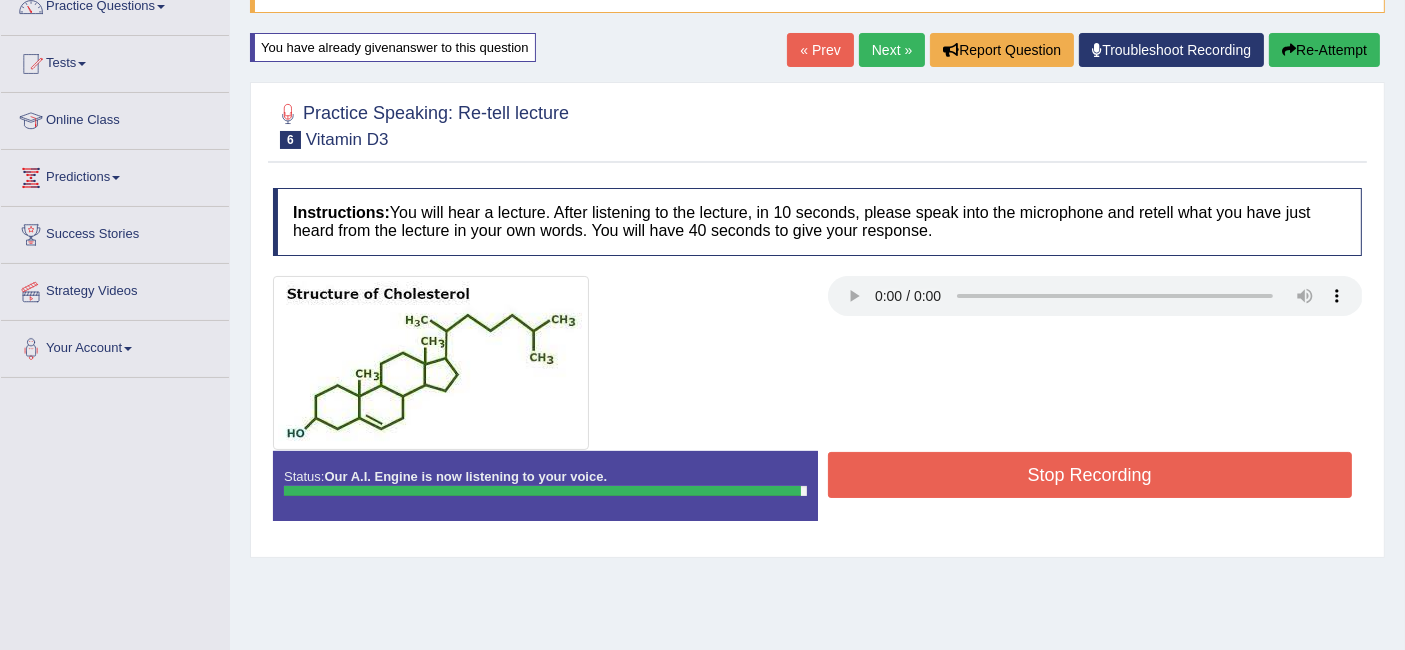 click on "Stop Recording" at bounding box center [1090, 475] 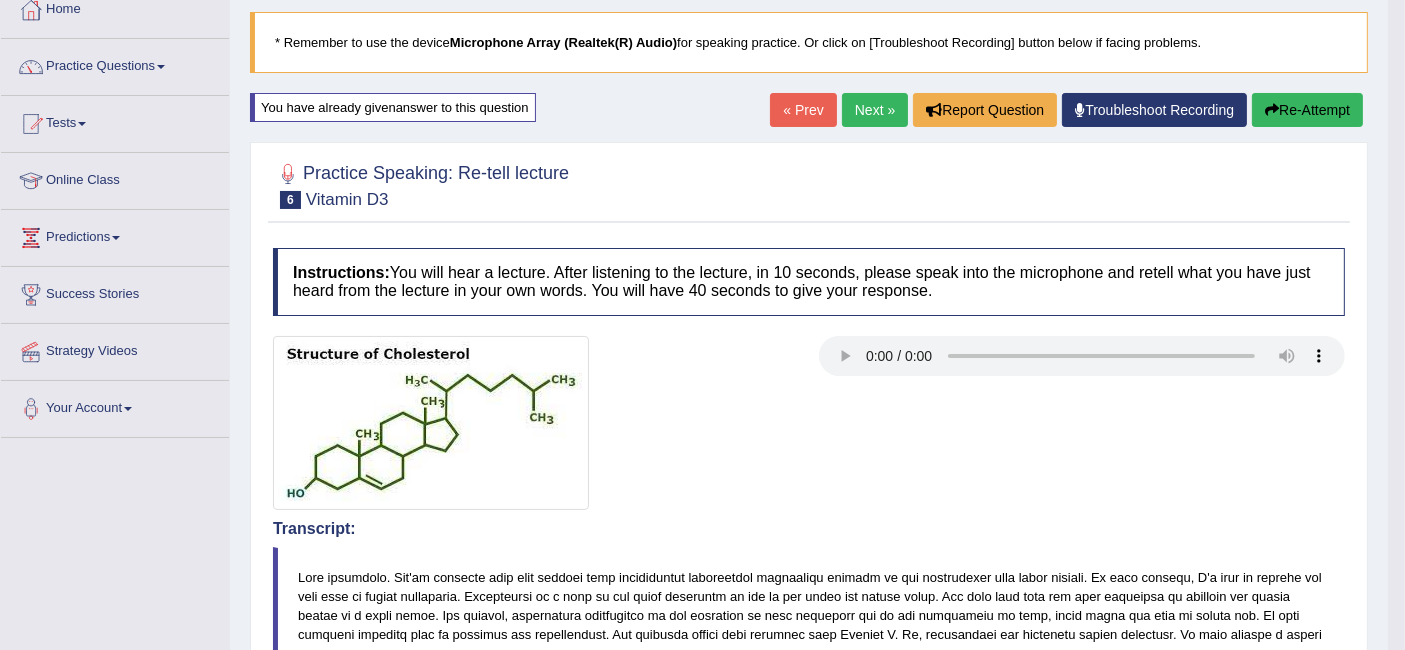 scroll, scrollTop: 0, scrollLeft: 0, axis: both 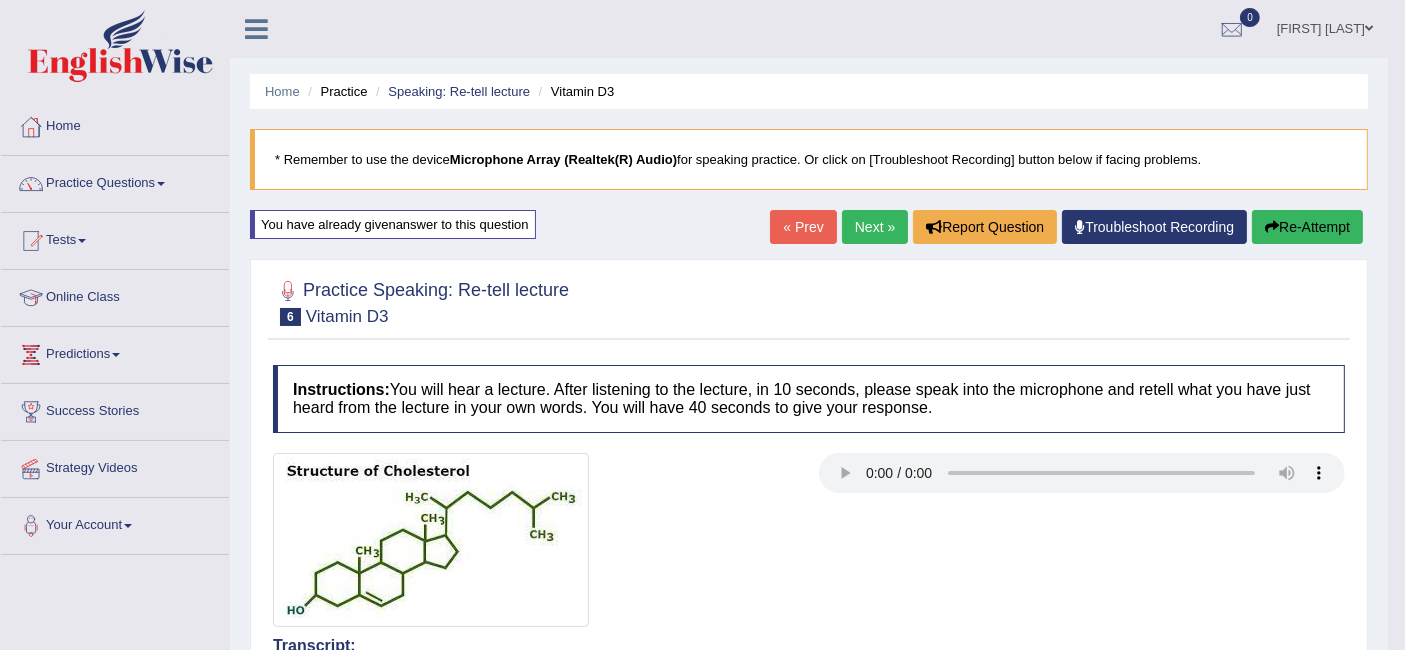 click on "Next »" at bounding box center (875, 227) 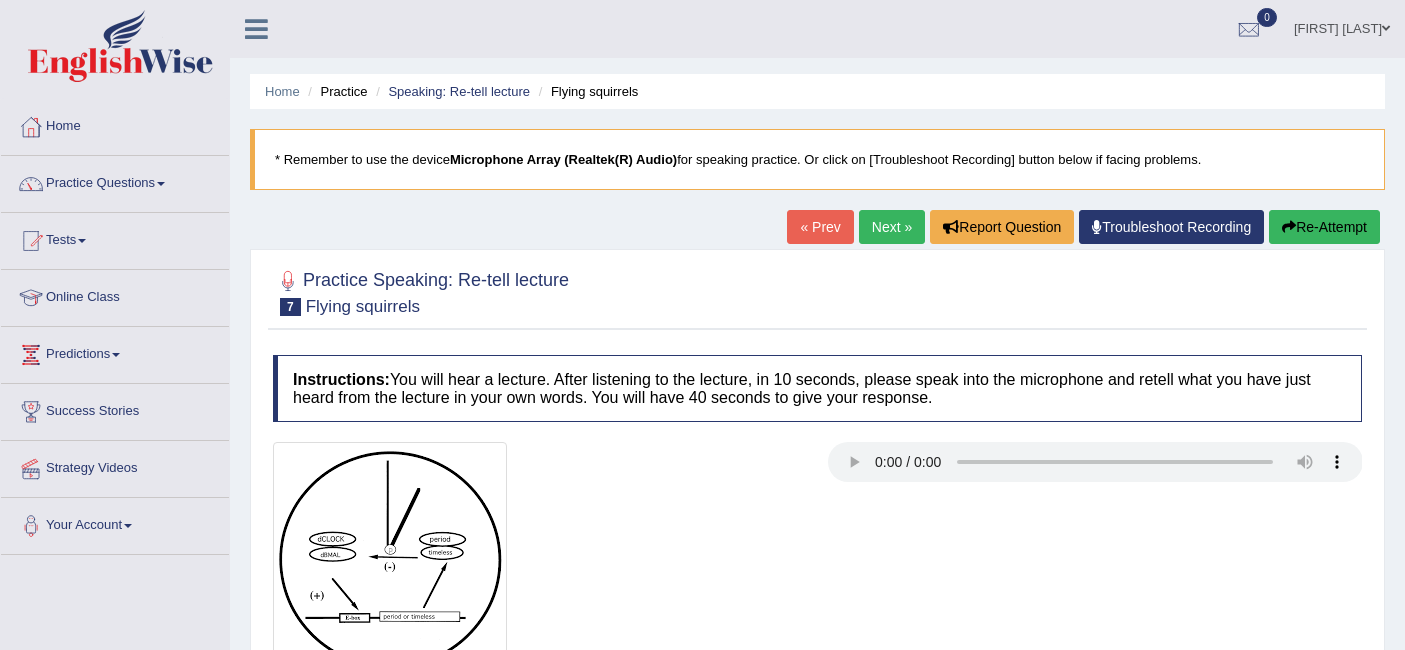 scroll, scrollTop: 0, scrollLeft: 0, axis: both 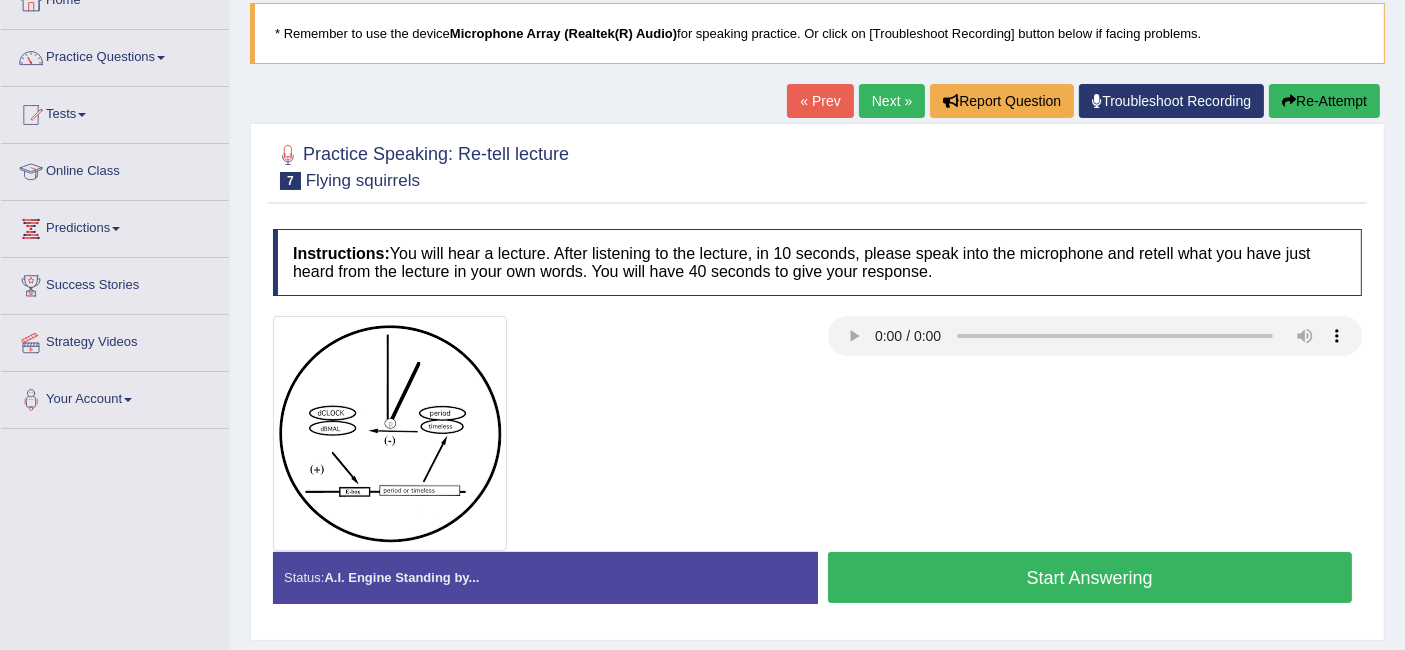 click on "Start Answering" at bounding box center [1090, 577] 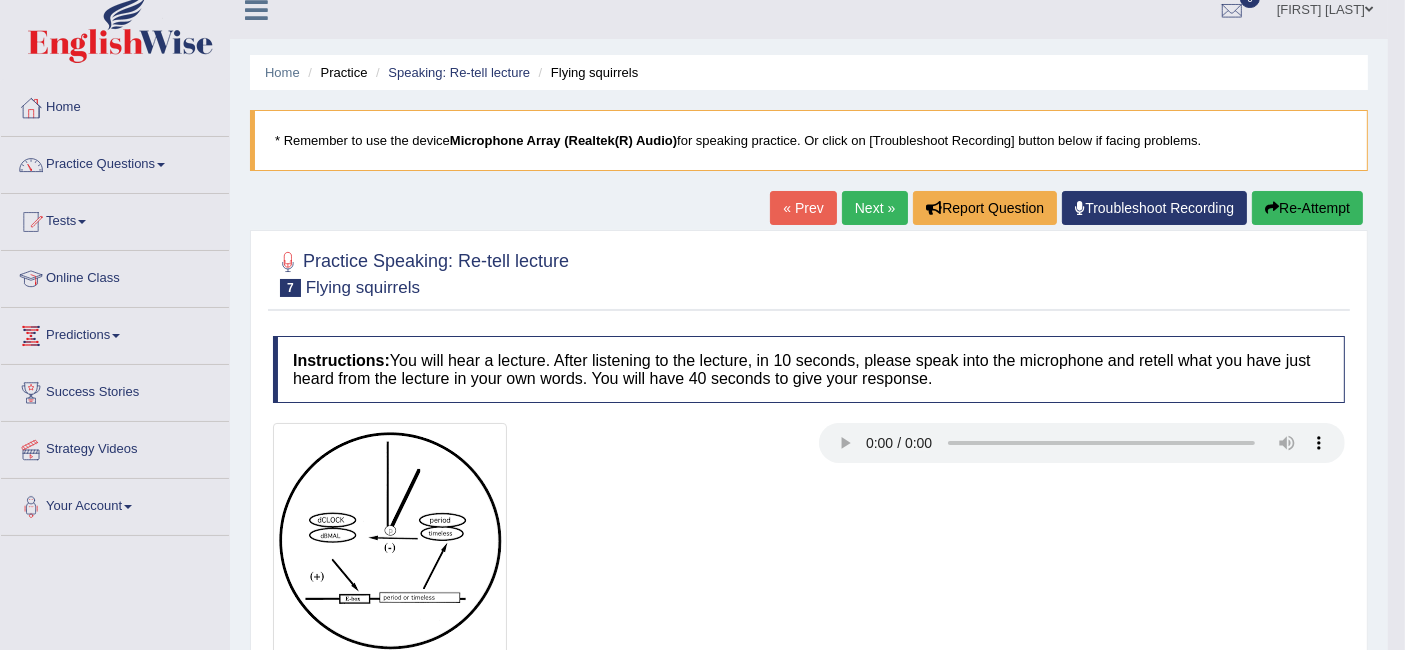 scroll, scrollTop: 0, scrollLeft: 0, axis: both 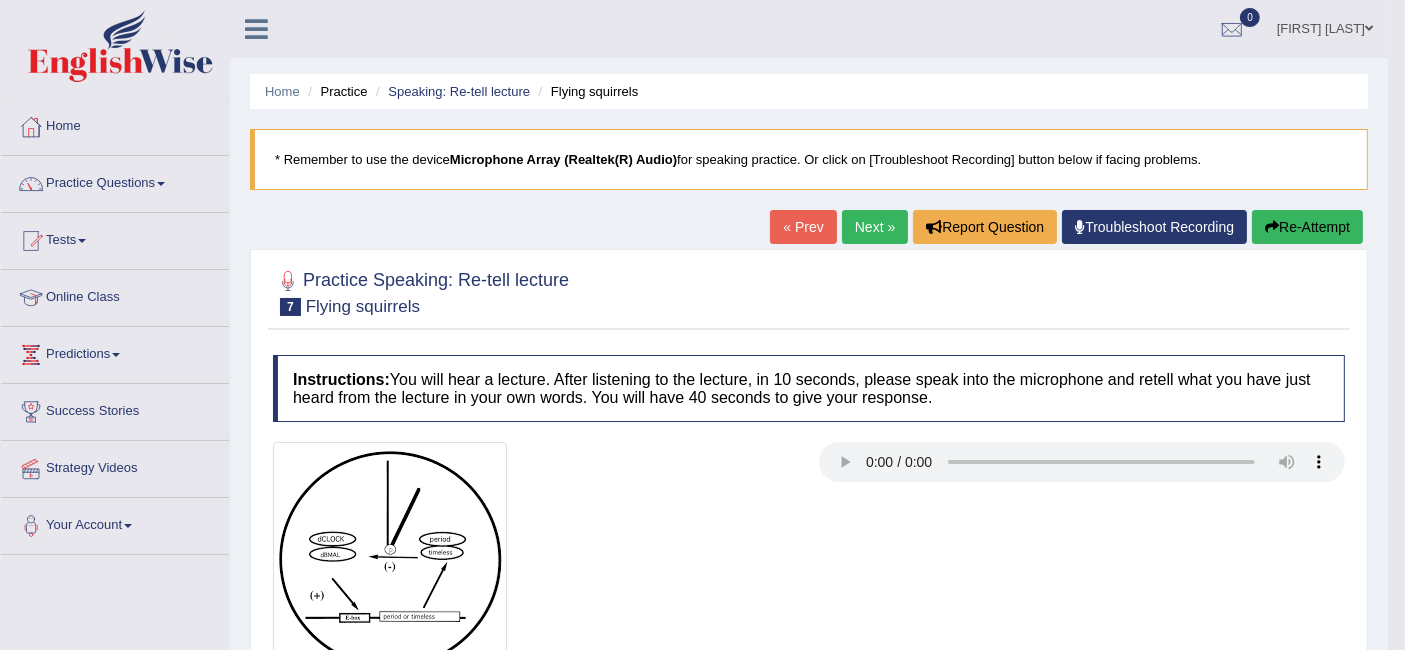 click on "Re-Attempt" at bounding box center [1307, 227] 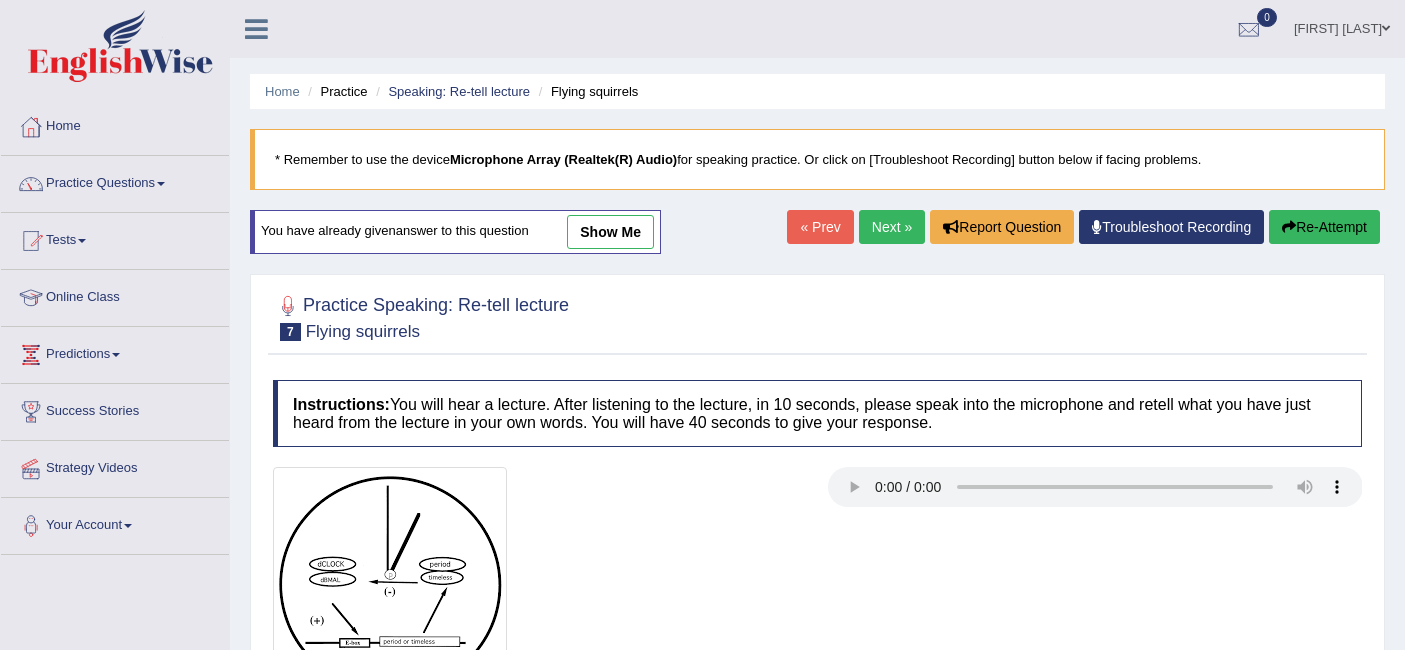 scroll, scrollTop: 0, scrollLeft: 0, axis: both 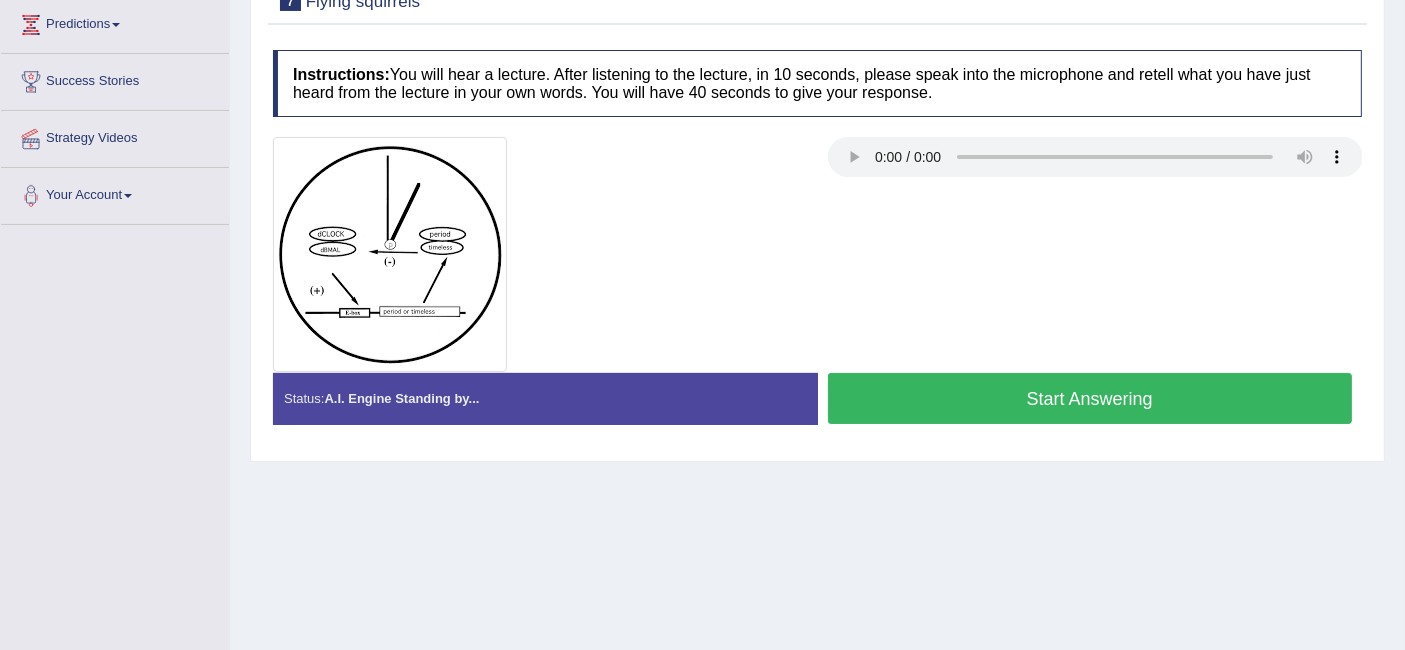 click on "Start Answering" at bounding box center [1090, 398] 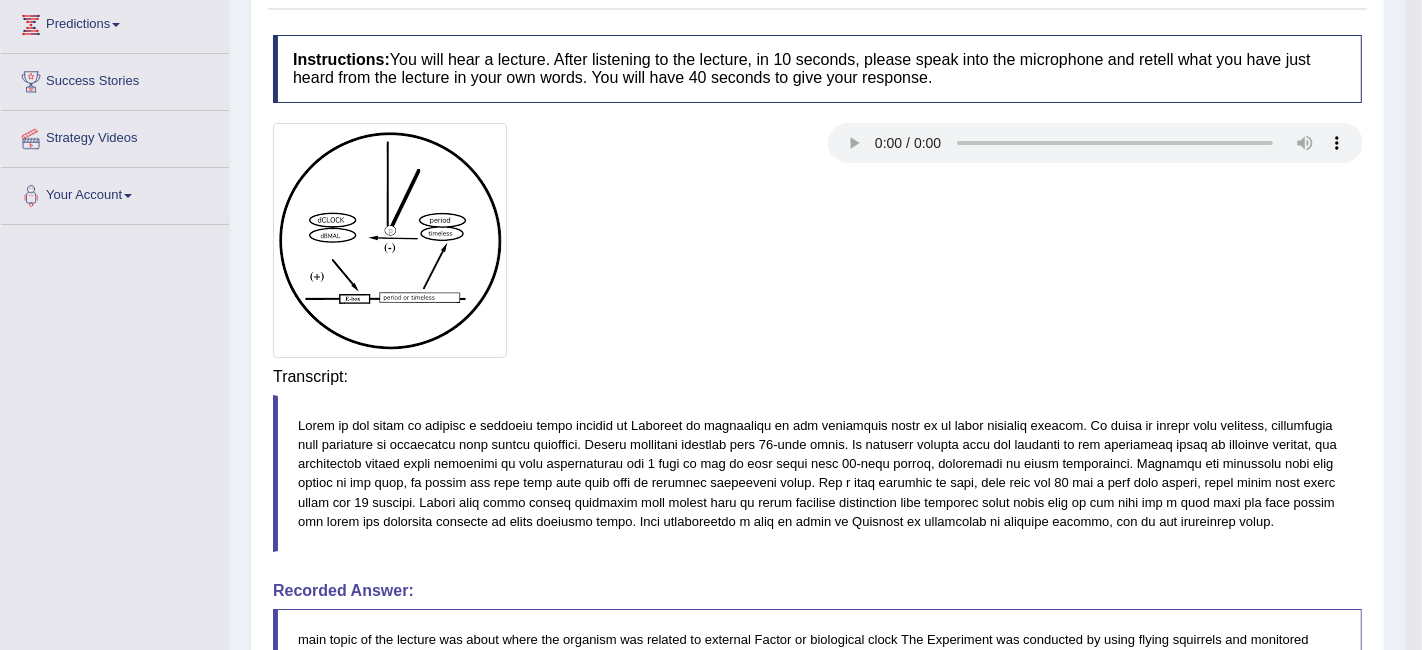 click on "Toggle navigation
Home
Practice Questions   Speaking Practice Read Aloud
Repeat Sentence
Describe Image
Re-tell Lecture
Answer Short Question
Summarize Group Discussion
Respond To A Situation
Writing Practice  Summarize Written Text
Write Essay
Reading Practice  Reading & Writing: Fill In The Blanks
Choose Multiple Answers
Re-order Paragraphs
Fill In The Blanks
Choose Single Answer
Listening Practice  Summarize Spoken Text
Highlight Incorrect Words
Highlight Correct Summary
Select Missing Word
Choose Single Answer
Choose Multiple Answers
Fill In The Blanks
Write From Dictation
Pronunciation
Tests  Take Practice Sectional Test" at bounding box center (711, -5) 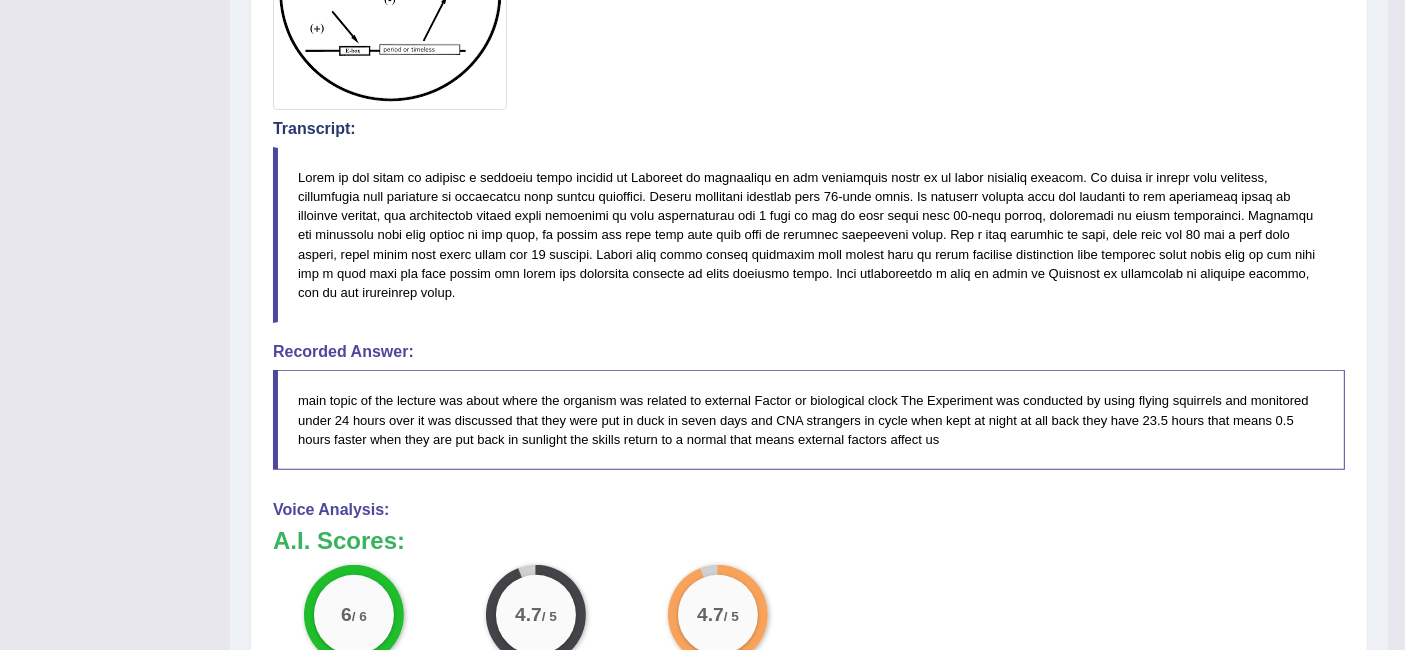 scroll, scrollTop: 577, scrollLeft: 0, axis: vertical 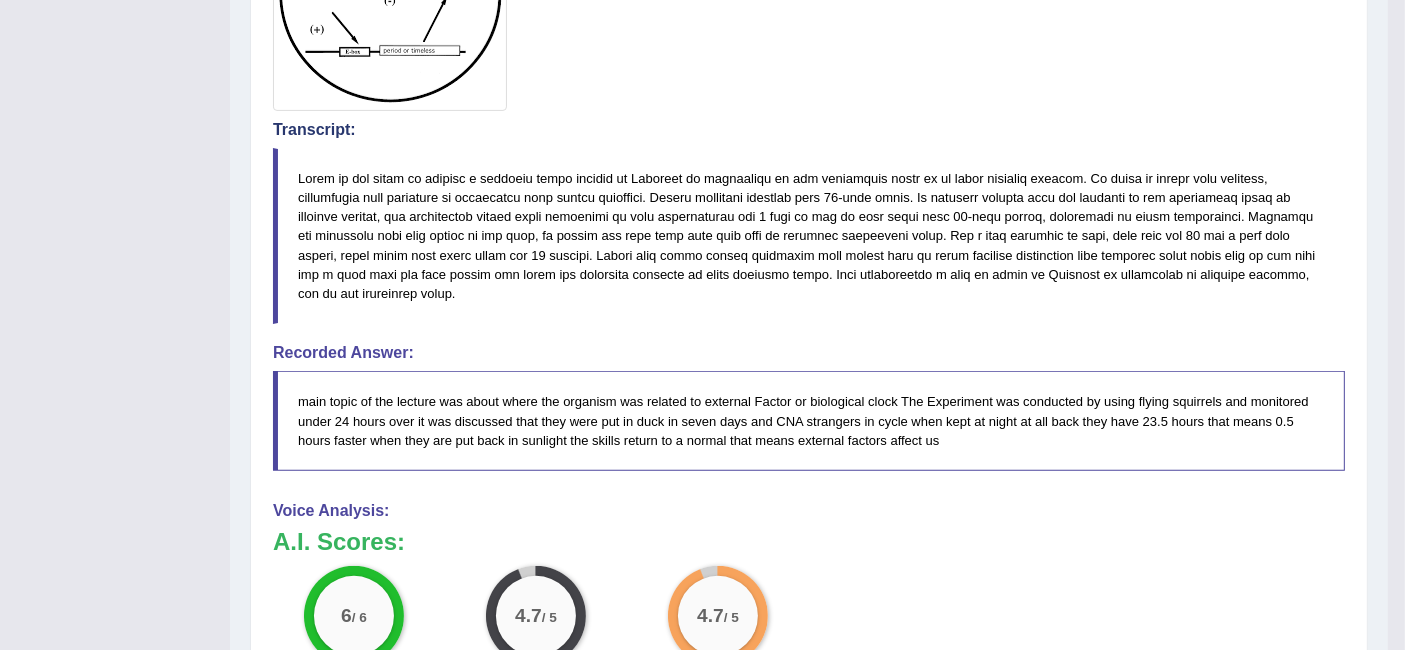 click on "main topic of the lecture was about where the organism was related to external Factor or biological clock The Experiment was conducted by using flying squirrels and monitored under 24 hours over it was discussed that they were put in duck in seven days and CNA strangers in cycle when kept at night at all back they have 23.5 hours that means 0.5 hours faster when they are put back in sunlight the skills return to a normal that means external factors affect us" at bounding box center [809, 420] 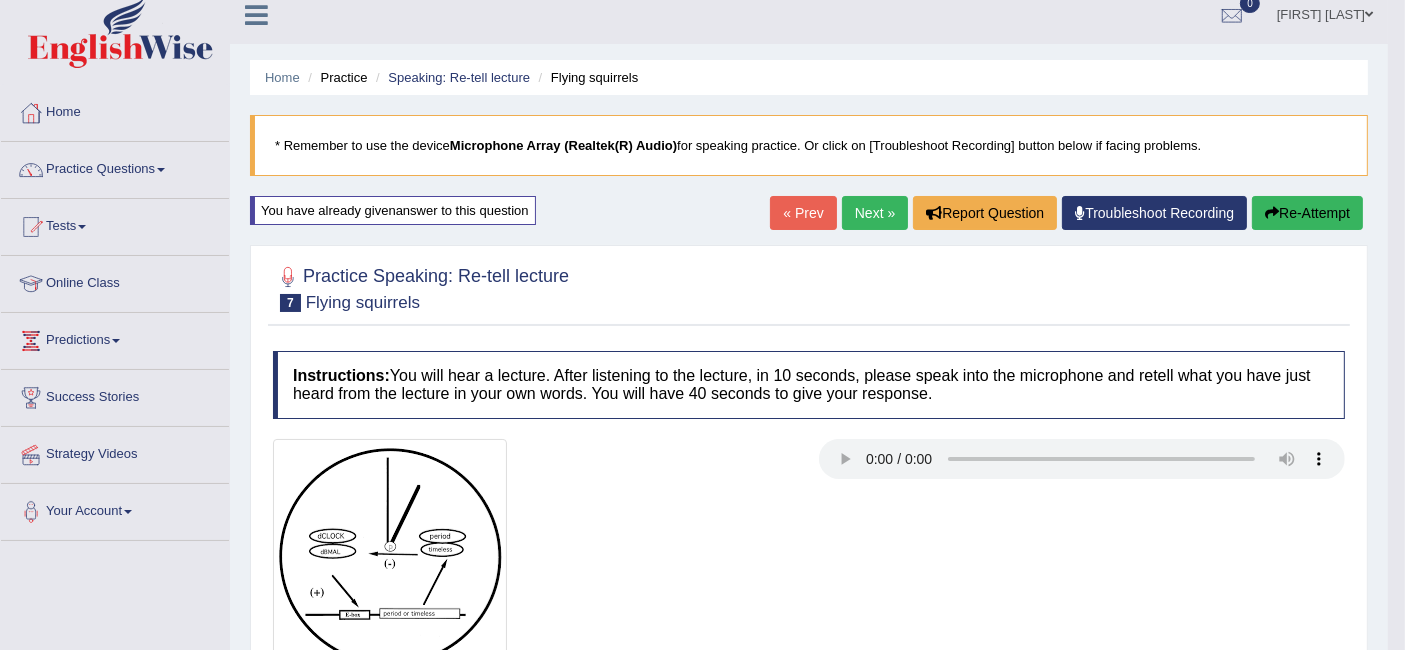 scroll, scrollTop: 0, scrollLeft: 0, axis: both 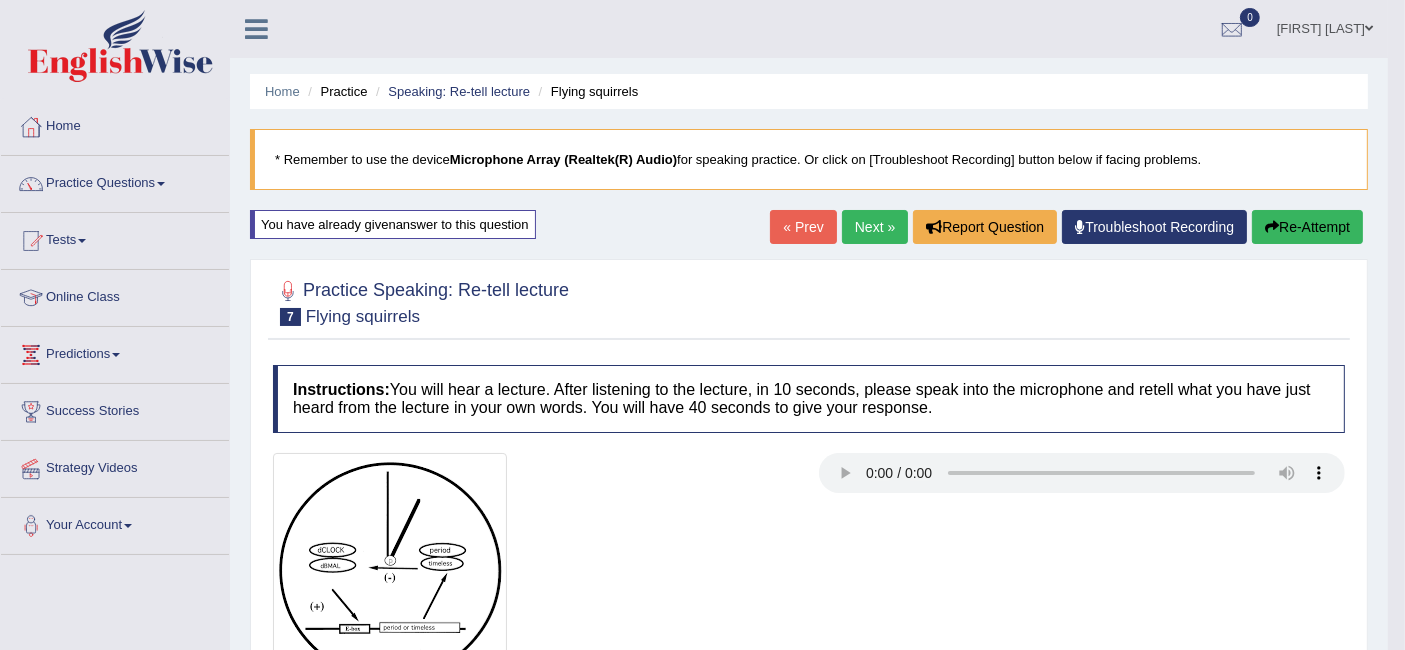 click on "Next »" at bounding box center (875, 227) 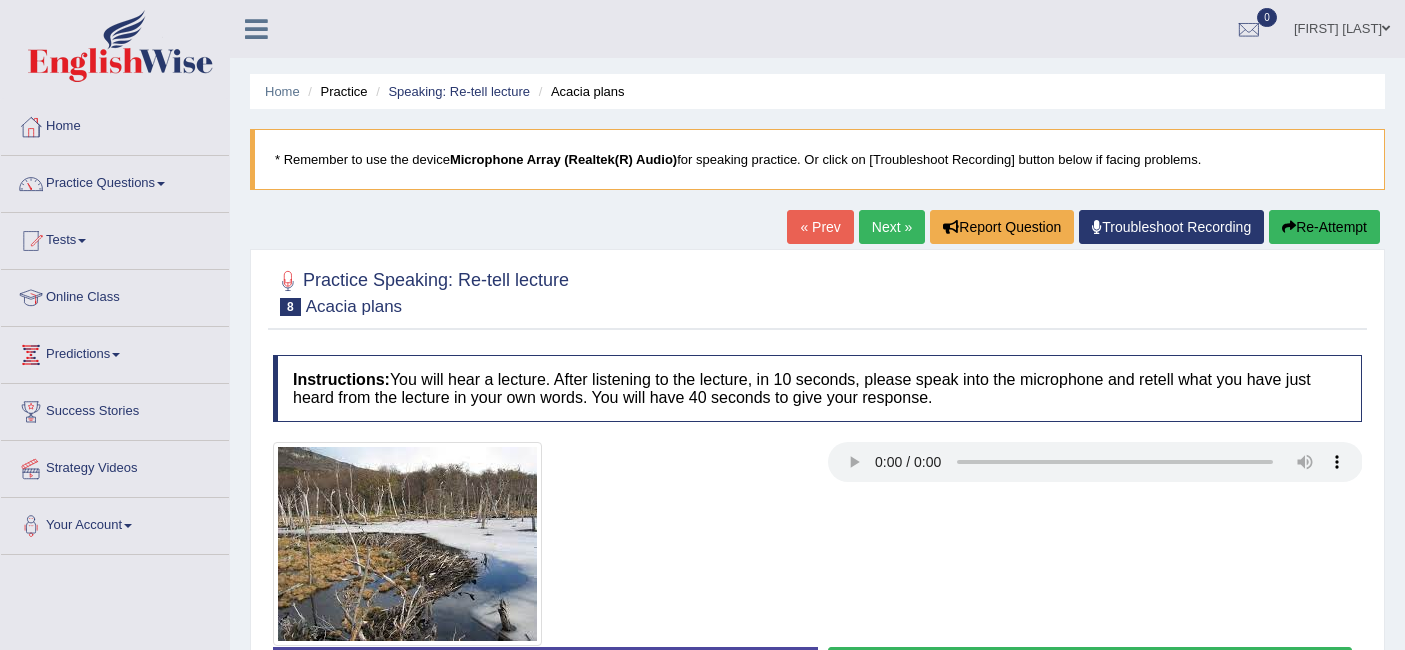 scroll, scrollTop: 0, scrollLeft: 0, axis: both 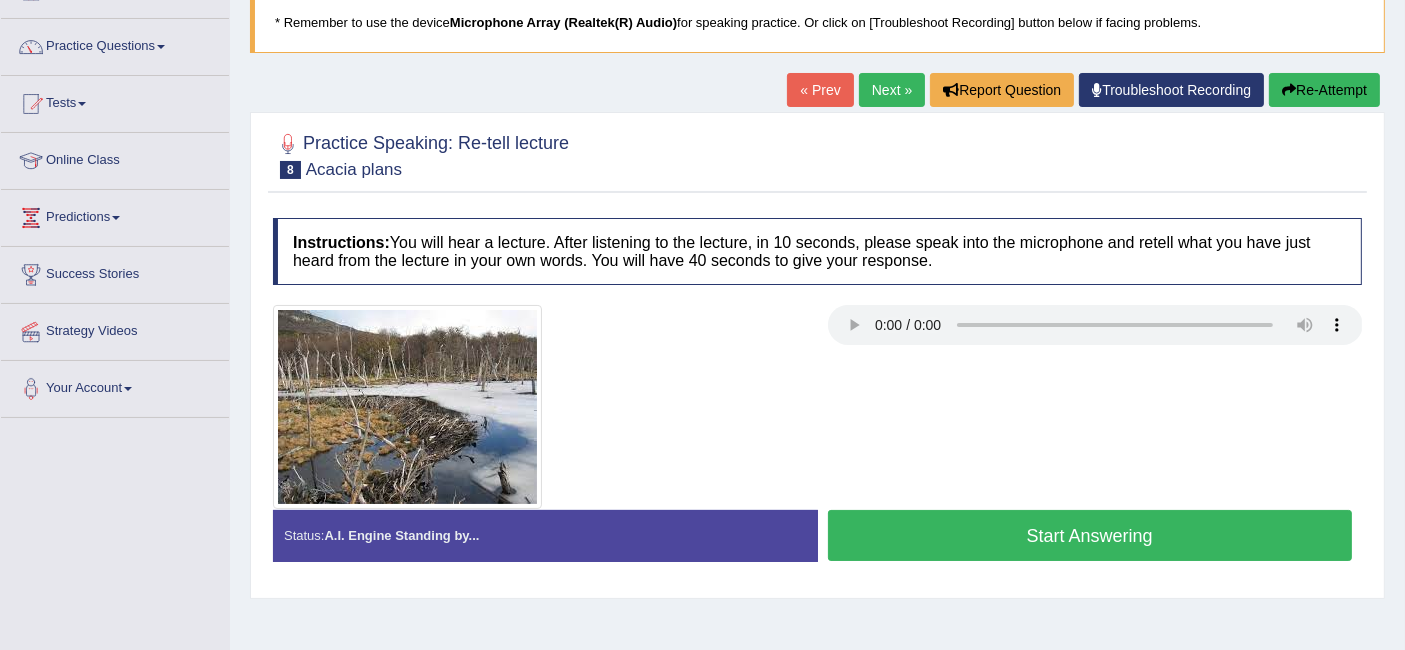 click at bounding box center (817, 407) 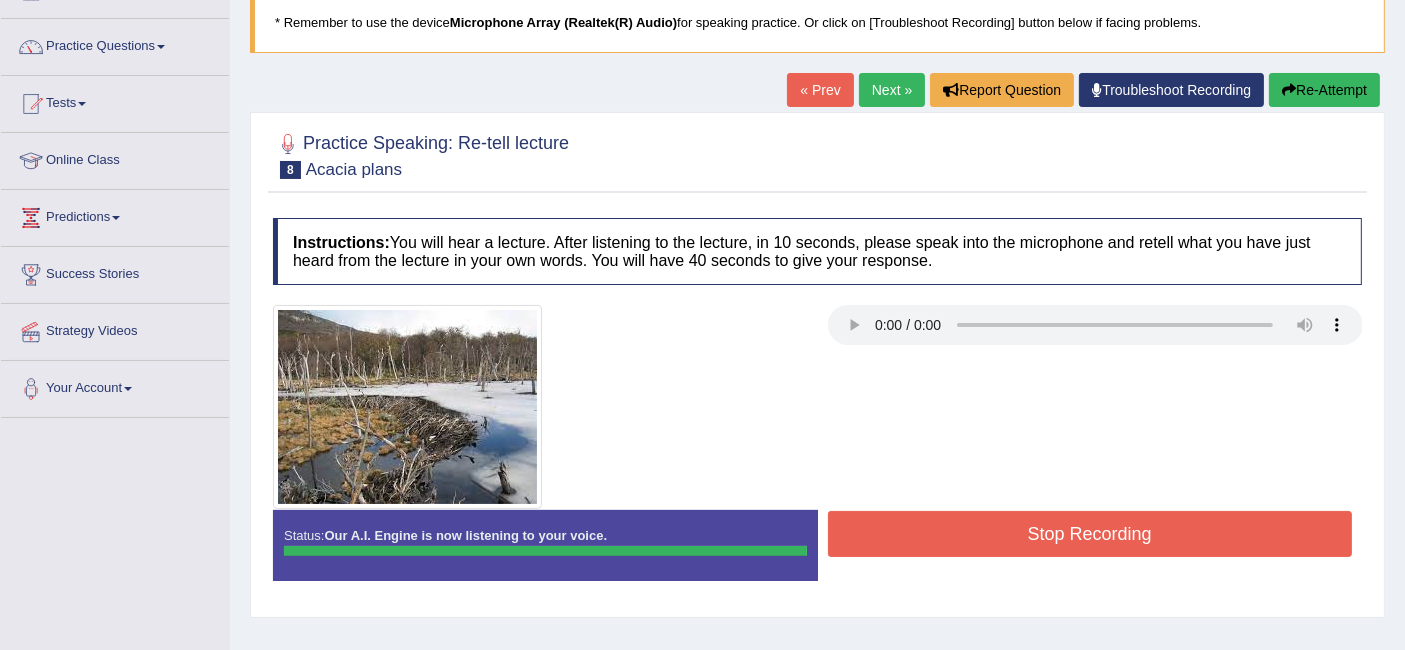 click on "Stop Recording" at bounding box center (1090, 534) 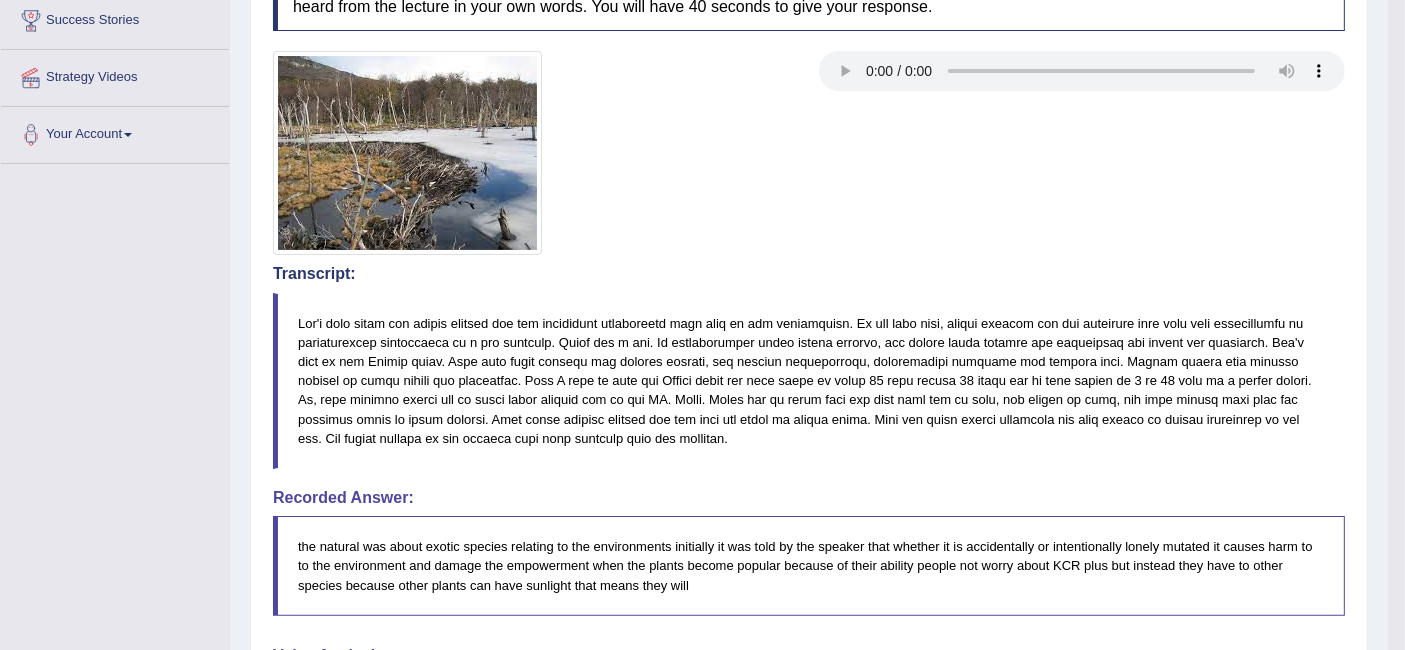 scroll, scrollTop: 0, scrollLeft: 0, axis: both 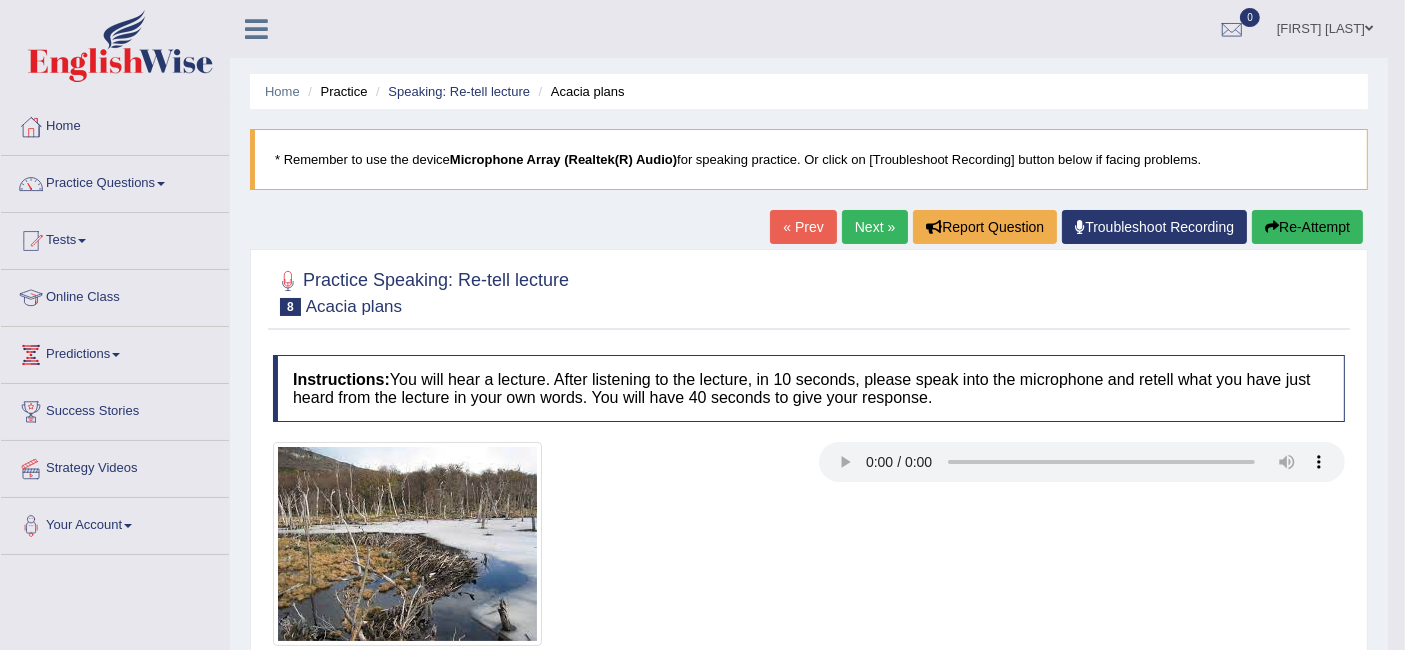 click on "Re-Attempt" at bounding box center [1307, 227] 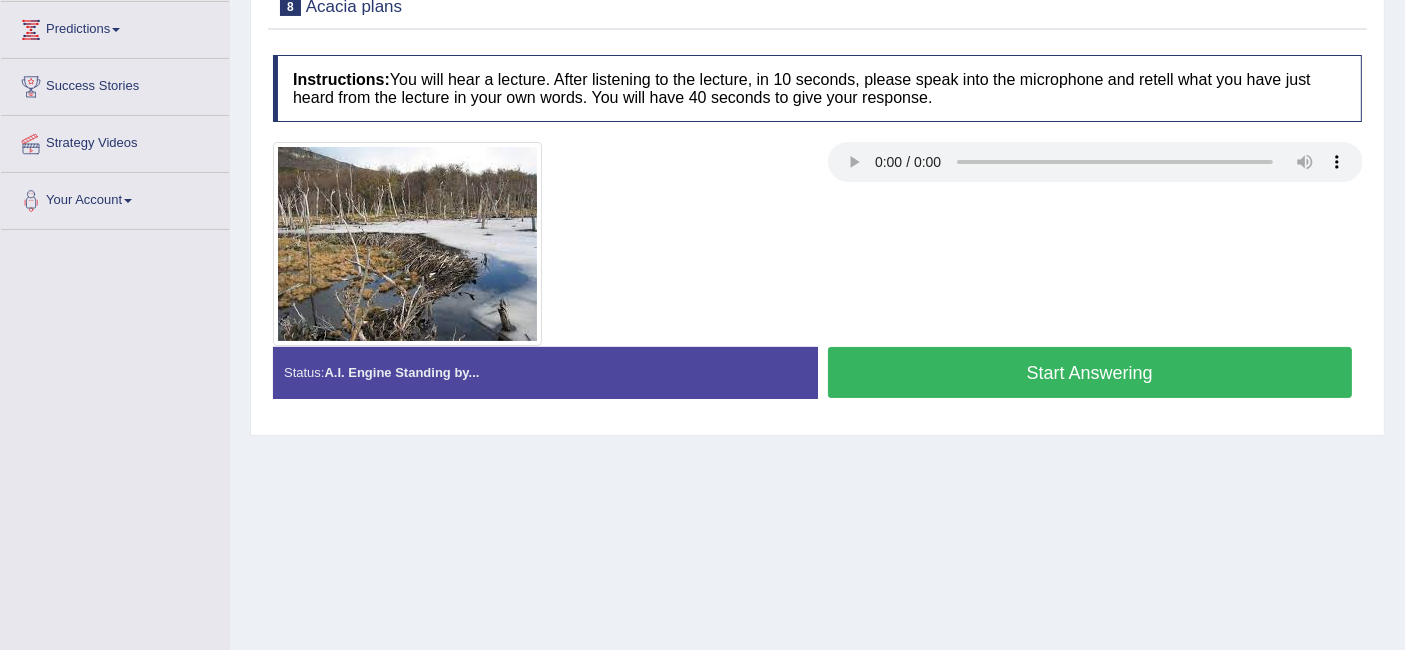 scroll, scrollTop: 326, scrollLeft: 0, axis: vertical 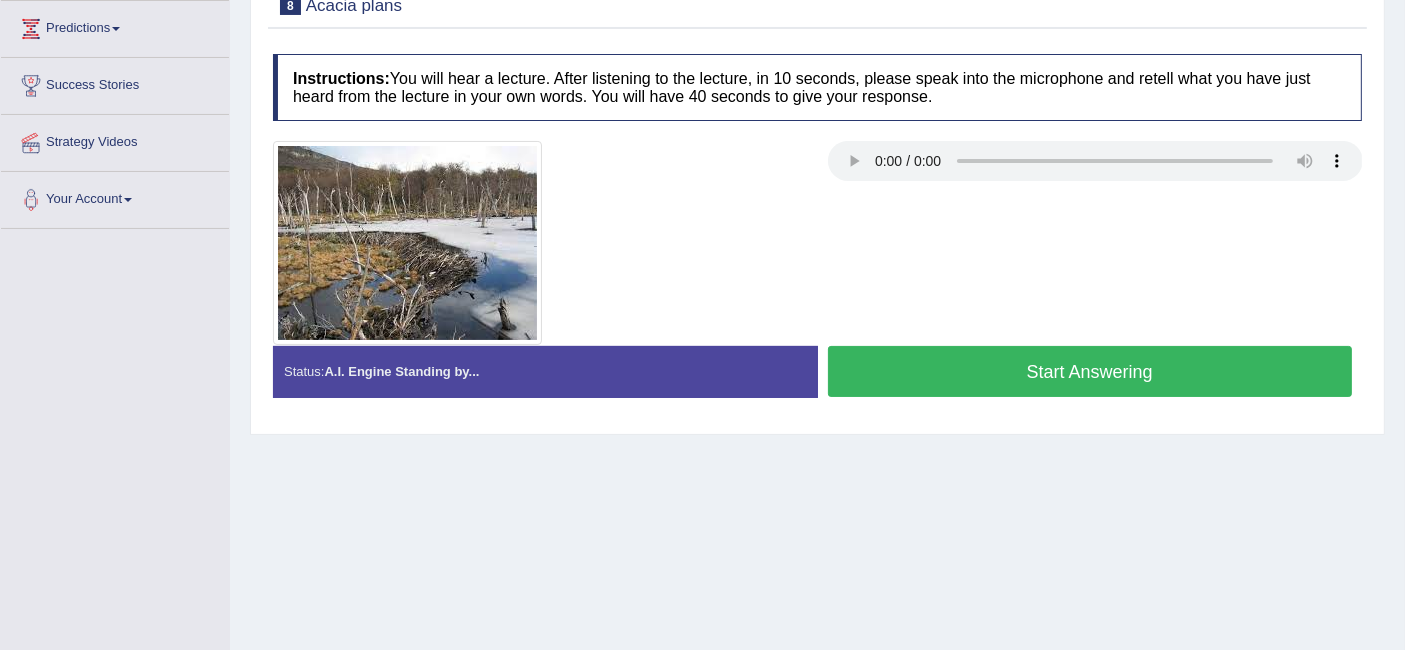 click on "Start Answering" at bounding box center [1090, 371] 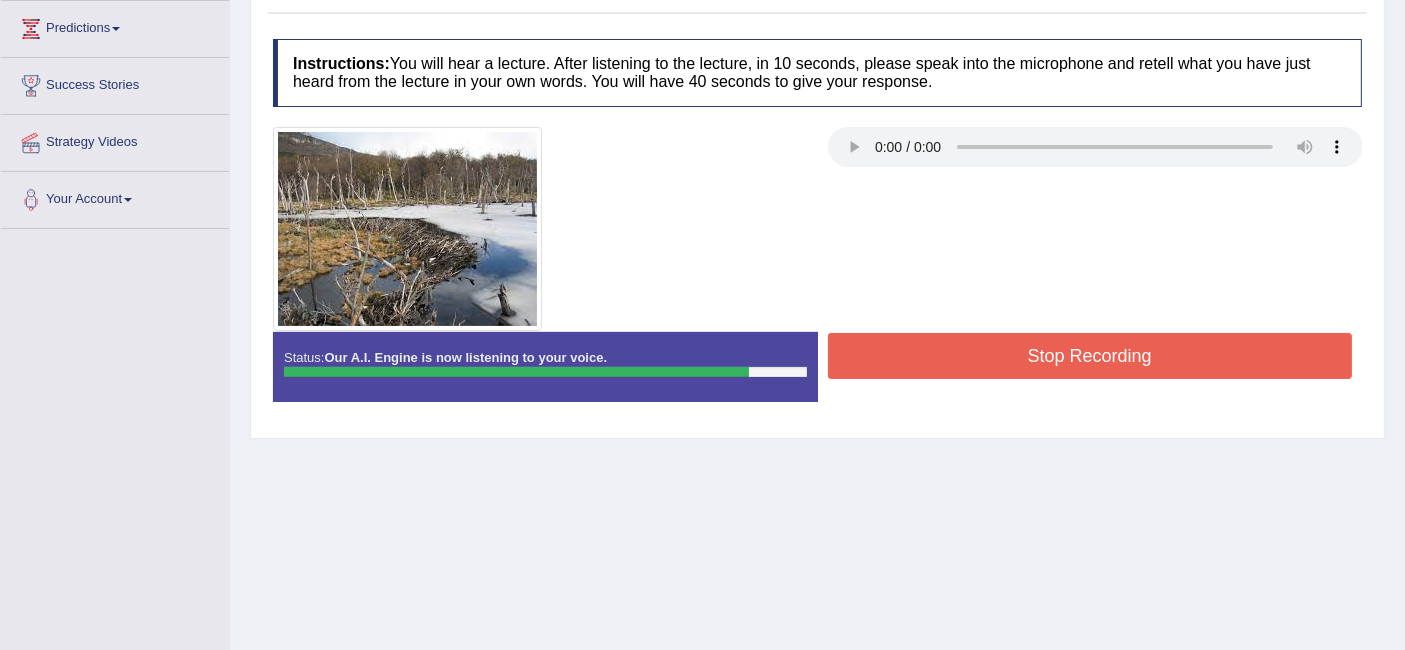click on "Stop Recording" at bounding box center [1090, 356] 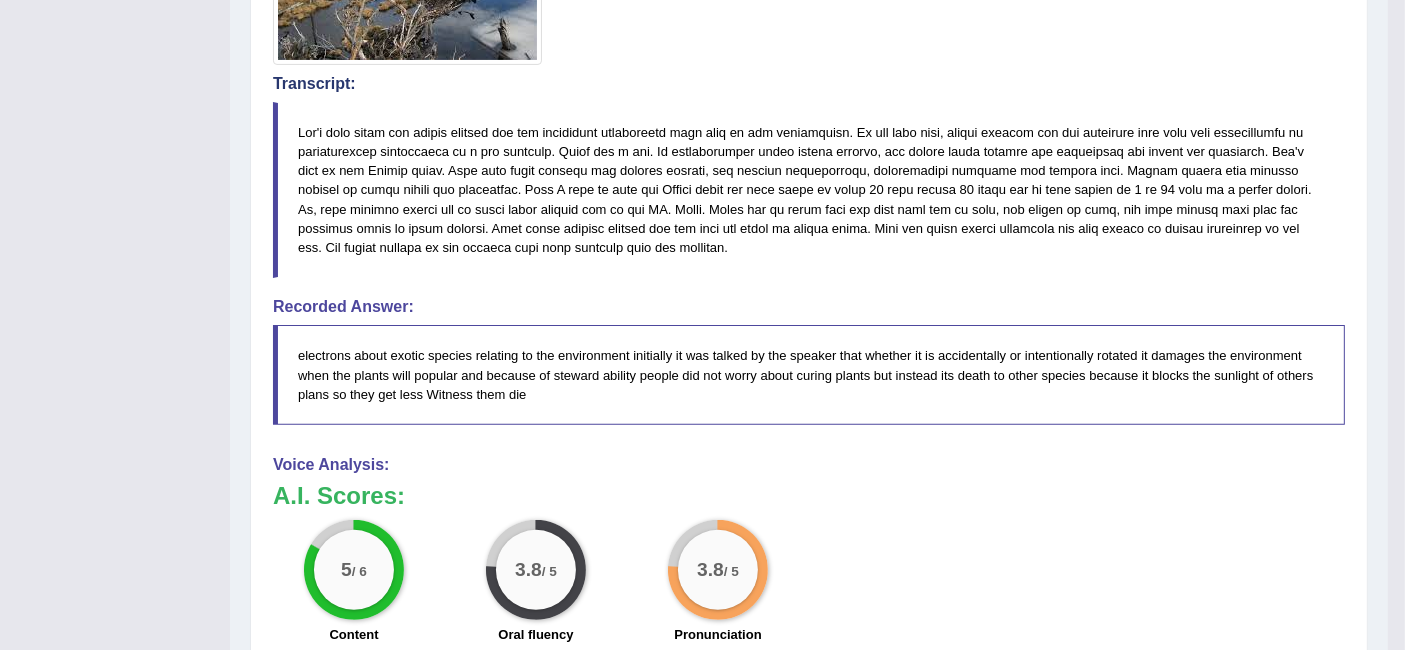 scroll, scrollTop: 593, scrollLeft: 0, axis: vertical 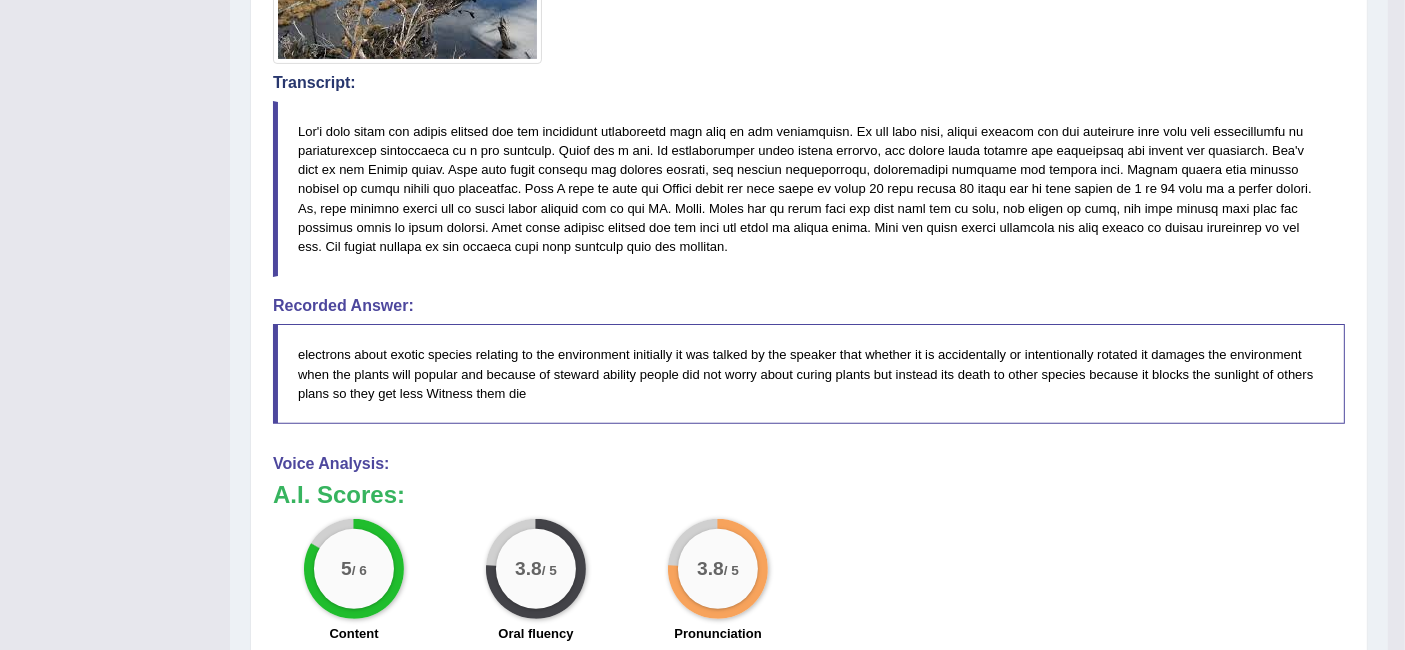 click on "Voice Analysis:" at bounding box center (809, 464) 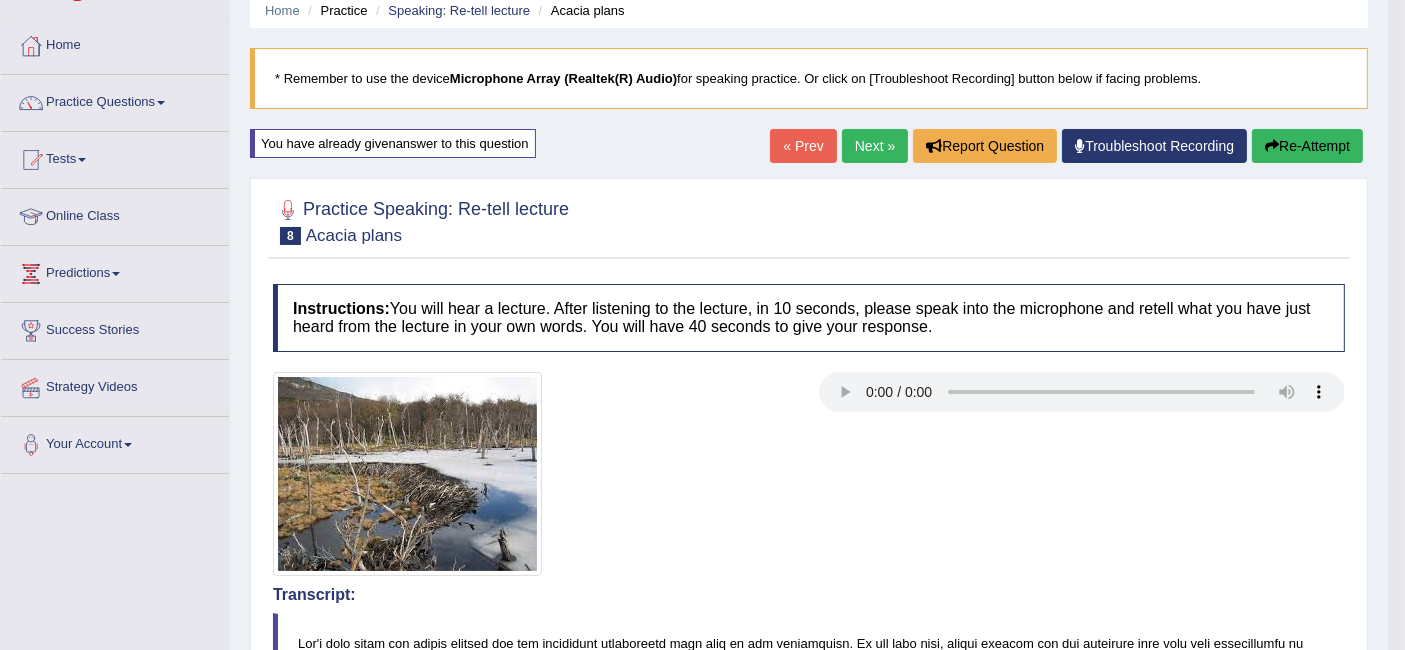 scroll, scrollTop: 80, scrollLeft: 0, axis: vertical 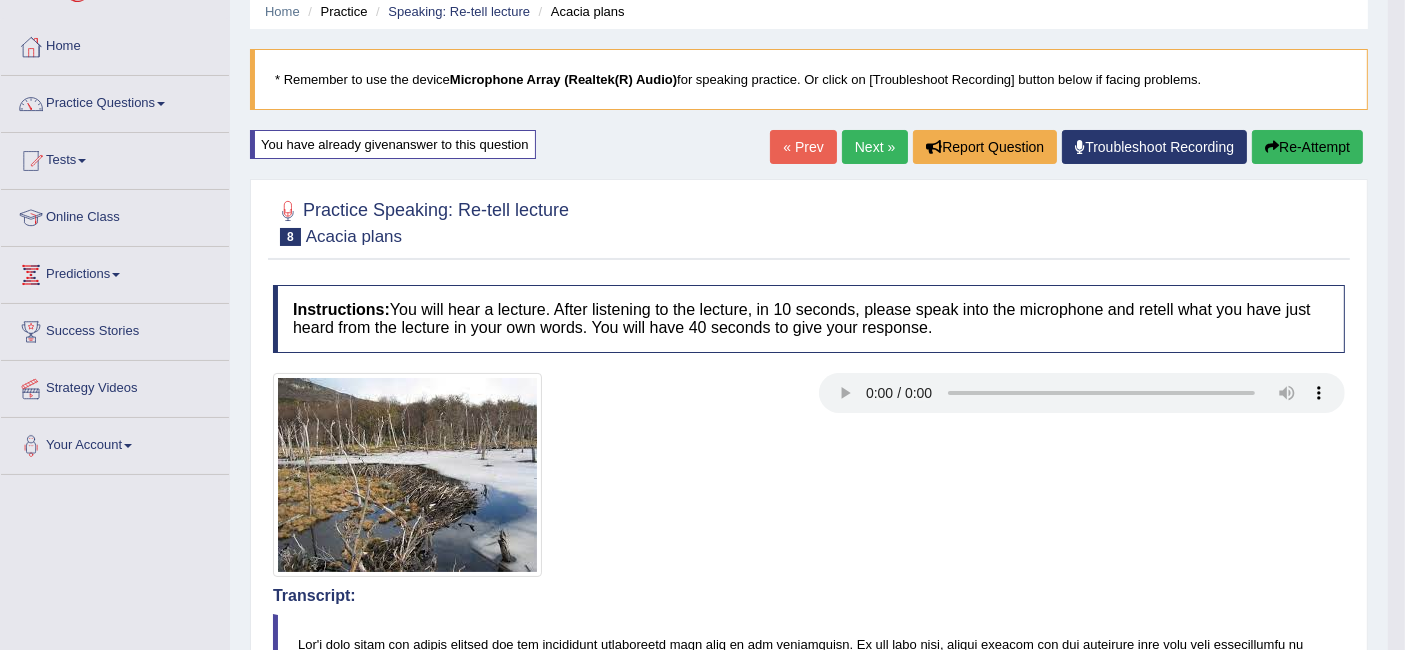 click on "Re-Attempt" at bounding box center [1307, 147] 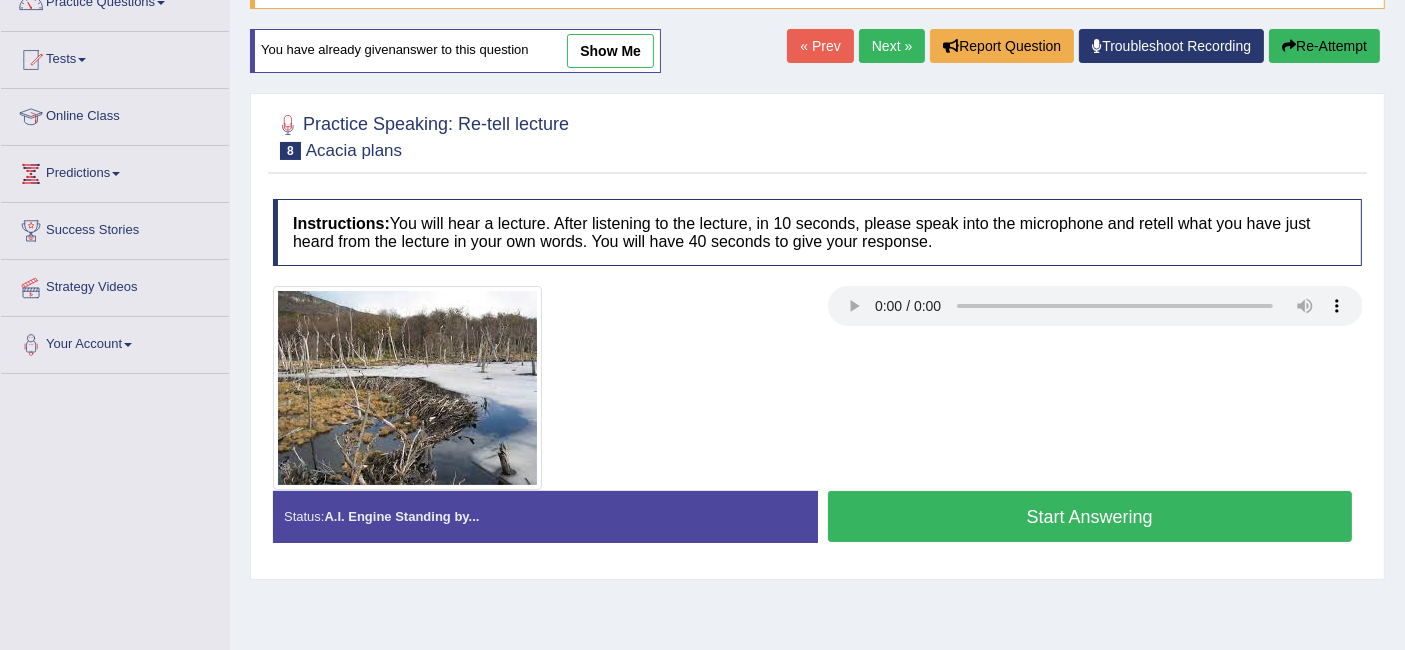 scroll, scrollTop: 217, scrollLeft: 0, axis: vertical 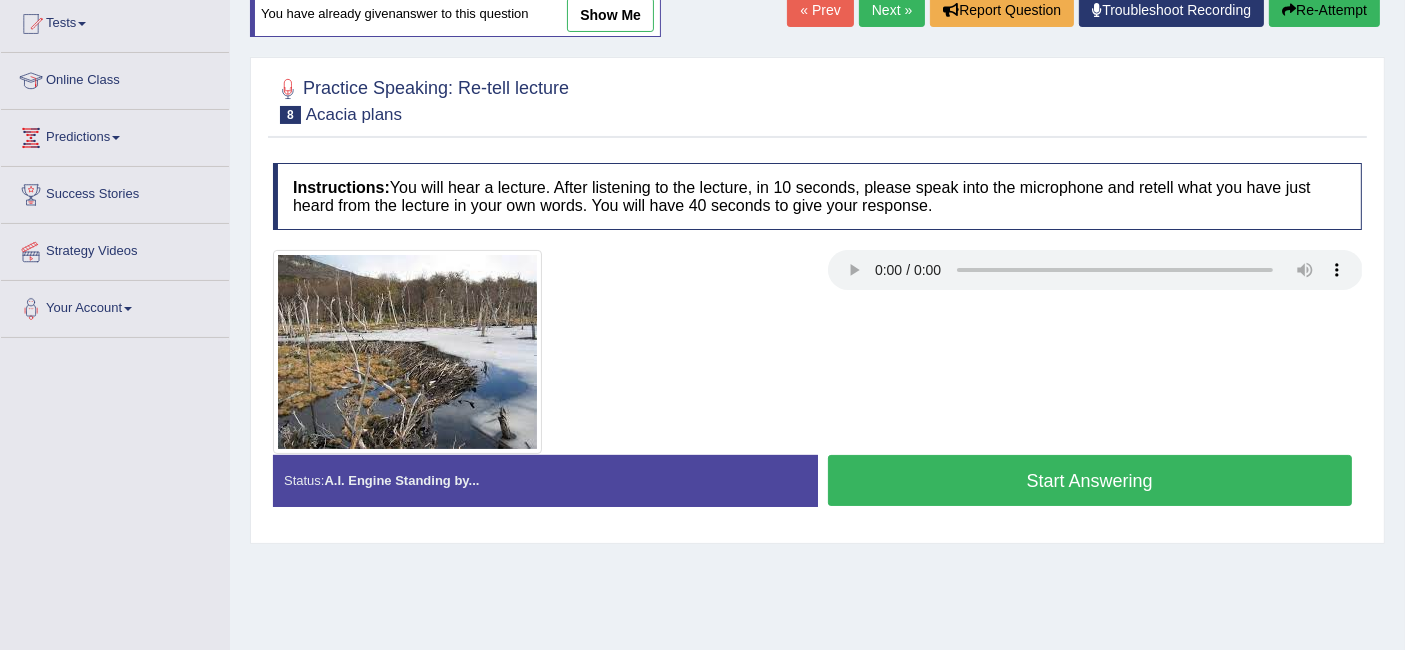 click on "Start Answering" at bounding box center (1090, 480) 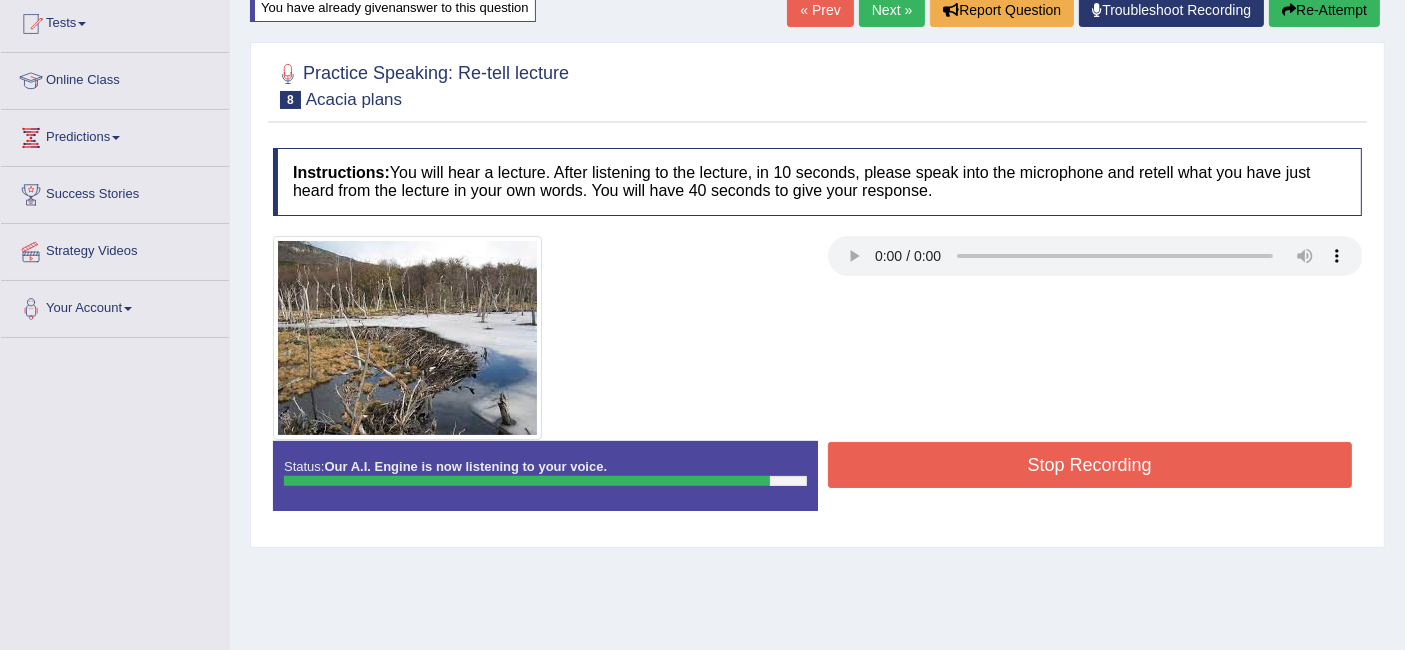 click on "Stop Recording" at bounding box center [1090, 465] 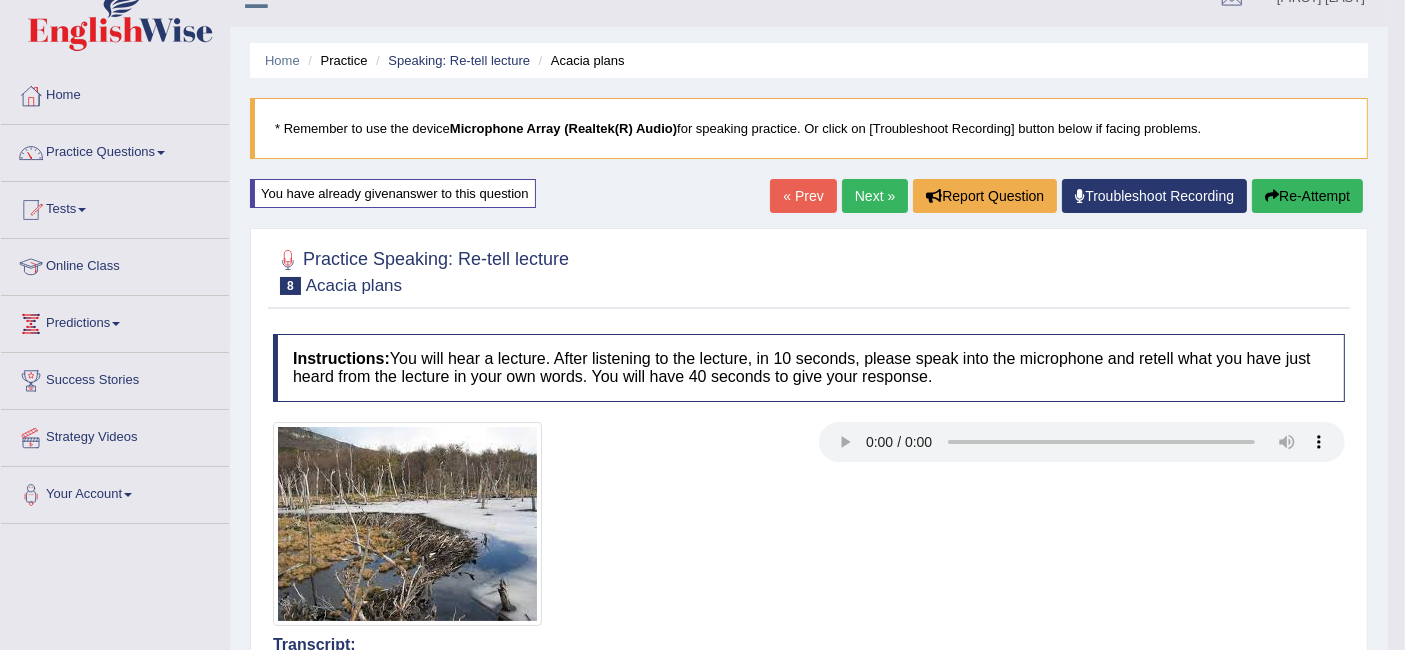 scroll, scrollTop: 28, scrollLeft: 0, axis: vertical 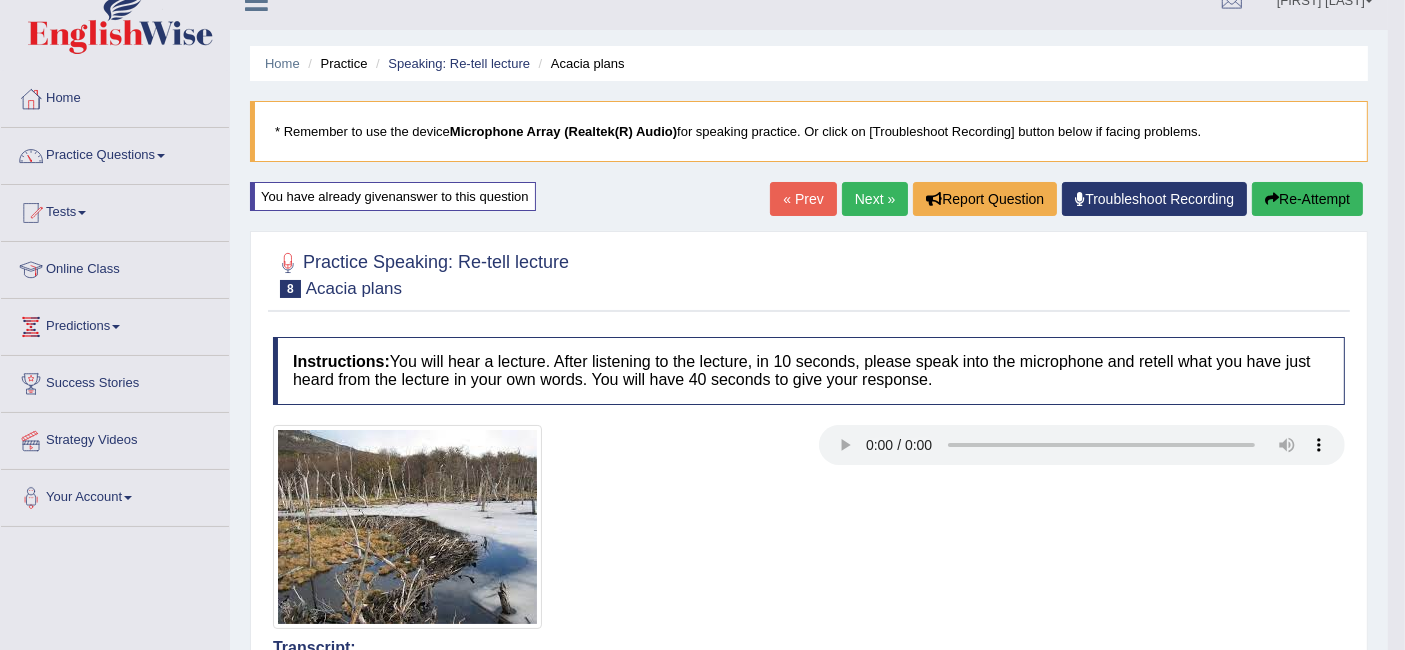 click on "Next »" at bounding box center [875, 199] 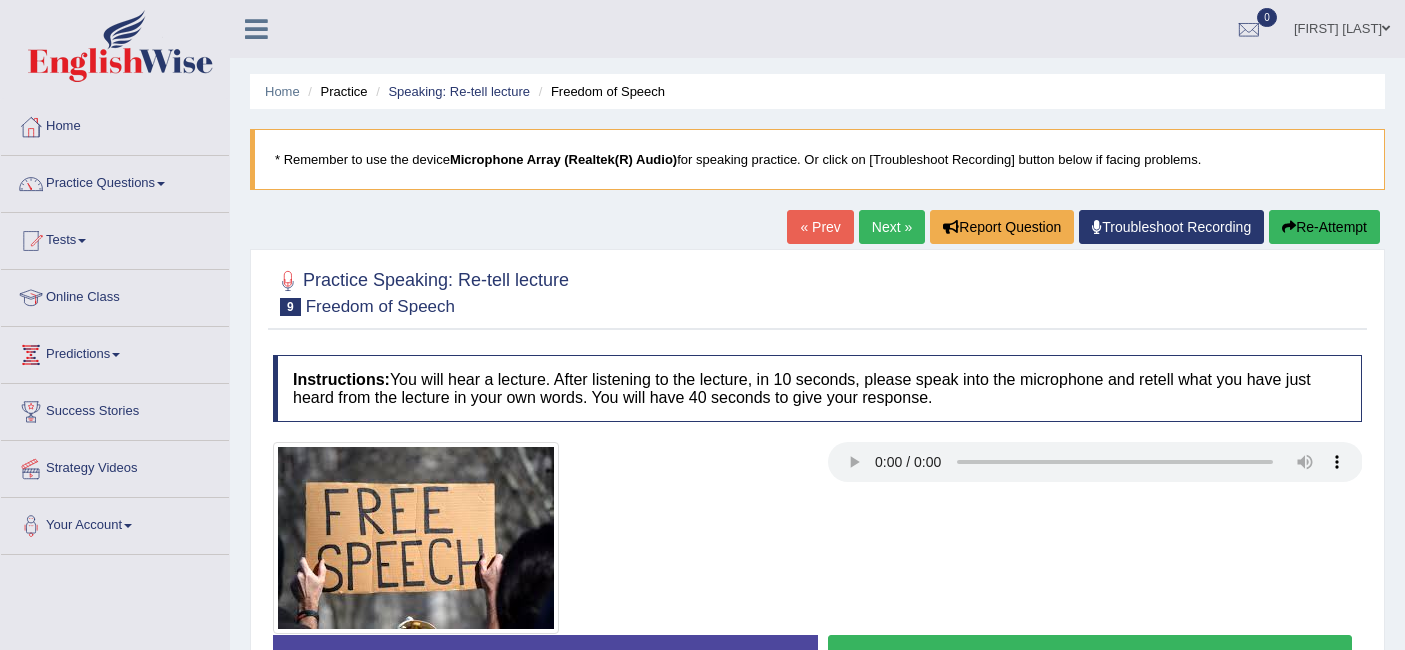 scroll, scrollTop: 0, scrollLeft: 0, axis: both 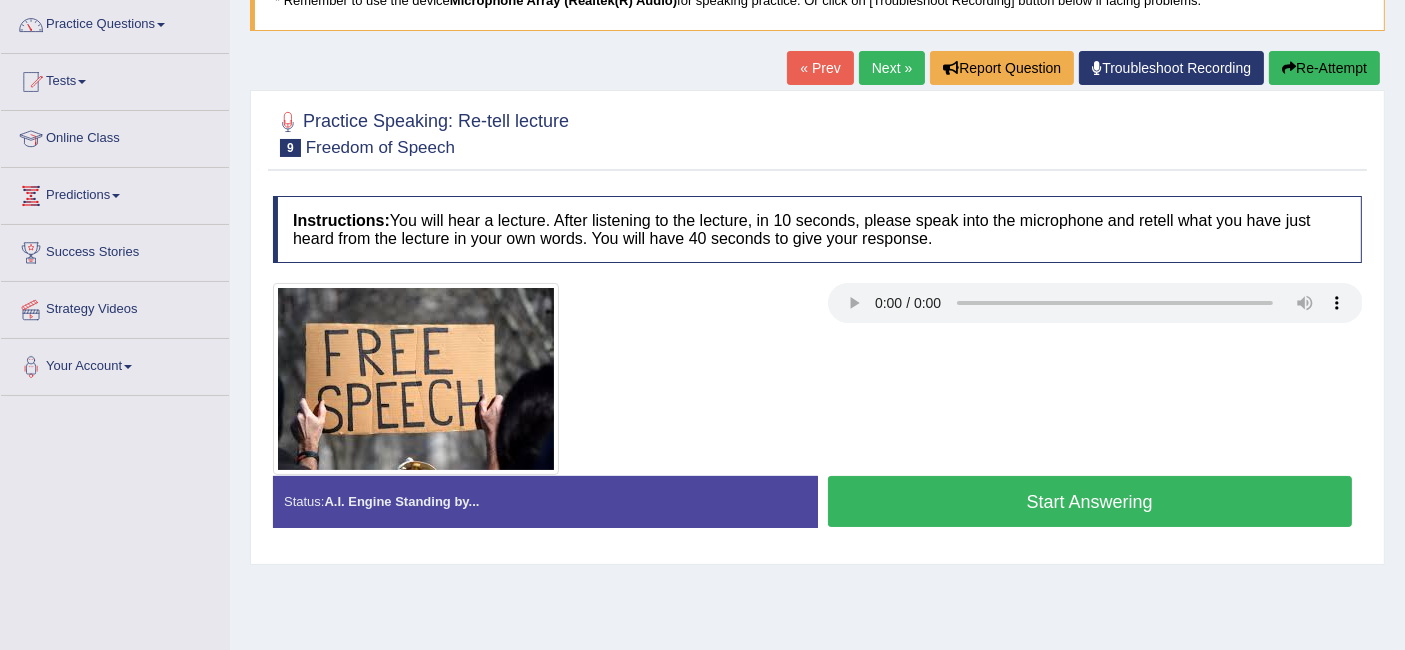 click on "Start Answering" at bounding box center [1090, 501] 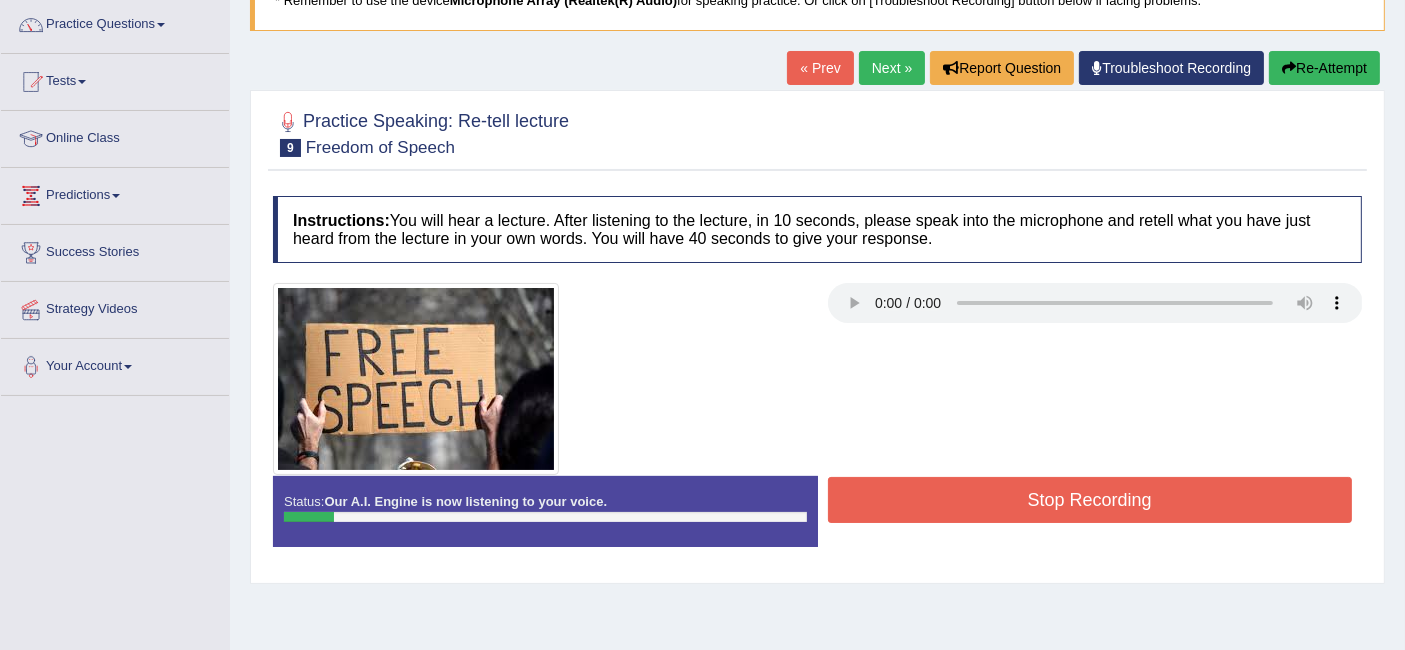 click on "Stop Recording" at bounding box center (1090, 500) 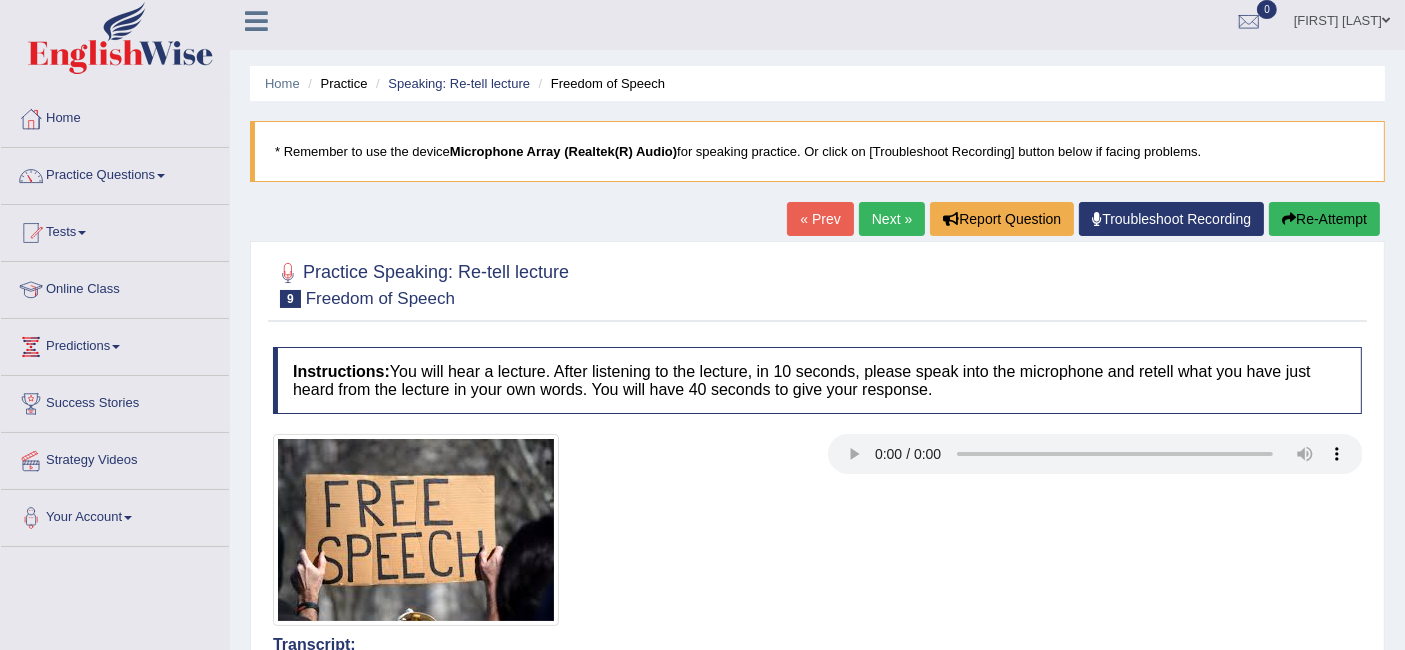 scroll, scrollTop: 0, scrollLeft: 0, axis: both 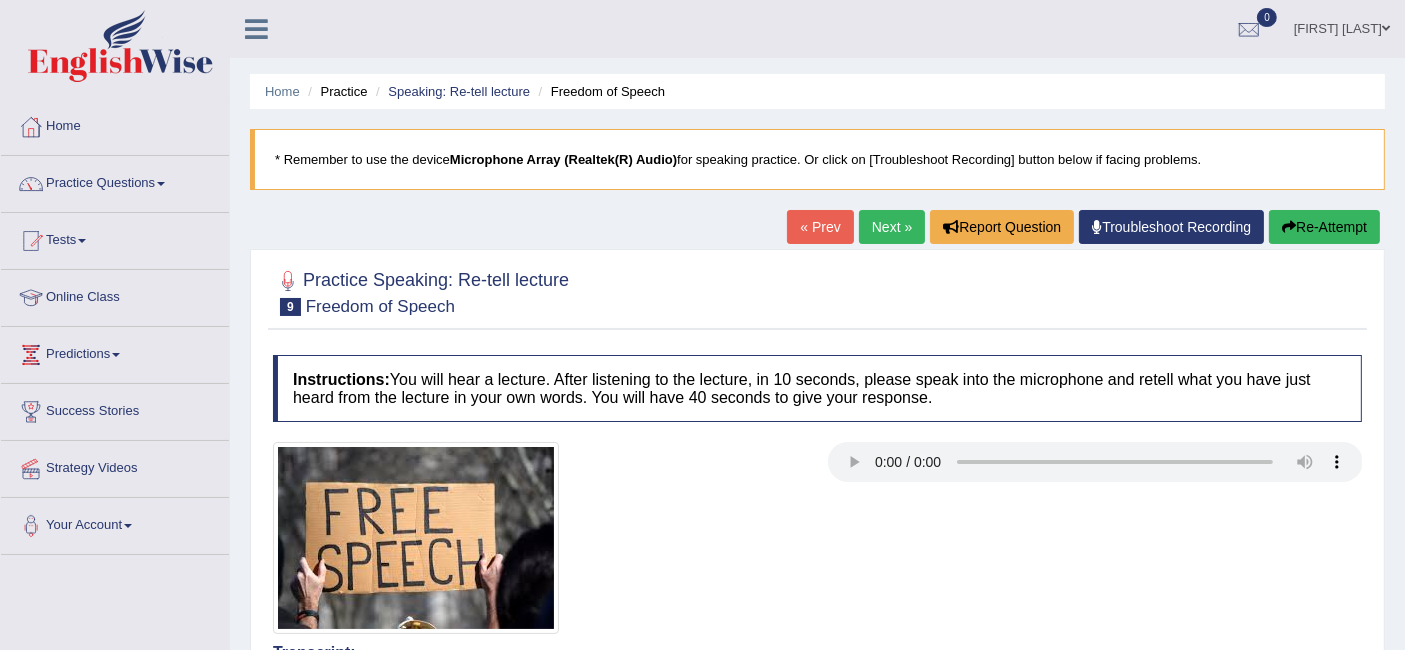click on "Re-Attempt" at bounding box center (1324, 227) 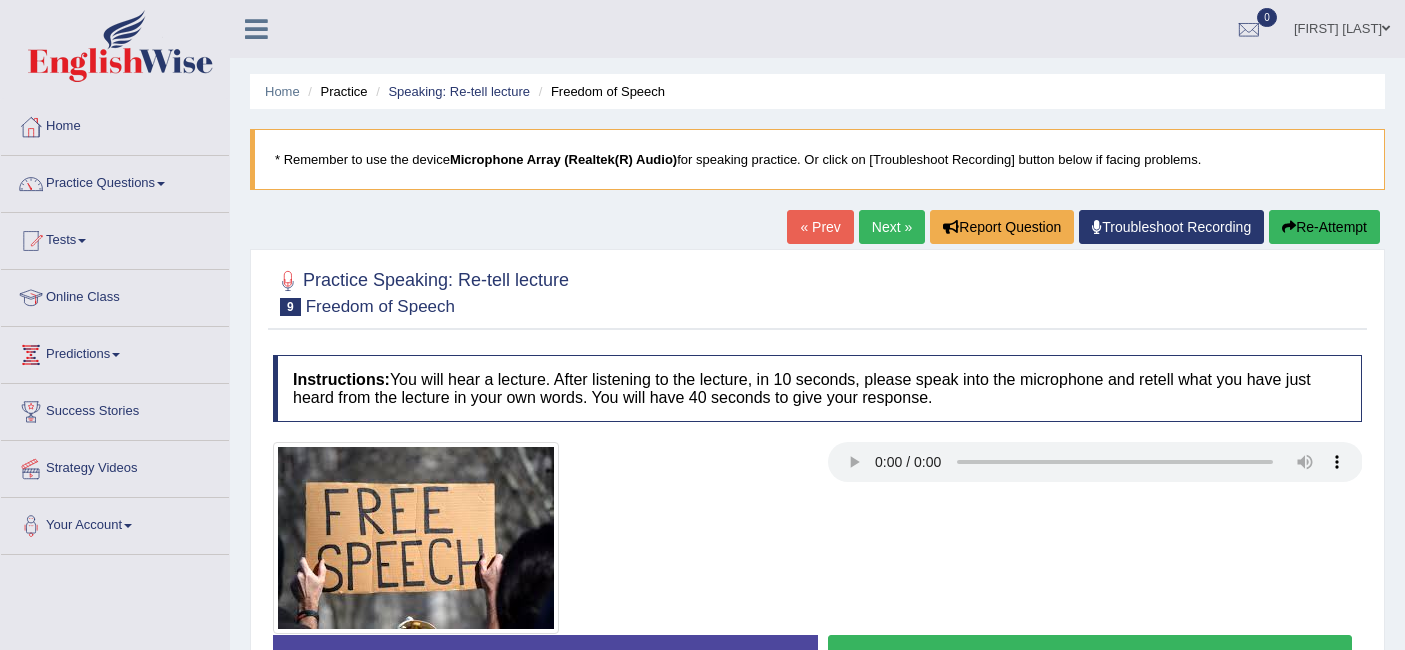 scroll, scrollTop: 0, scrollLeft: 0, axis: both 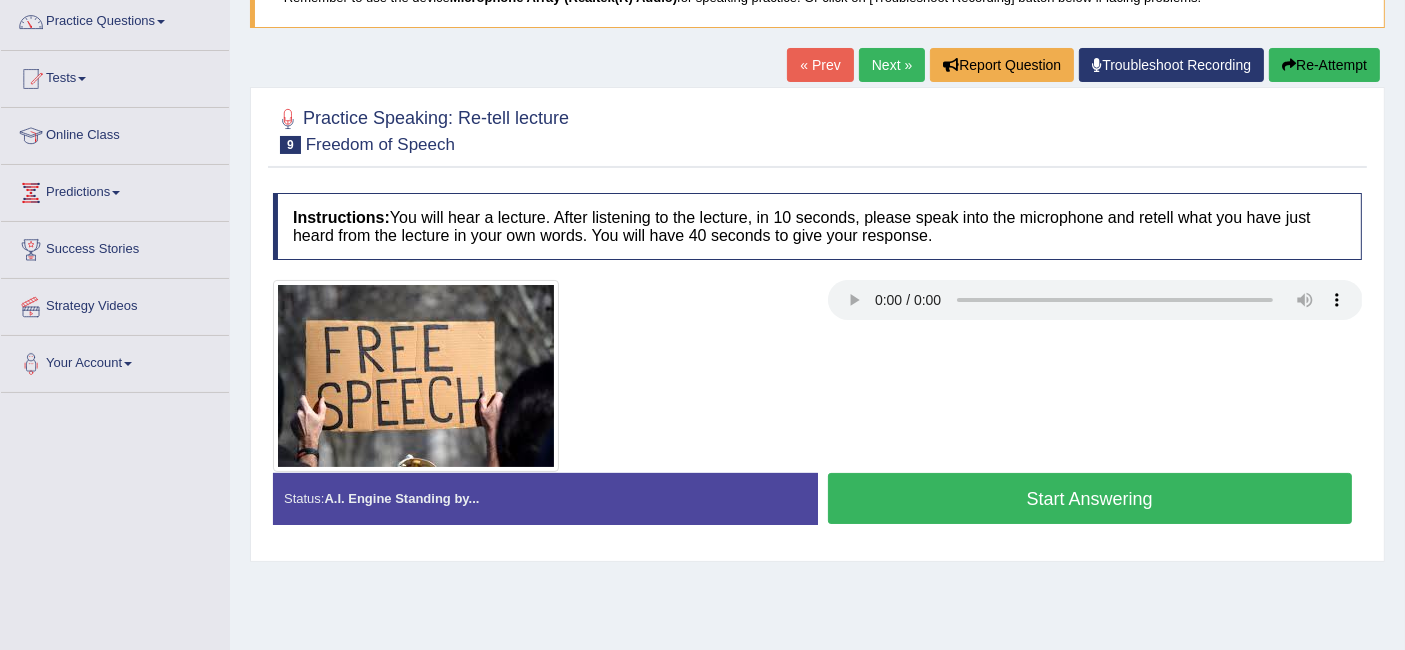 click on "Start Answering" at bounding box center [1090, 498] 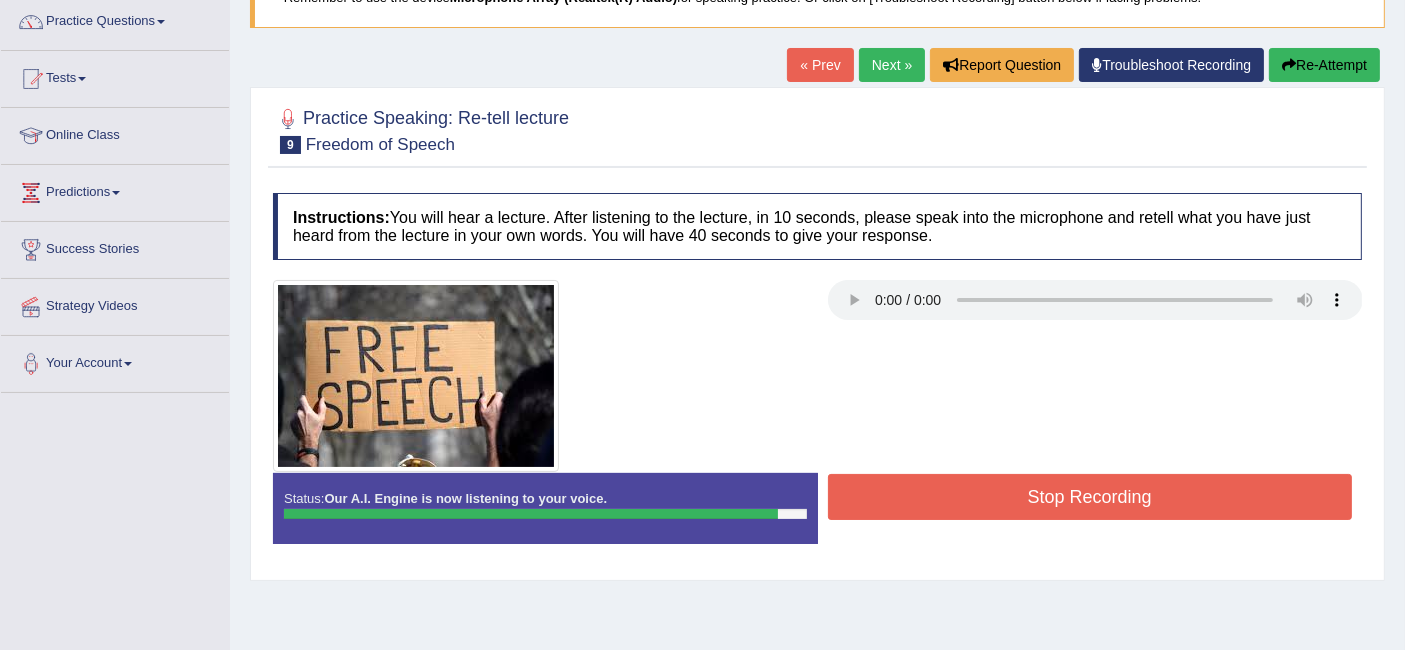click on "Stop Recording" at bounding box center (1090, 497) 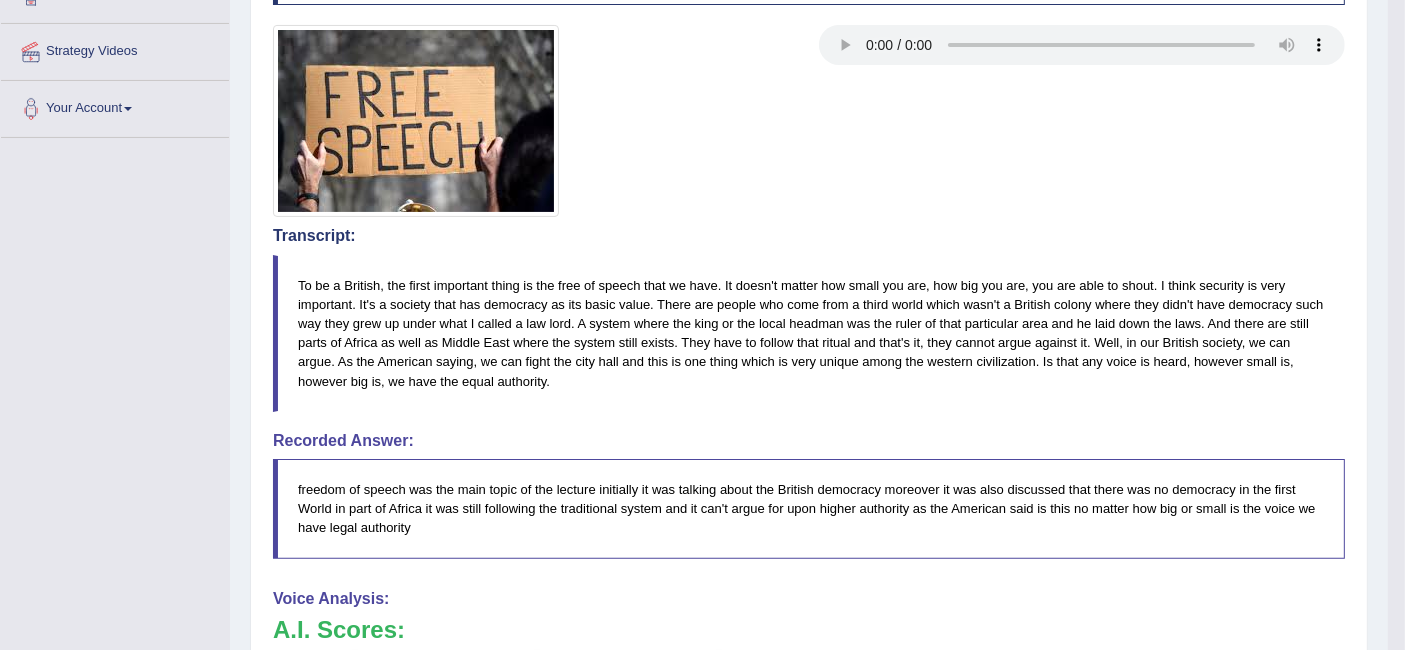 scroll, scrollTop: 422, scrollLeft: 0, axis: vertical 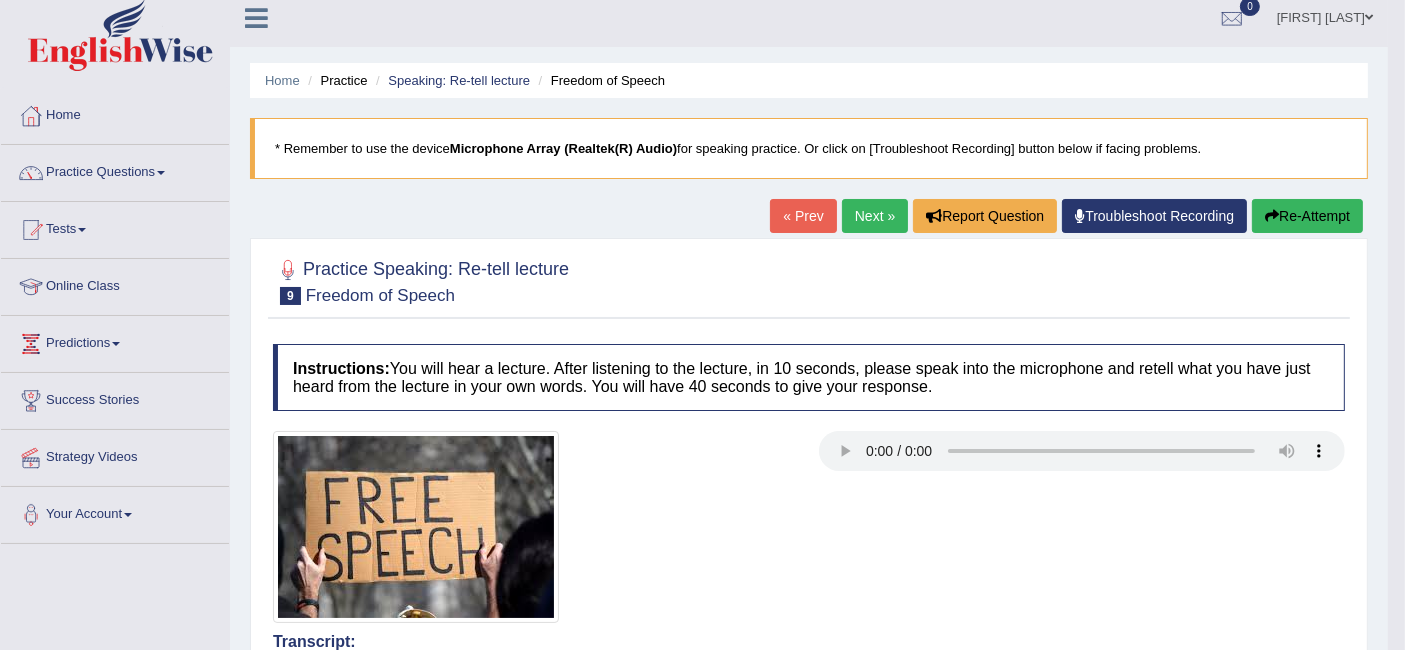 click on "Re-Attempt" at bounding box center (1307, 216) 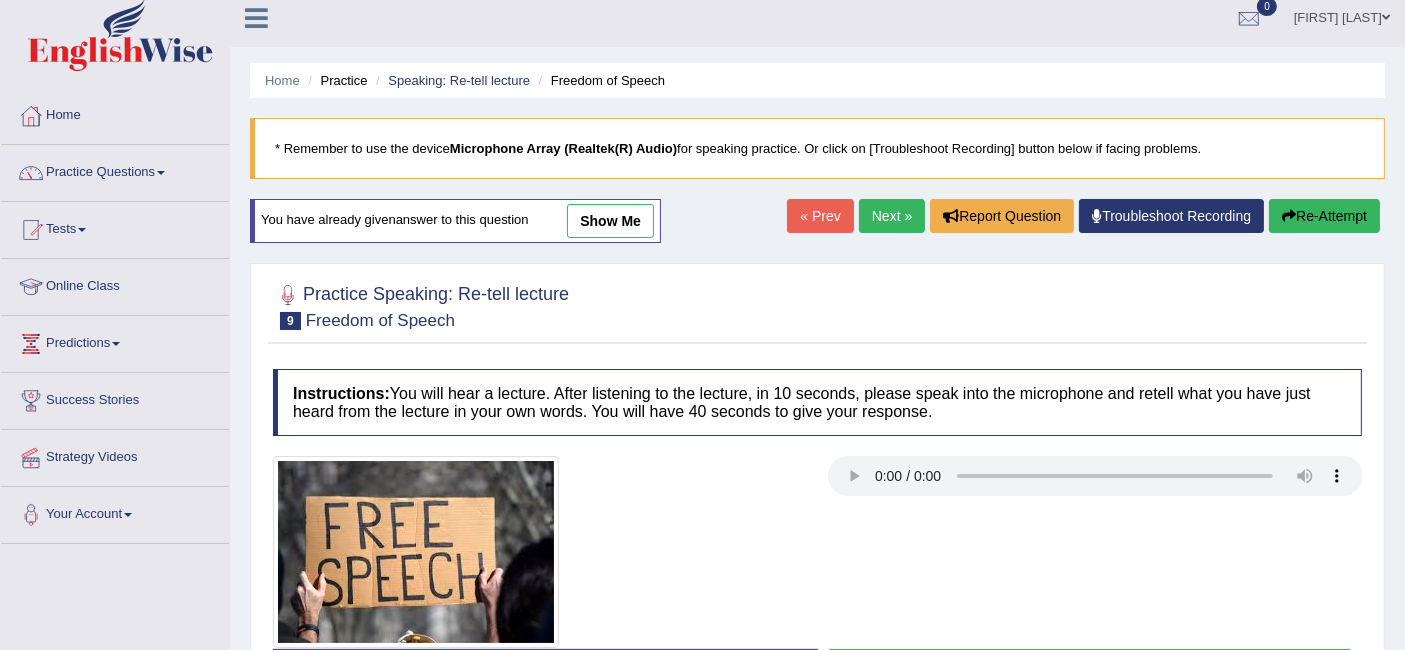 scroll, scrollTop: 11, scrollLeft: 0, axis: vertical 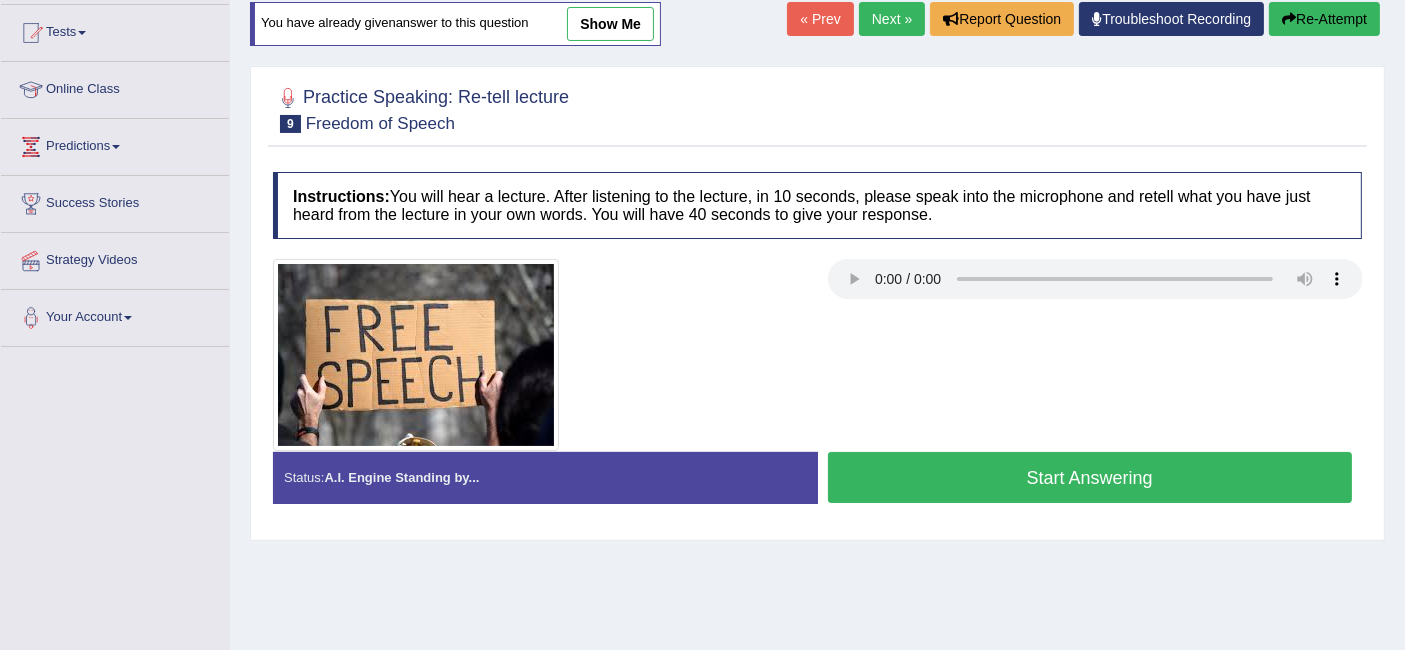 click on "Start Answering" at bounding box center (1090, 477) 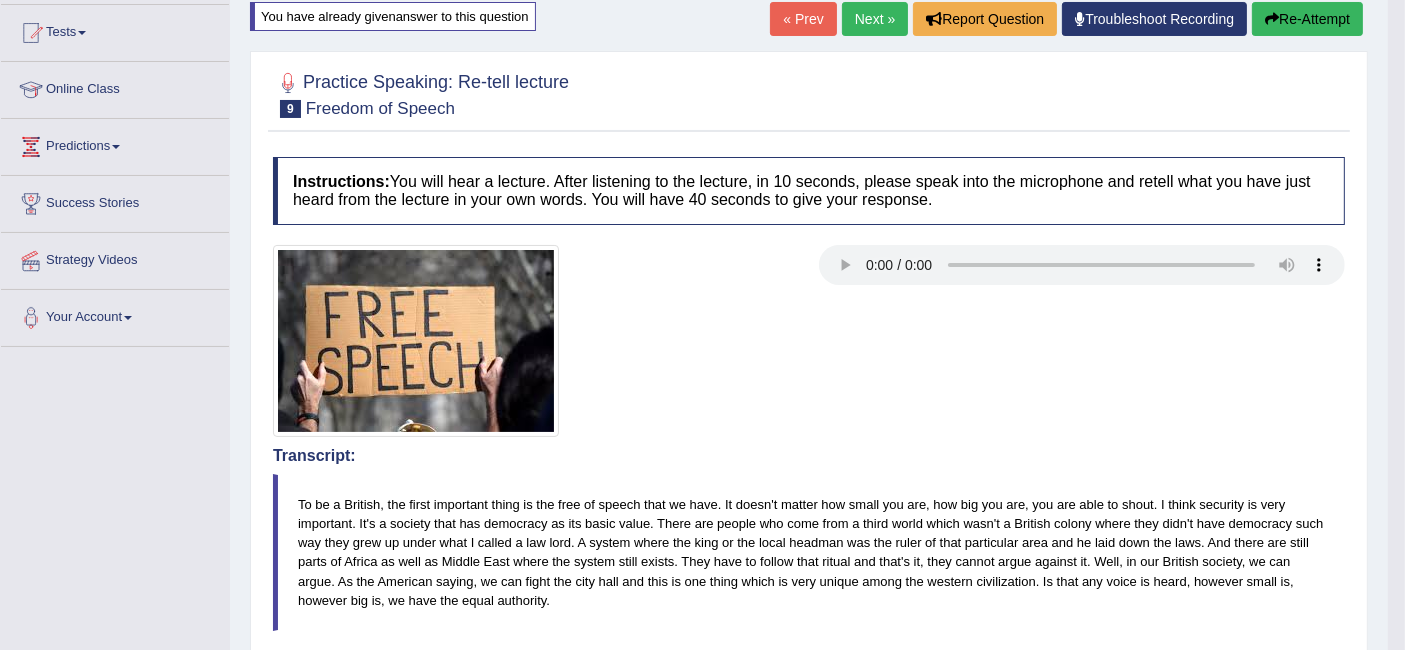 click on "To be a British, the first important thing is the free of speech that we have. It doesn't matter how small you are, how big you are, you are able to shout. I think security is very important. It's a society that has democracy as its basic value. There are people who come from a third world which wasn't a British colony where they didn't have democracy such way they grew up under what I called a law lord. A system where the king or the local headman was the ruler of that particular area and he laid down the laws. And there are still parts of Africa as well as Middle East where the system still exists. They have to follow that ritual and that's it, they cannot argue against it. Well, in our British society, we can argue. As the American saying, we can fight the city hall and this is one thing which is very unique among the western civilization. Is that any voice is heard, however small is, however big is, we have the equal authority." at bounding box center (809, 552) 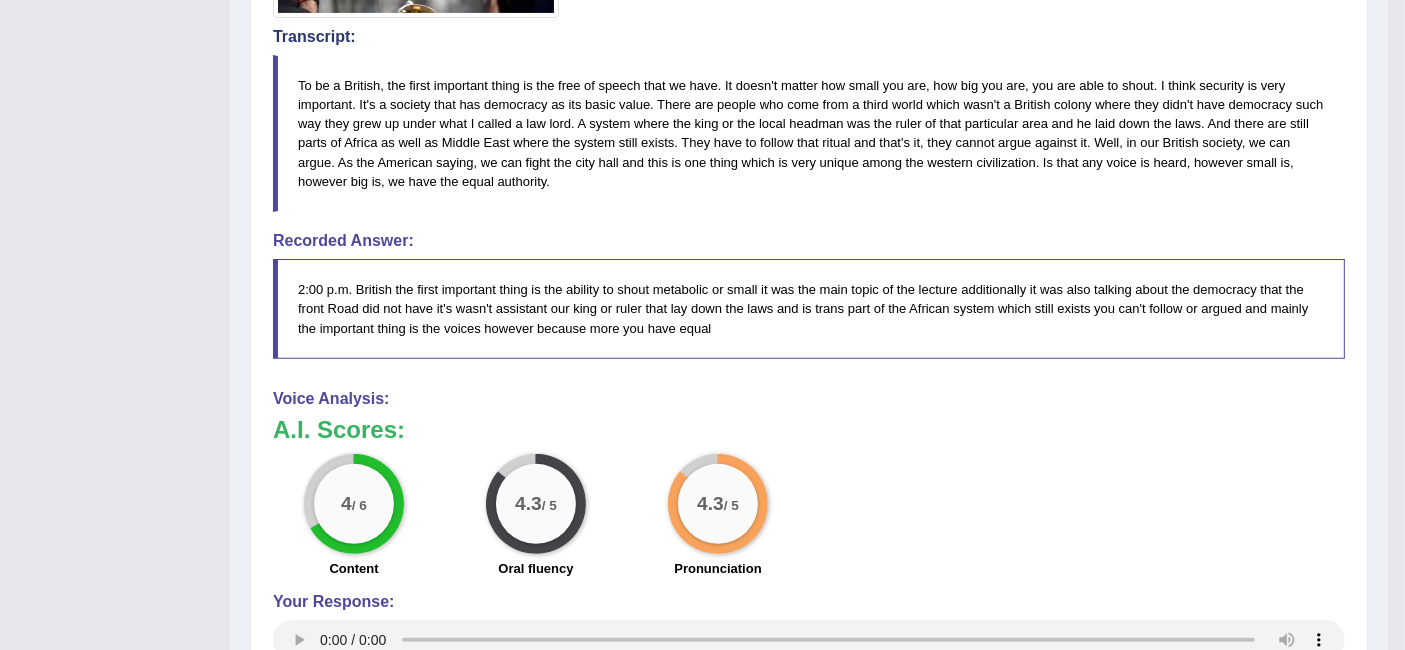 scroll, scrollTop: 0, scrollLeft: 0, axis: both 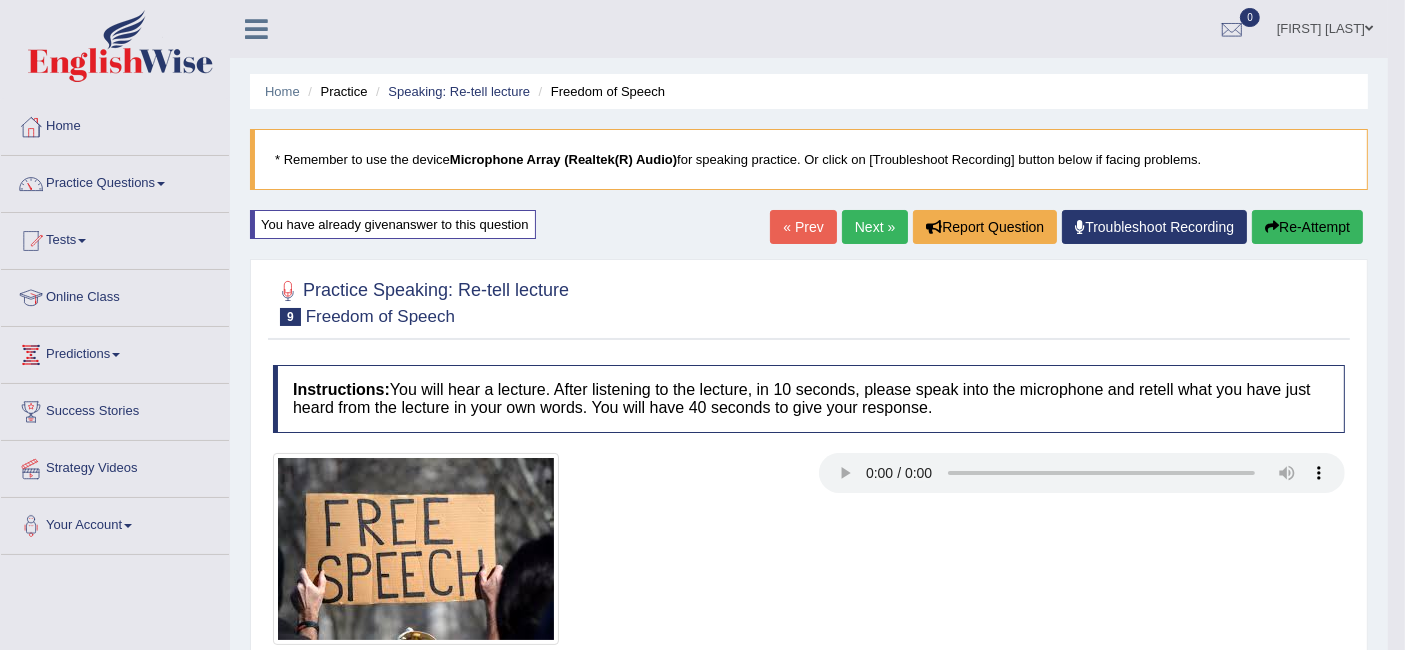 click on "Re-Attempt" at bounding box center [1307, 227] 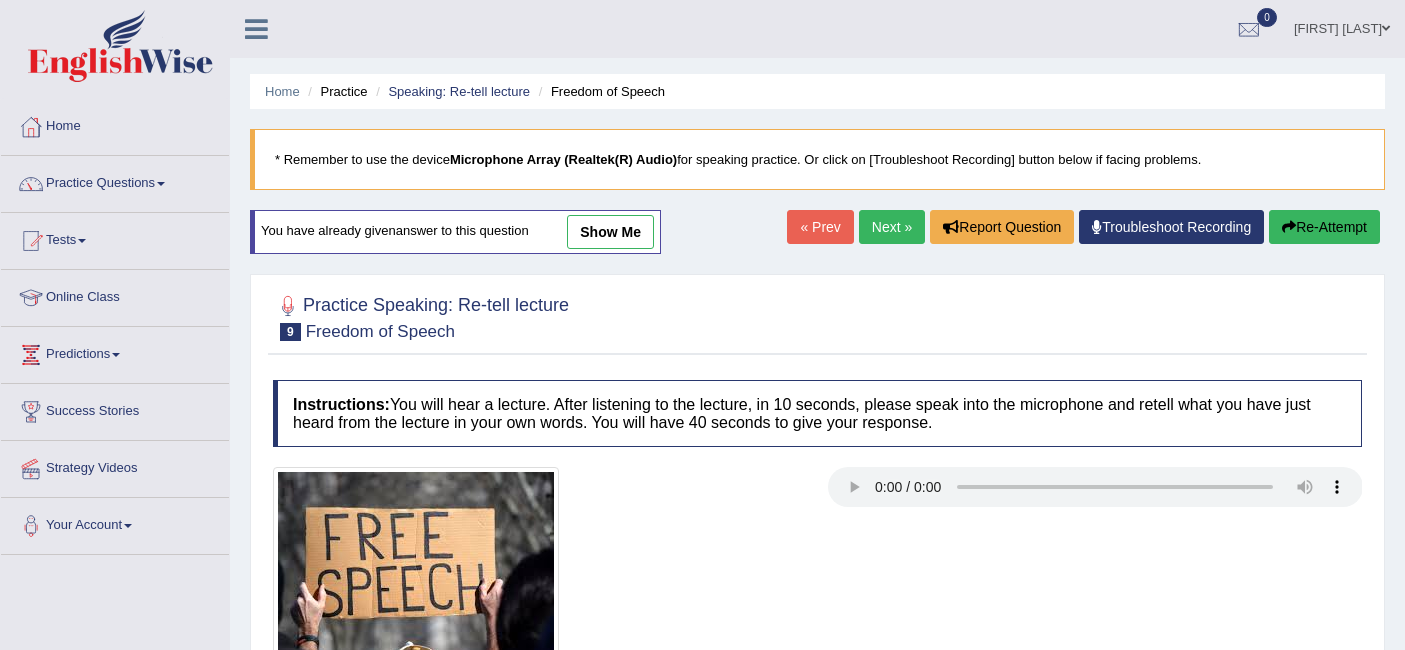 scroll, scrollTop: 0, scrollLeft: 0, axis: both 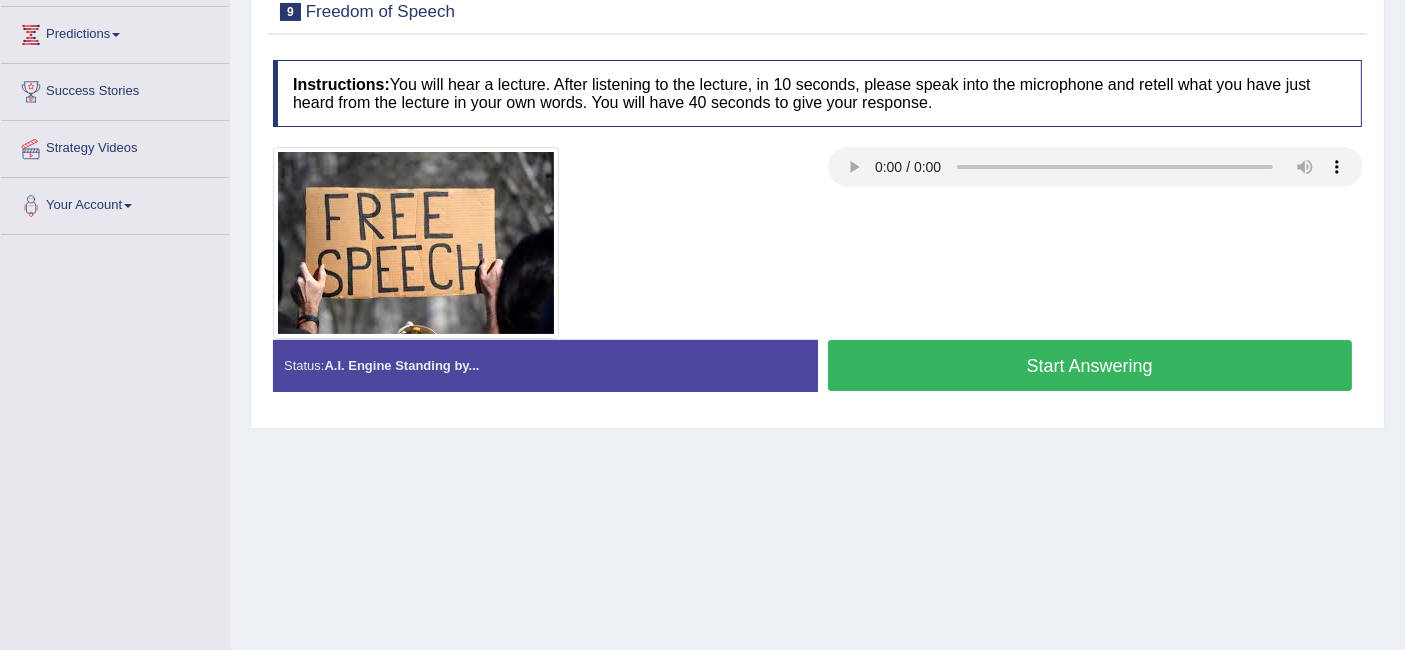 click on "Start Answering" at bounding box center (1090, 365) 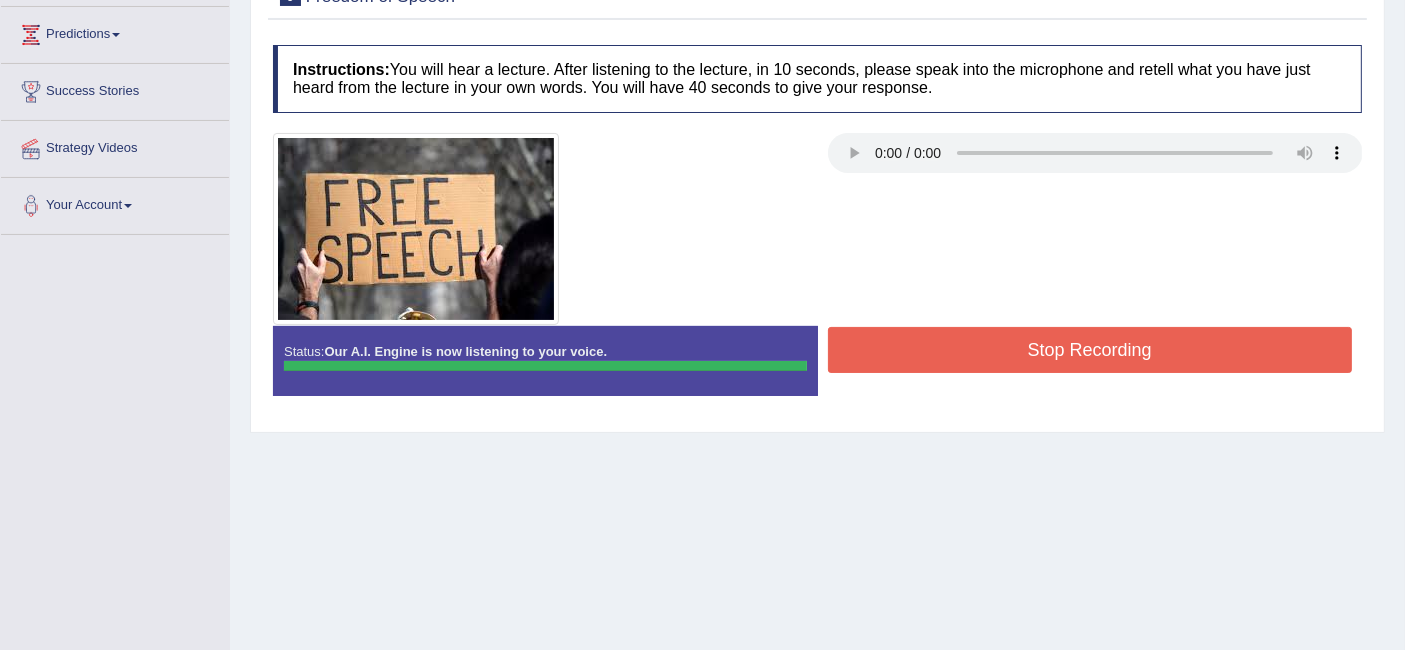 click on "Instructions:  You will hear a lecture. After listening to the lecture, in 10 seconds, please speak into the microphone and retell what you have just heard from the lecture in your own words. You will have 40 seconds to give your response.
Transcript: Recorded Answer: Created with Highcharts 7.1.2 Too low Too high Time Pitch meter: 0 10 20 30 40 Created with Highcharts 7.1.2 Great Too slow Too fast Time Speech pace meter: 0 10 20 30 40 Spoken Keywords: Voice Analysis: A.I. Scores:
4  / 6              Content
4.3  / 5              Oral fluency
4.3  / 5              Pronunciation
Your Response: Sample Answer: . Status:  Our A.I. Engine is now listening to your voice. Start Answering Stop Recording" at bounding box center (817, 228) 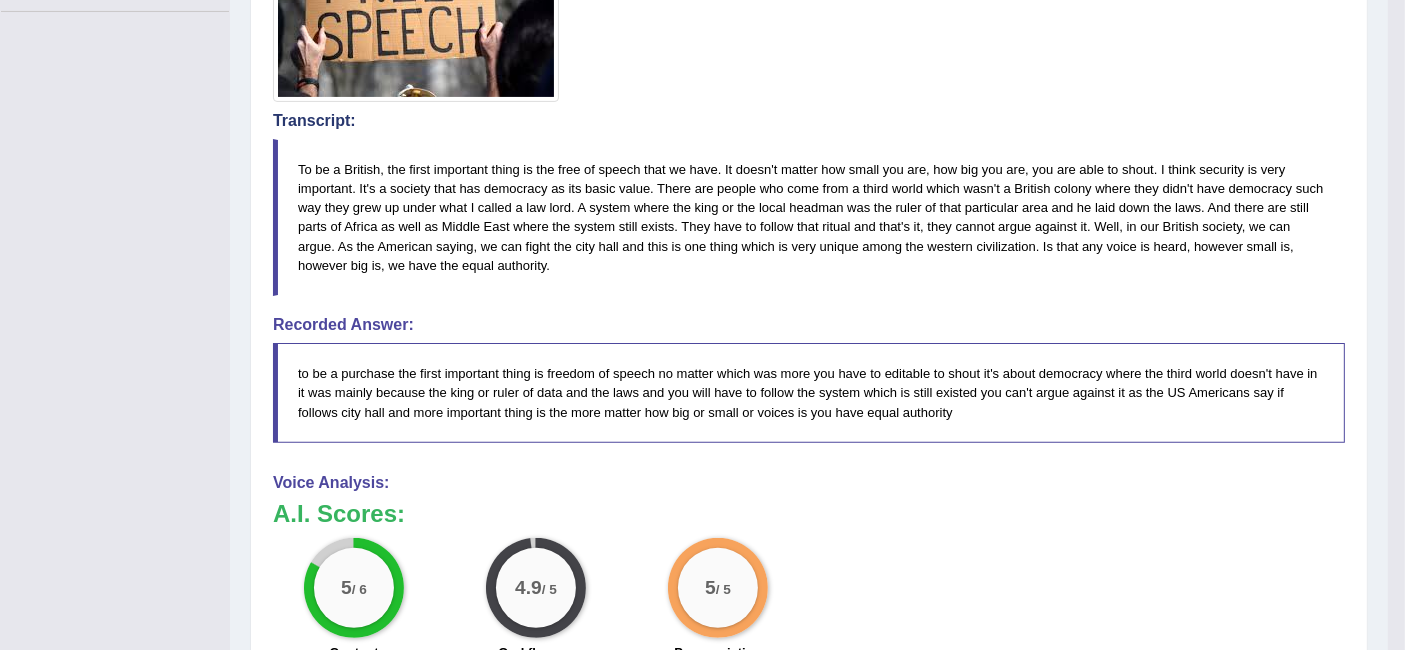 scroll, scrollTop: 542, scrollLeft: 0, axis: vertical 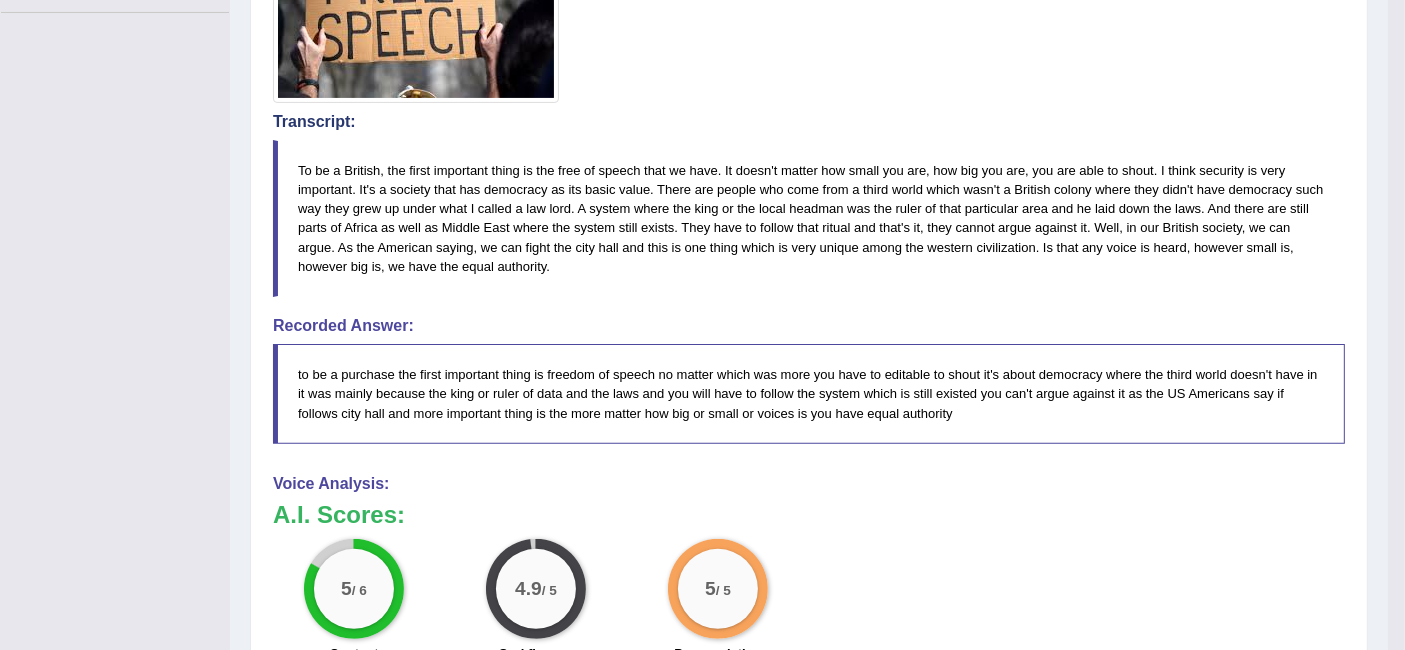 click on "Voice Analysis: A.I. Scores:
5  / 6              Content
4.9  / 5              Oral fluency
5  / 5              Pronunciation
A.I. Scores:
4  / 6 4  / 6              Content
4.3  / 5 4.3  / 5              Oral fluency
4.3  / 5 4.3  / 5              Pronunciation
Your Response:" at bounding box center (809, 613) 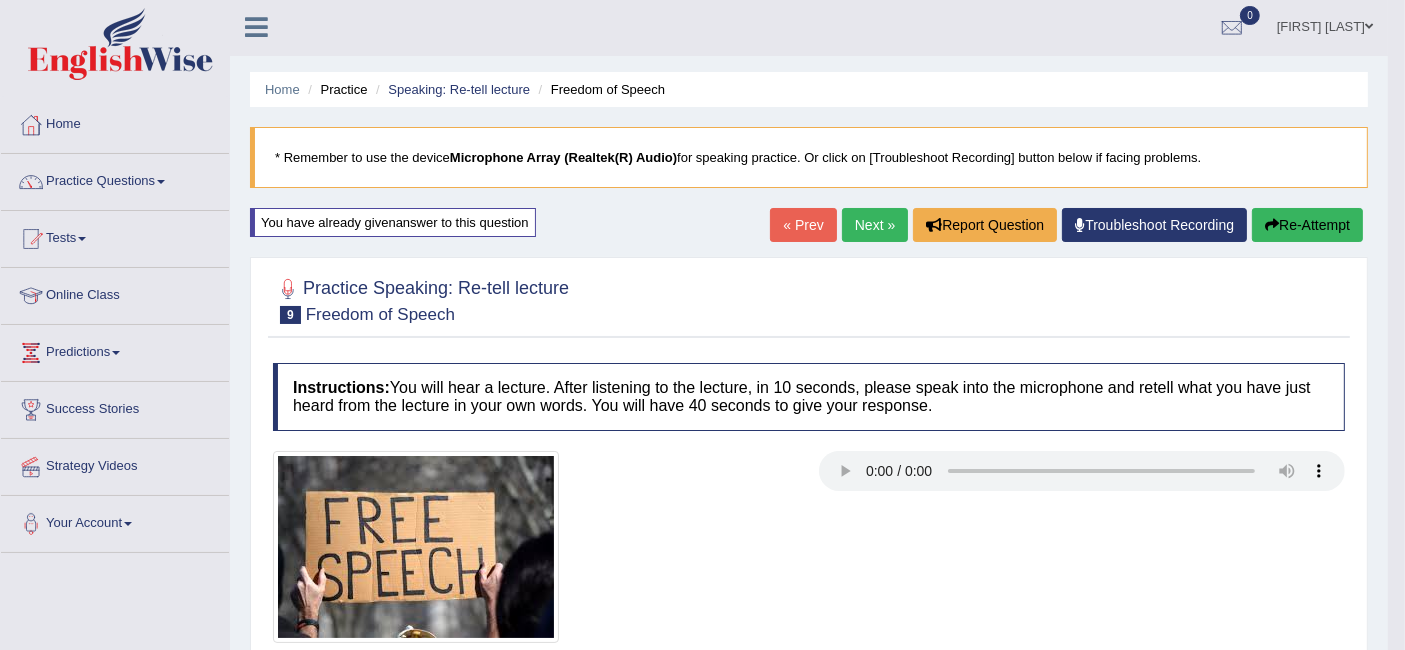 scroll, scrollTop: 0, scrollLeft: 0, axis: both 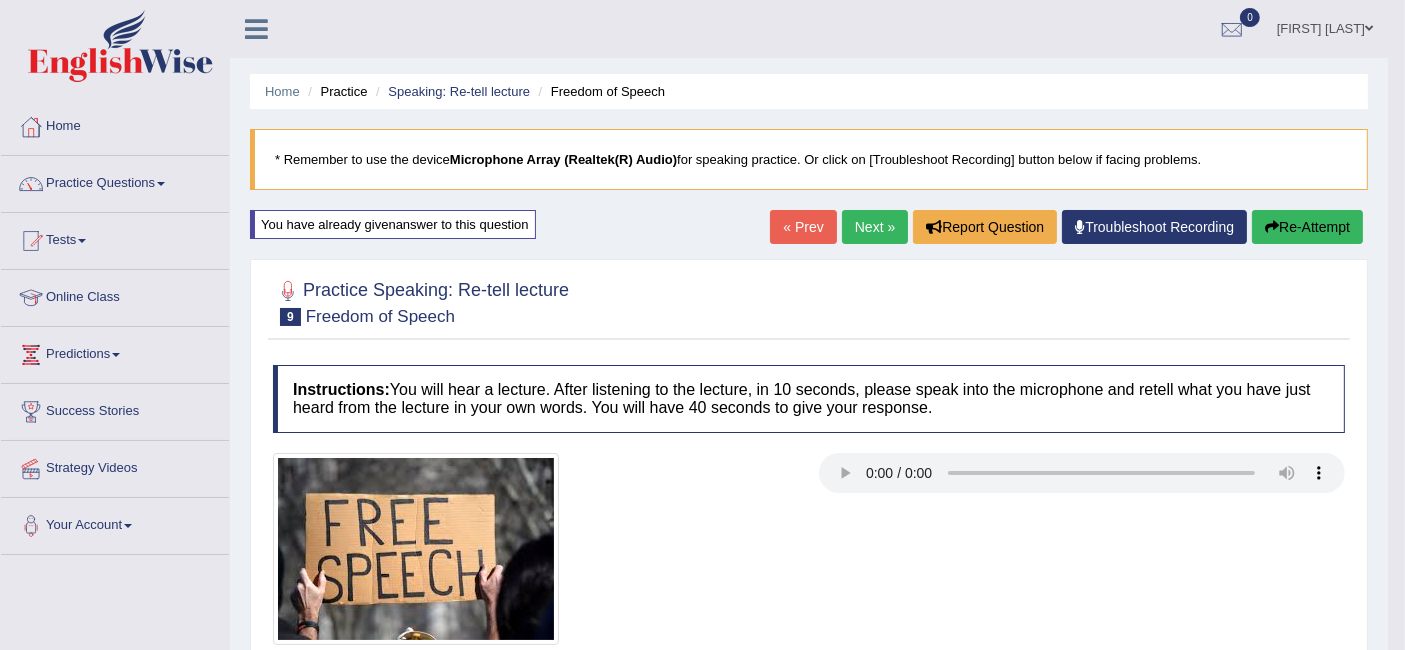 click on "Next »" at bounding box center [875, 227] 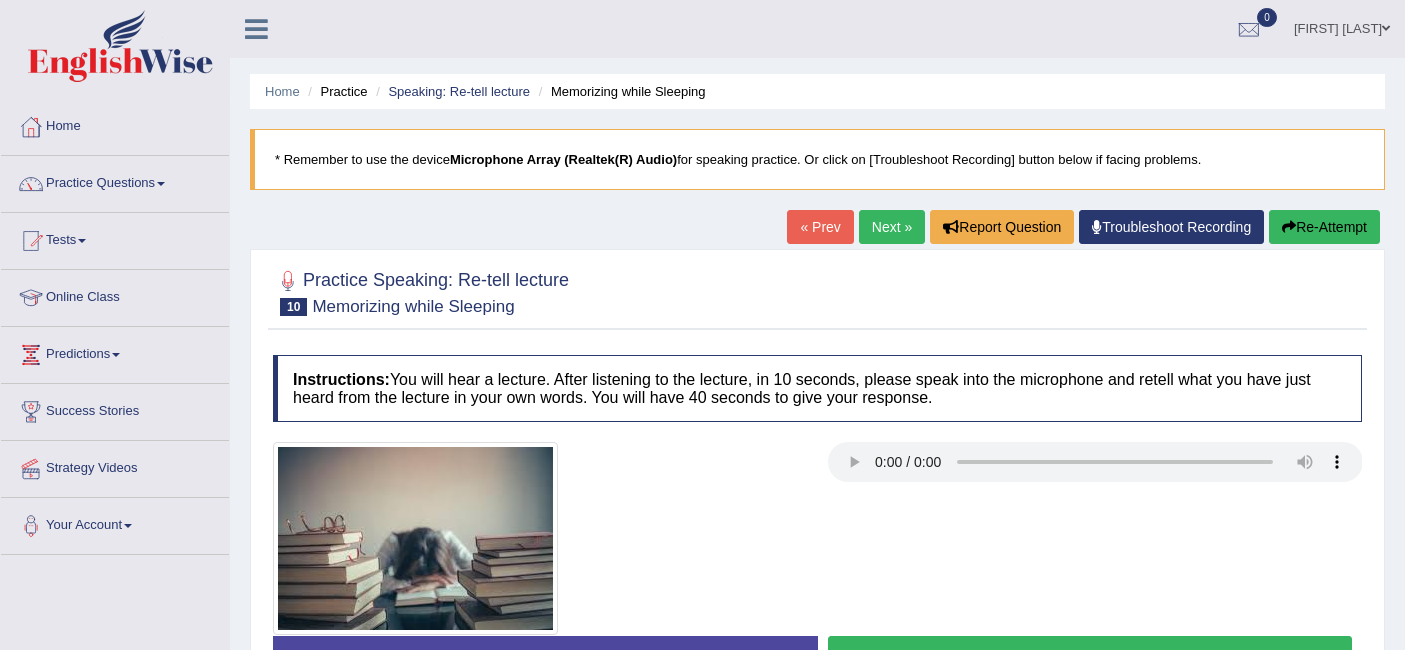 scroll, scrollTop: 0, scrollLeft: 0, axis: both 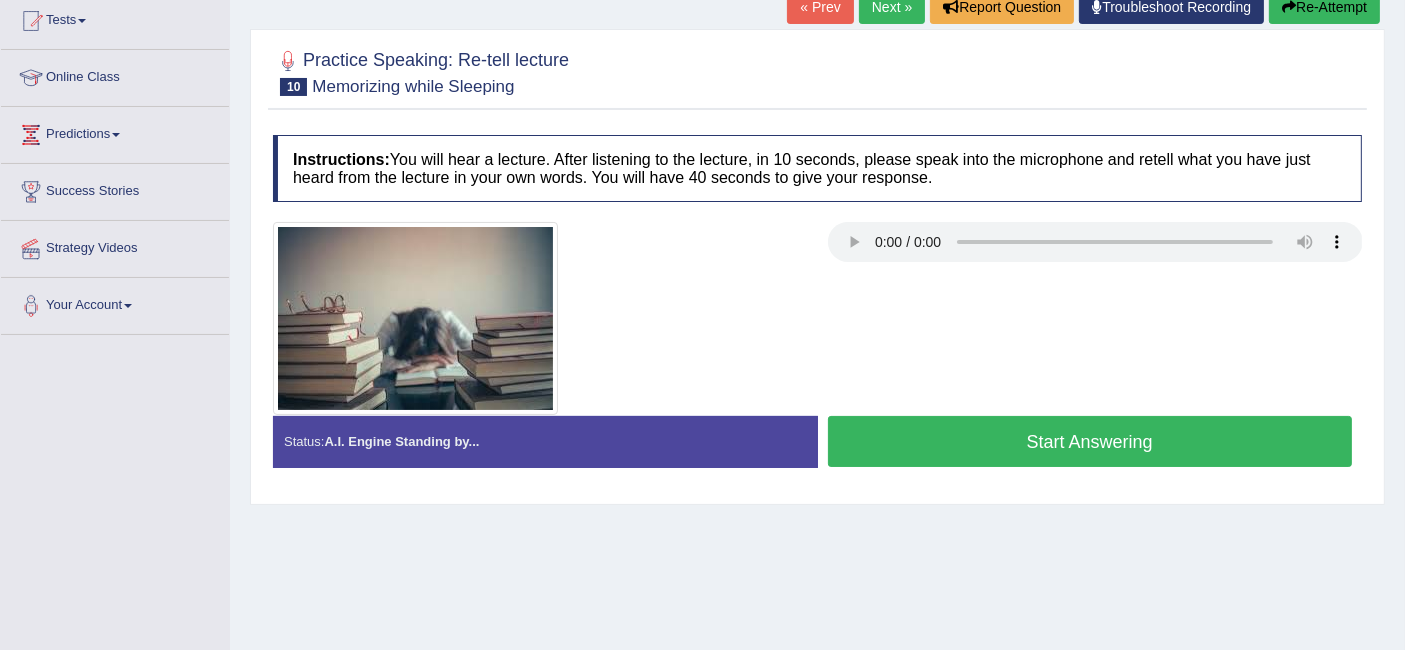 click on "Start Answering" at bounding box center [1090, 441] 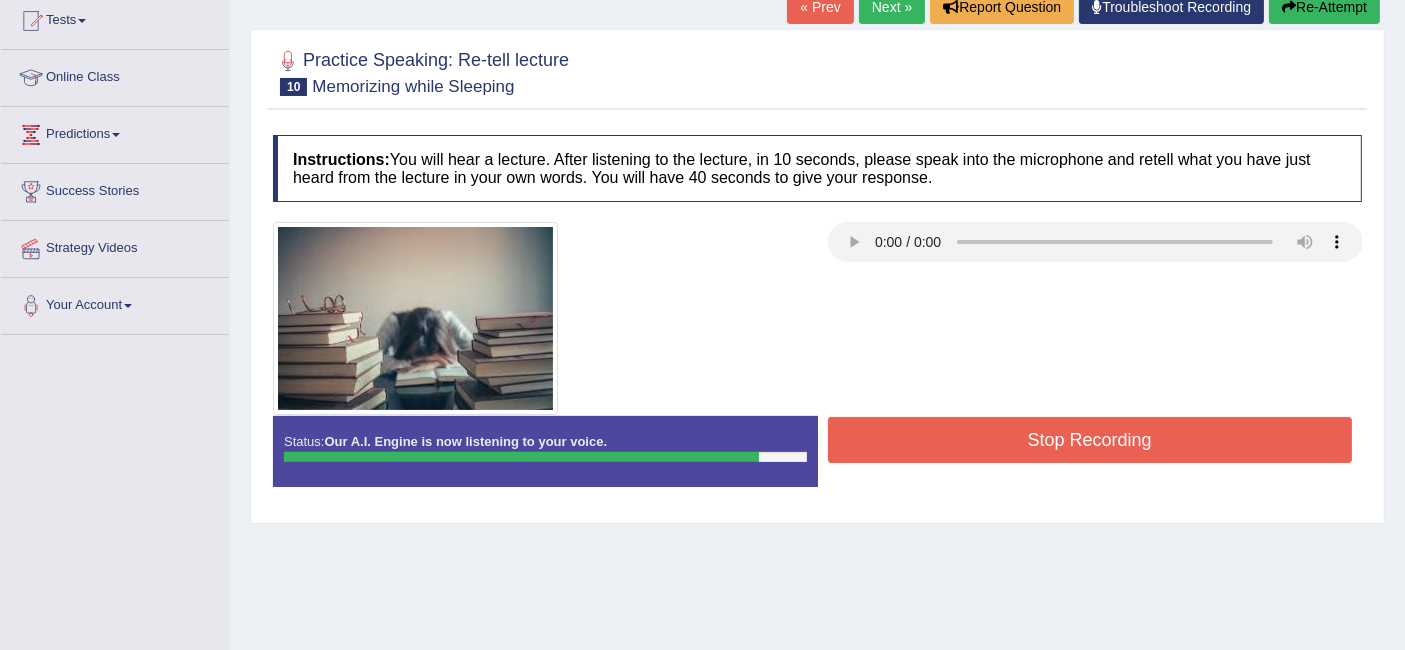 click on "Stop Recording" at bounding box center [1090, 440] 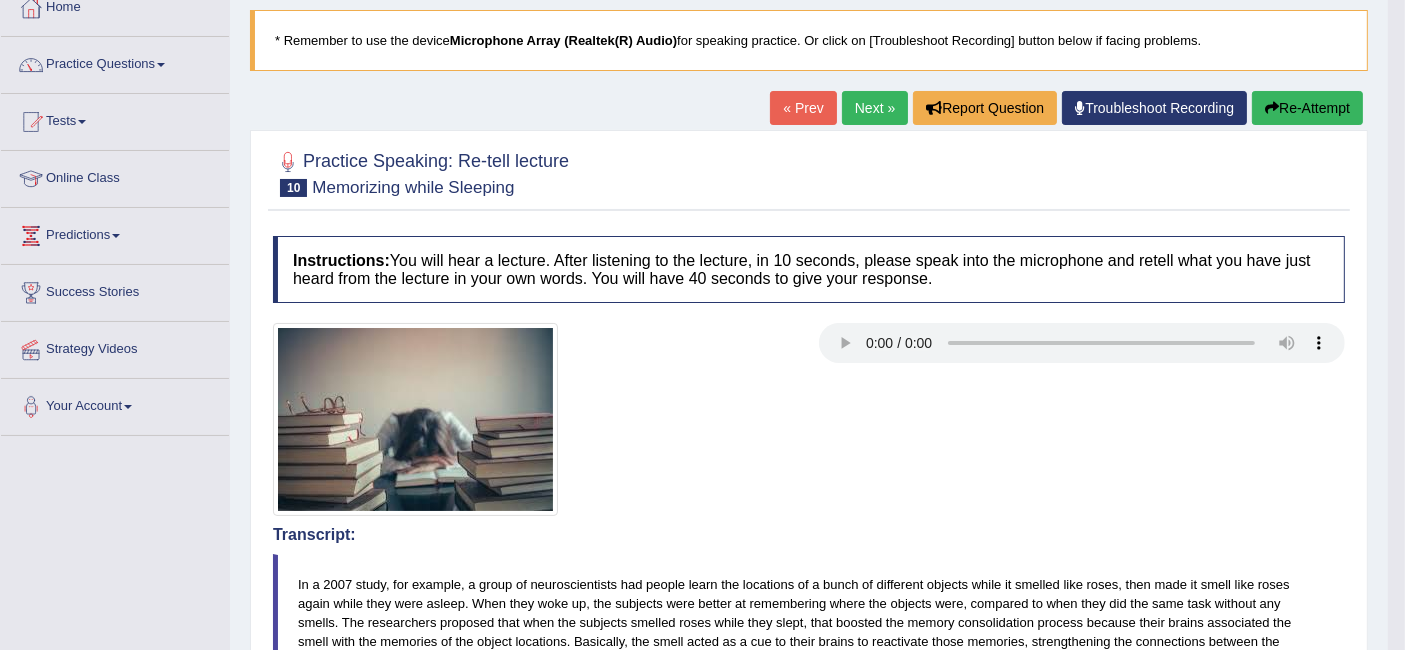 scroll, scrollTop: 117, scrollLeft: 0, axis: vertical 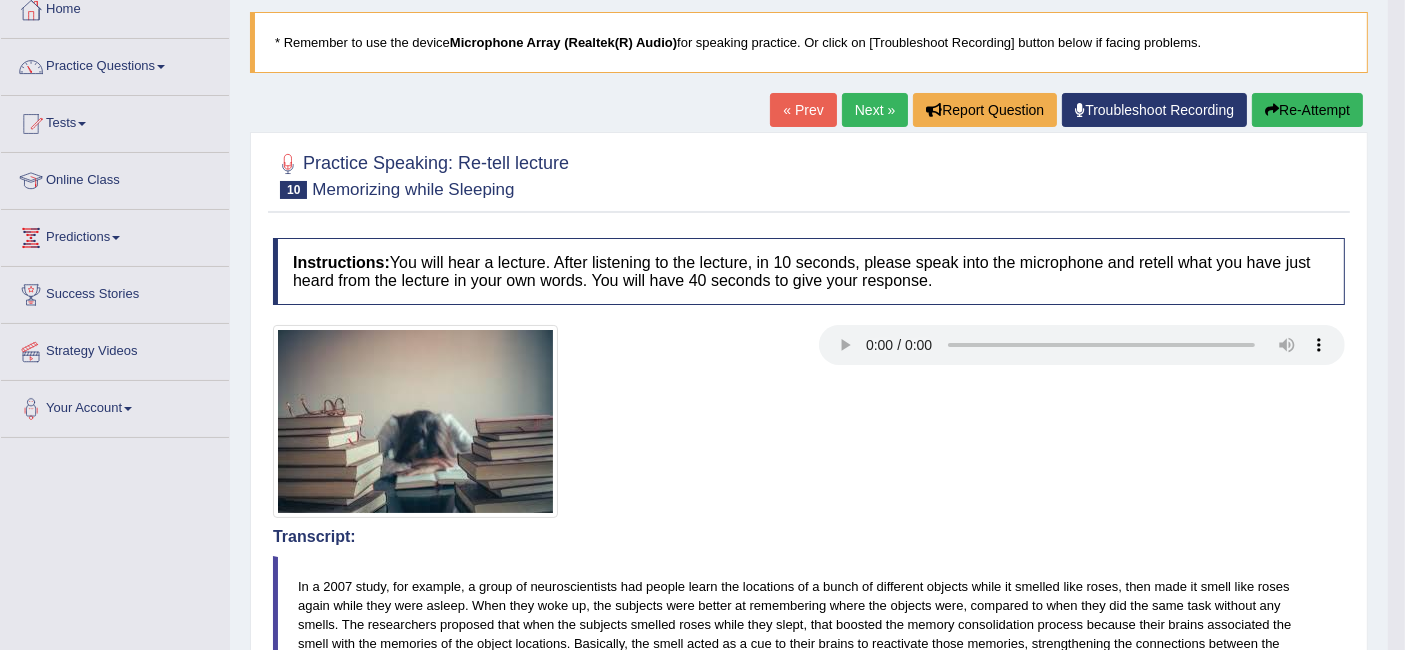 click at bounding box center (809, 421) 